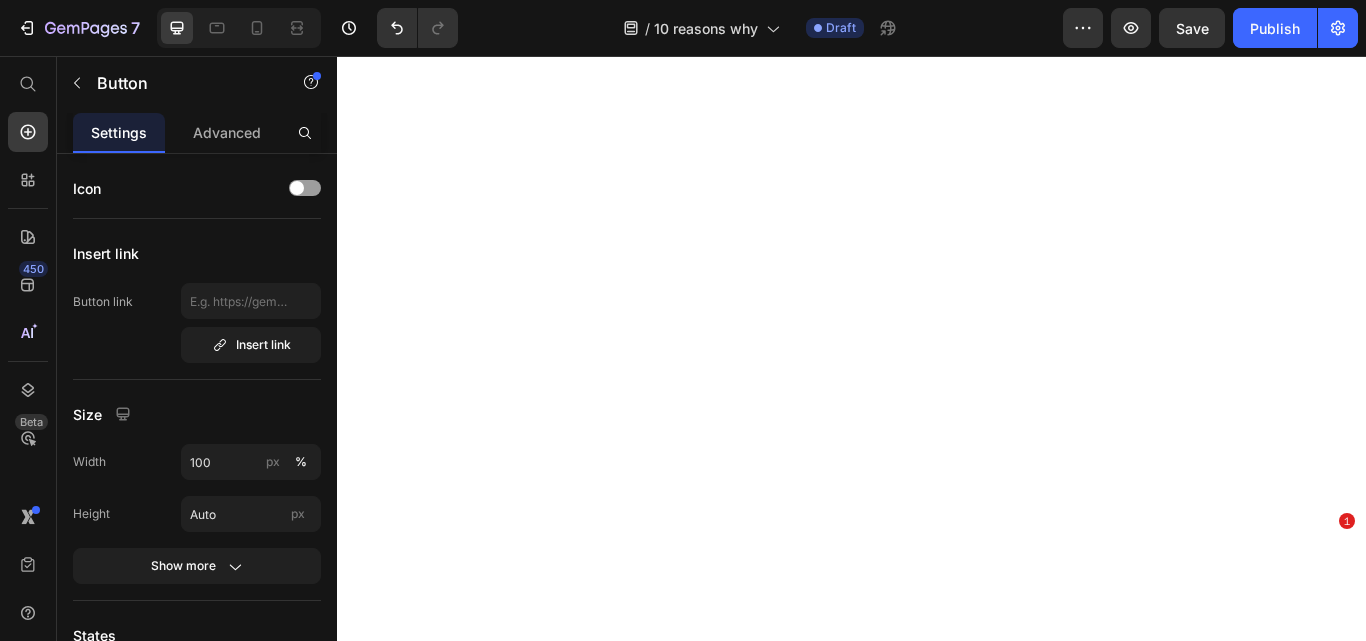 scroll, scrollTop: 0, scrollLeft: 0, axis: both 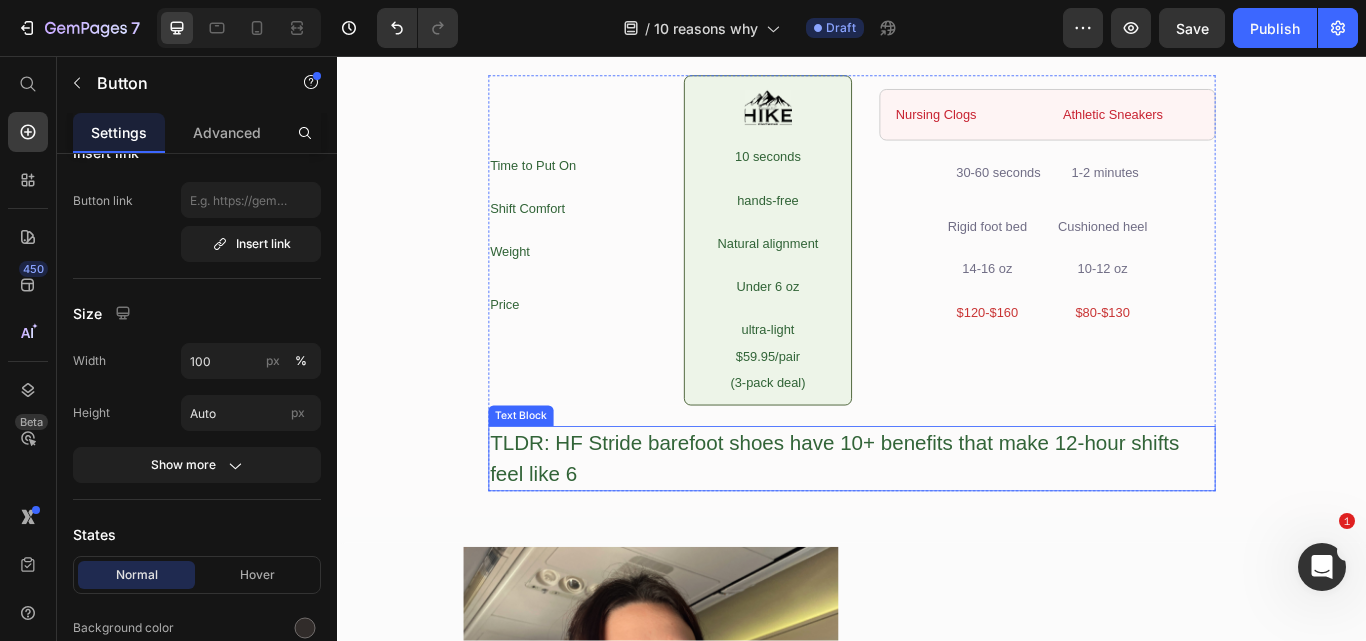 click on "TLDR: HF Stride barefoot shoes have 10+ benefits that make 12-hour shifts feel like 6" at bounding box center [937, 526] 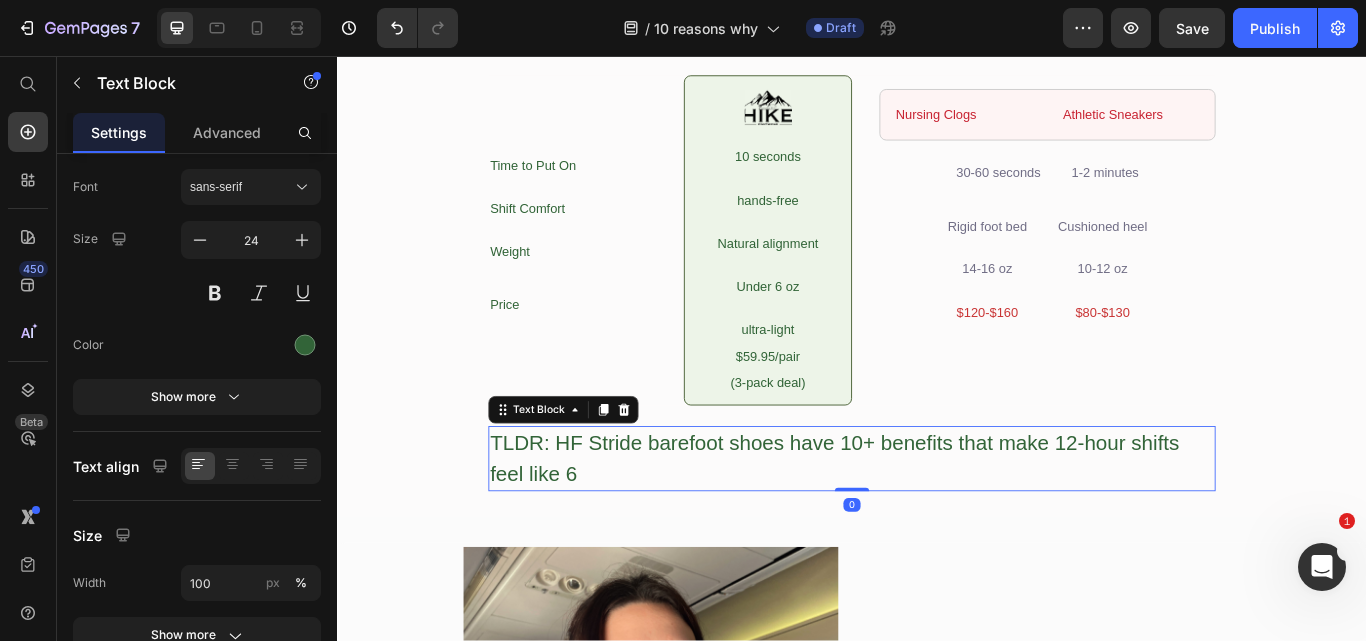 scroll, scrollTop: 0, scrollLeft: 0, axis: both 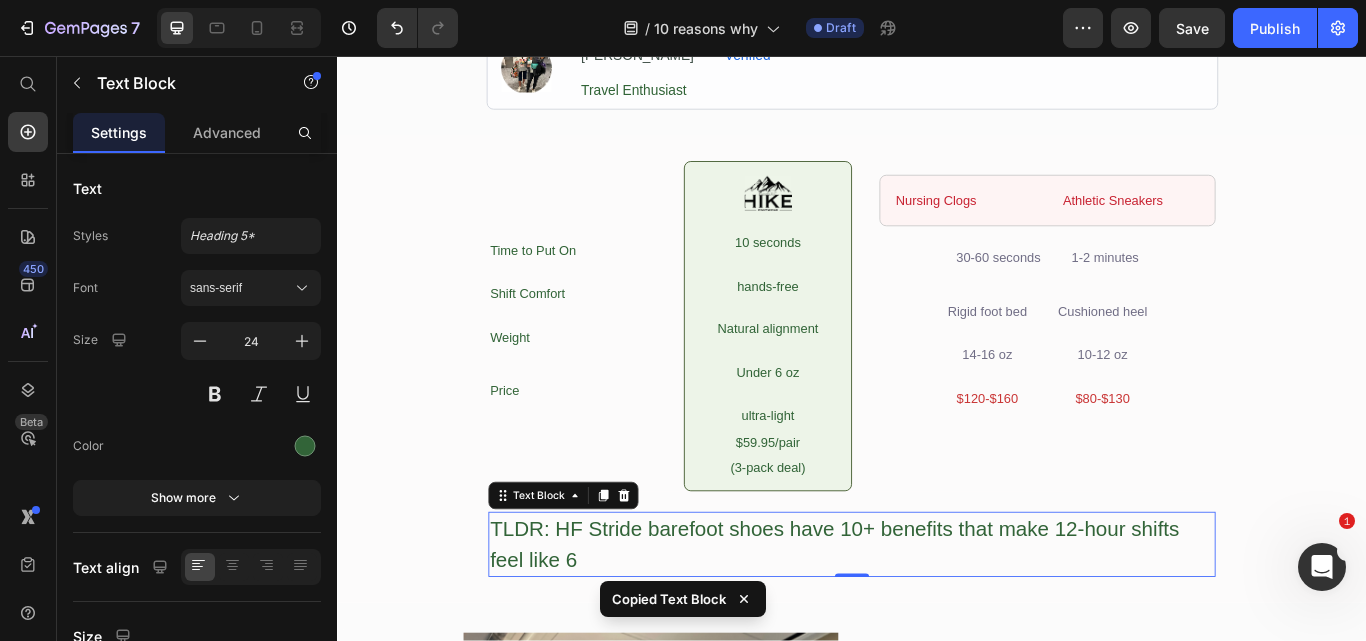 click on "TLDR: HF Stride barefoot shoes have 10+ benefits that make 12-hour shifts feel like 6" at bounding box center [937, 626] 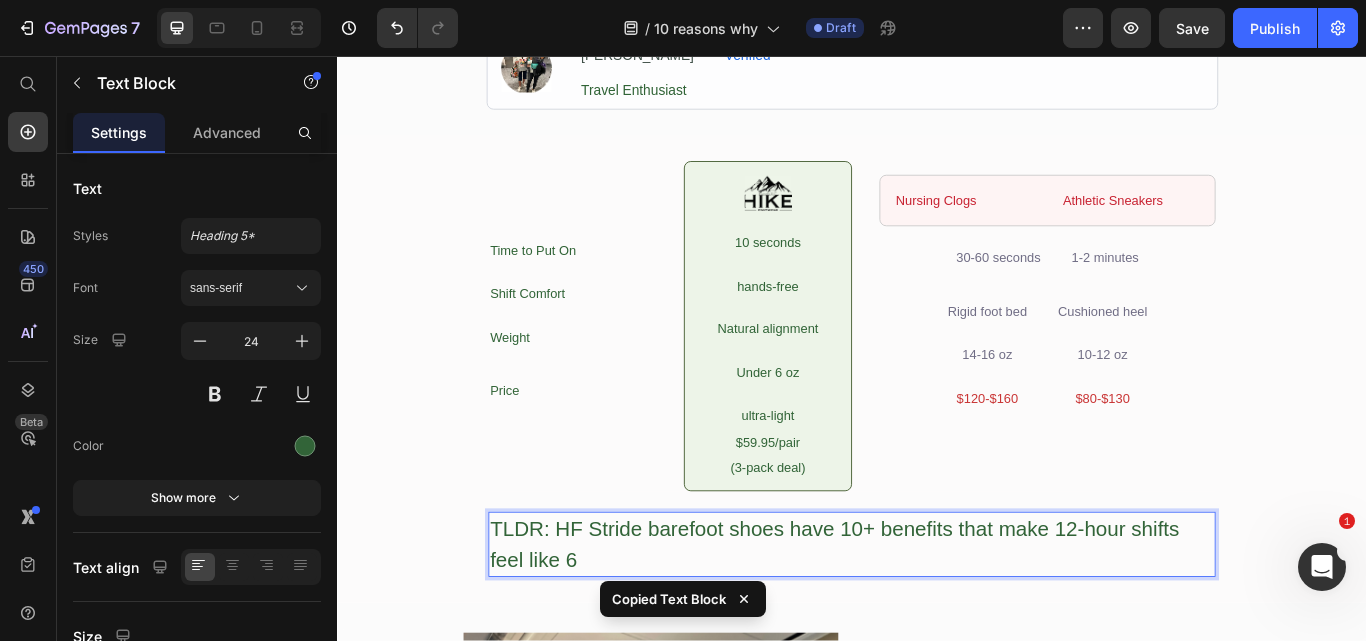 click on "TLDR: HF Stride barefoot shoes have 10+ benefits that make 12-hour shifts feel like 6" at bounding box center (937, 626) 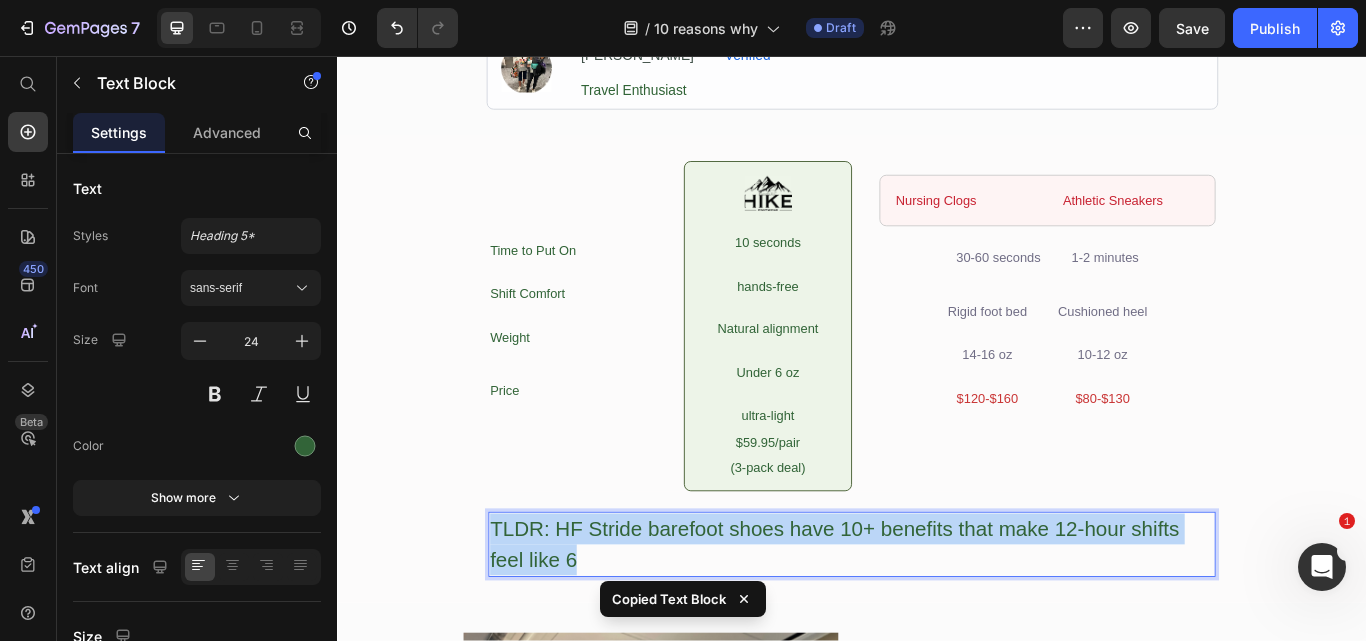 click on "TLDR: HF Stride barefoot shoes have 10+ benefits that make 12-hour shifts feel like 6" at bounding box center [937, 626] 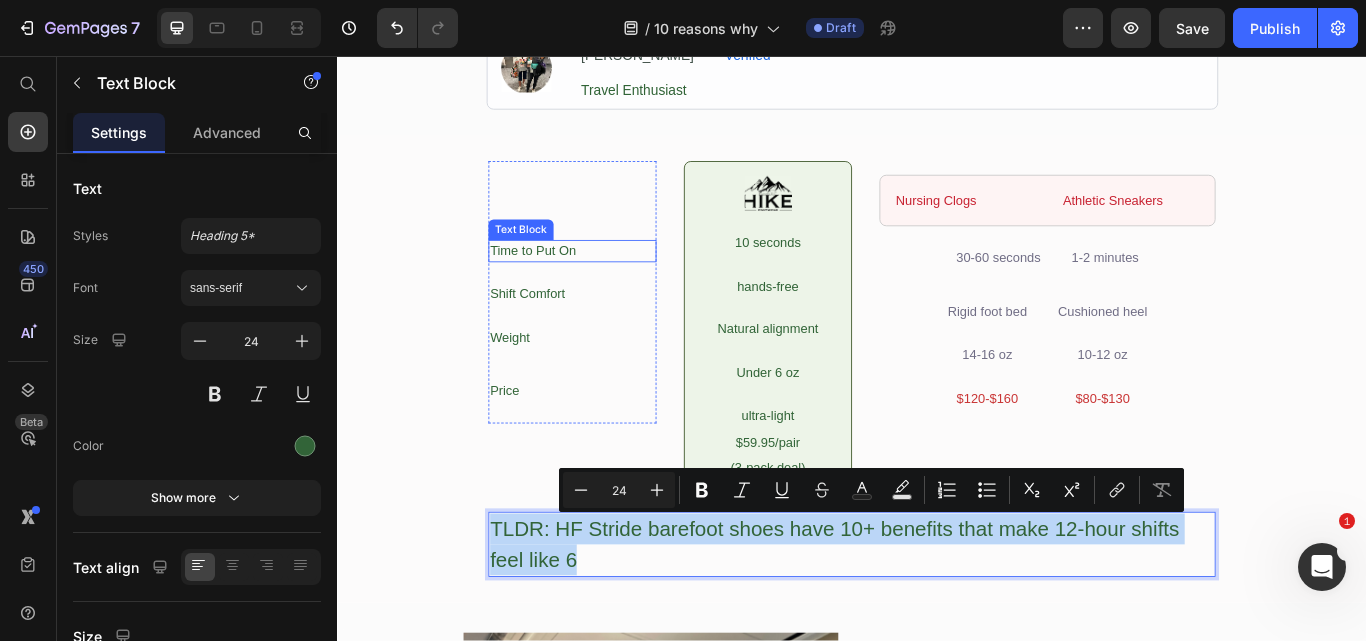 click on "Time to Put On" at bounding box center (611, 284) 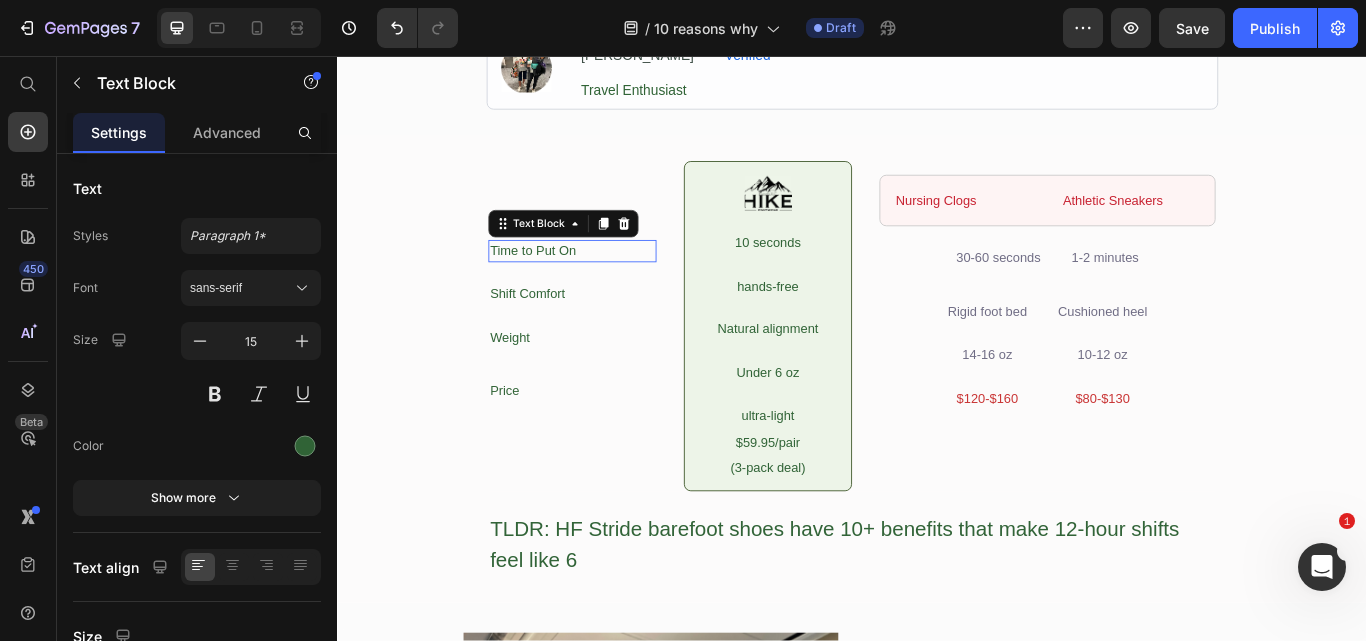 click on "Time to Put On" at bounding box center (611, 284) 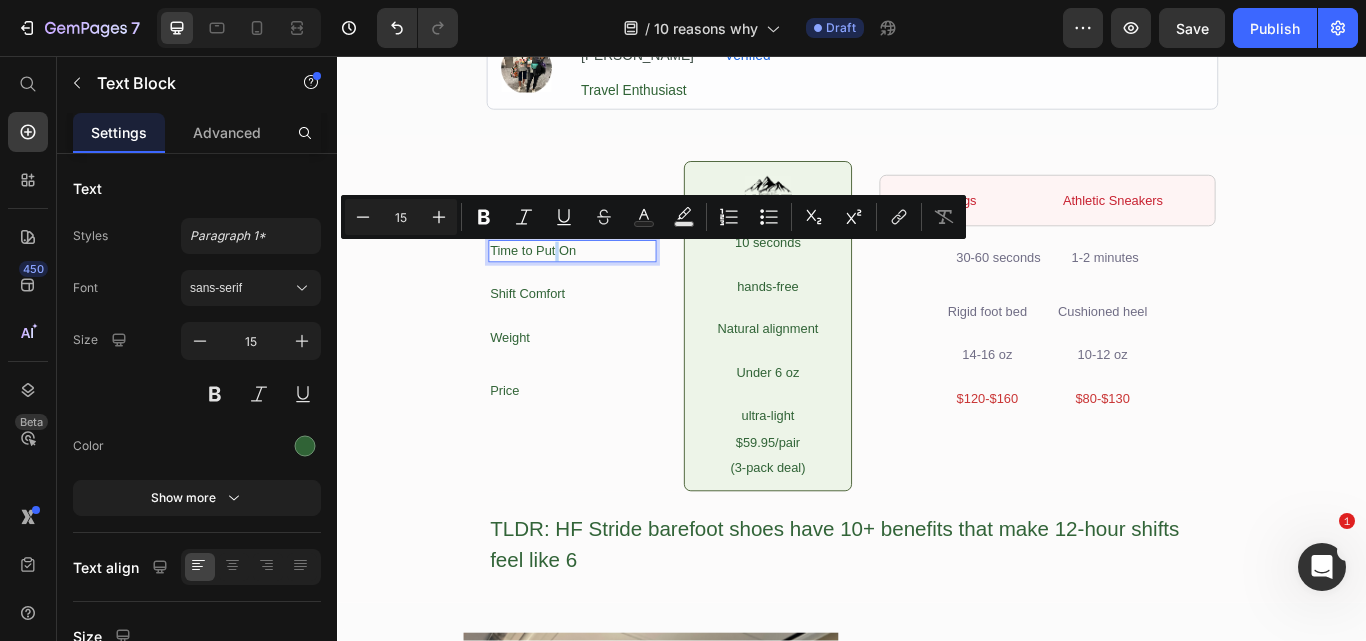 click on "Time to Put On" at bounding box center (611, 284) 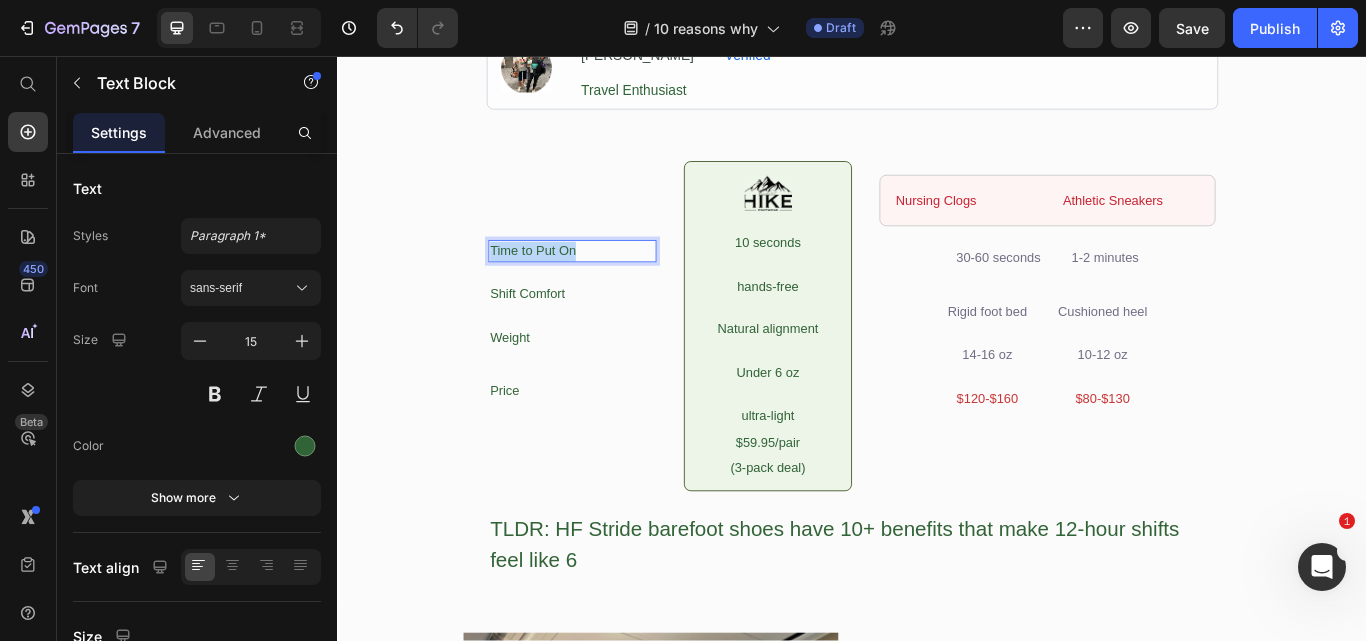 click on "Time to Put On" at bounding box center [611, 284] 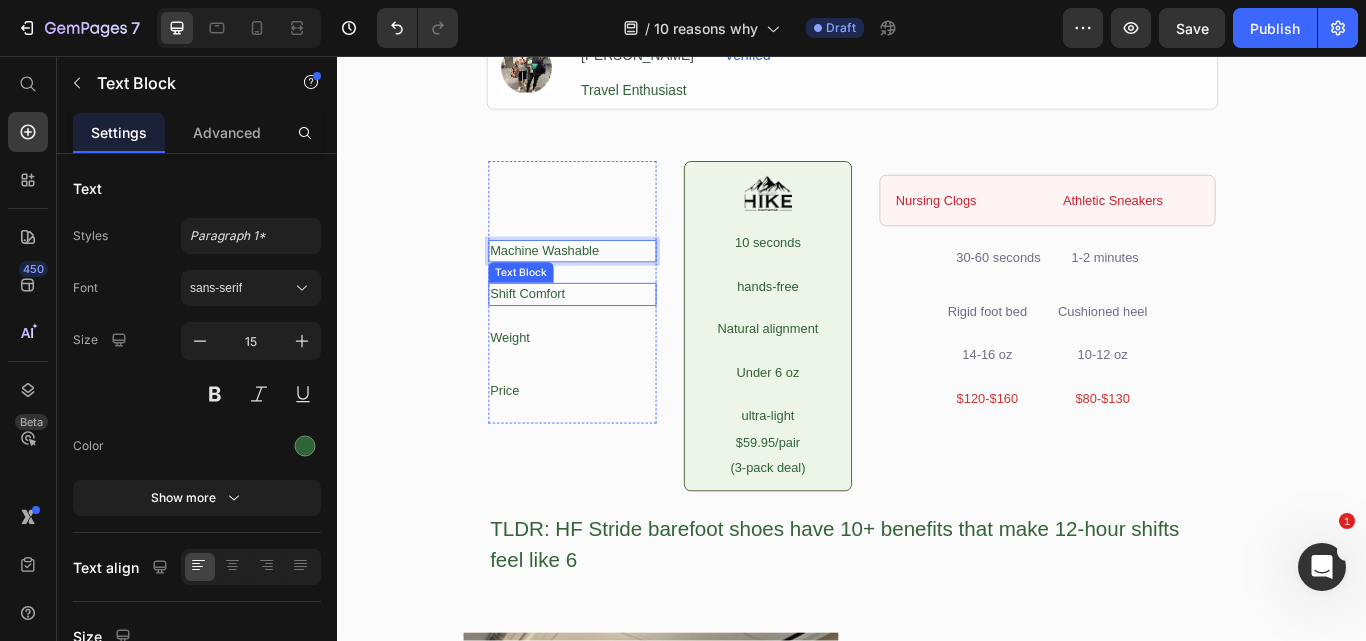 click on "Shift Comfort" at bounding box center [611, 334] 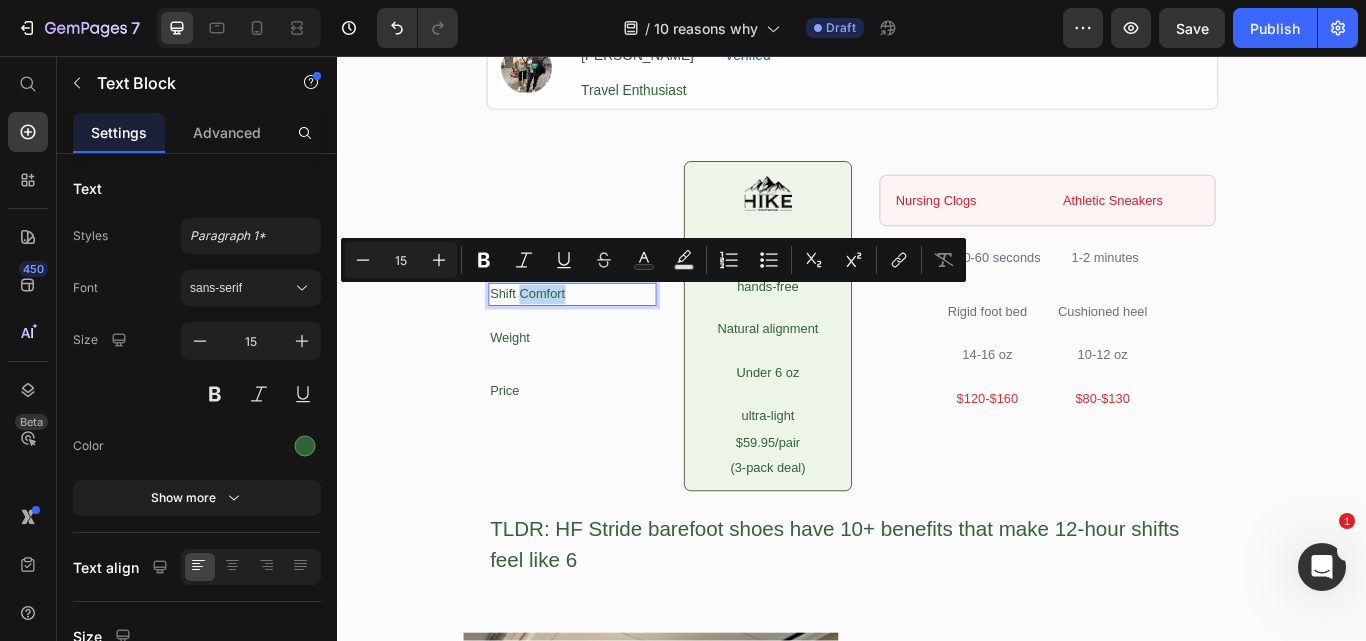 click on "Shift Comfort" at bounding box center [611, 334] 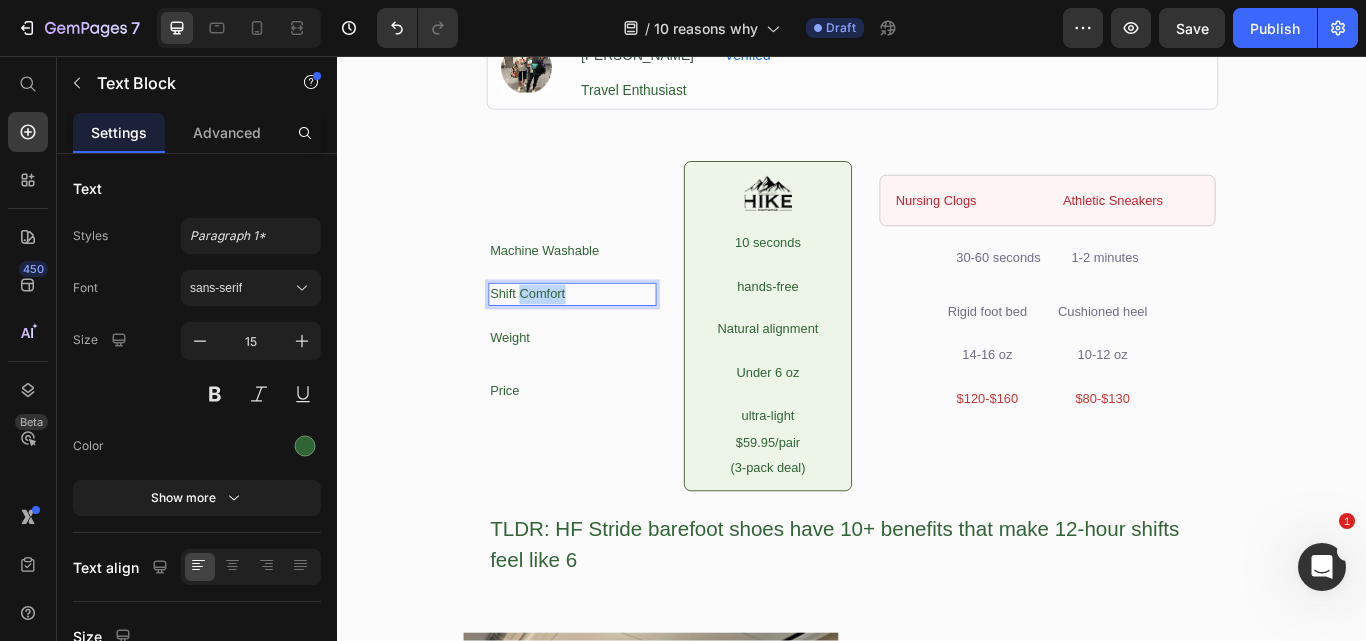 click on "Shift Comfort" at bounding box center (611, 334) 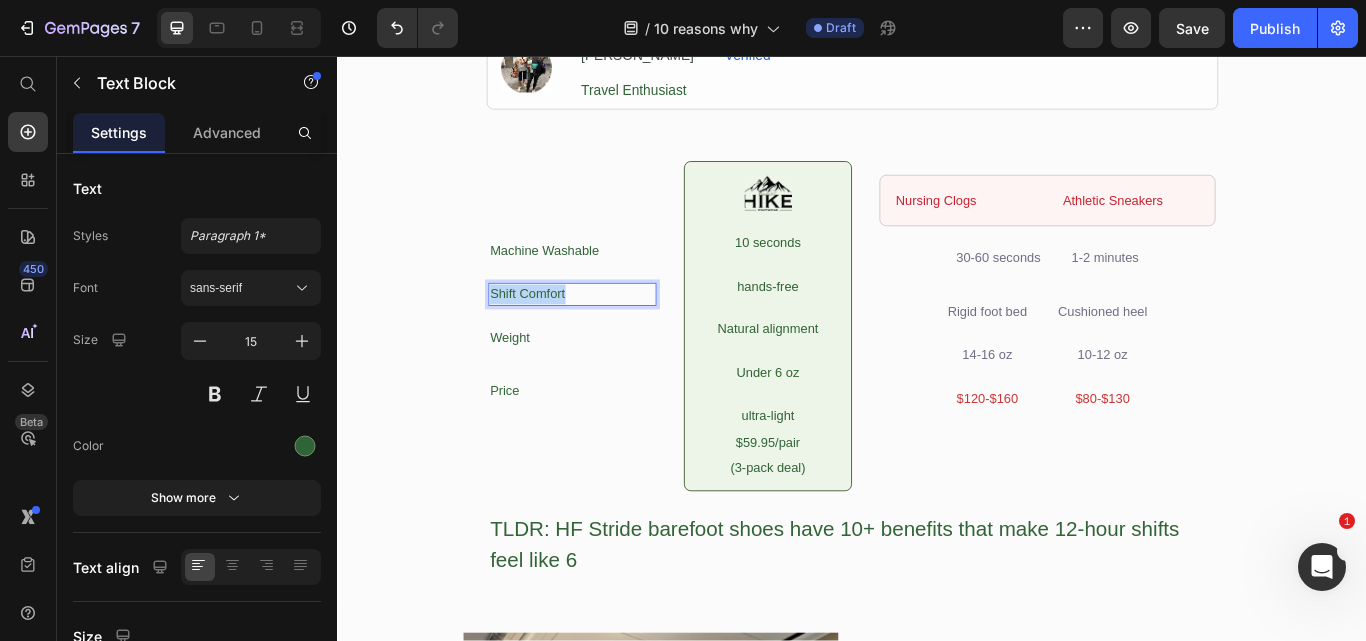 click on "Shift Comfort" at bounding box center [611, 334] 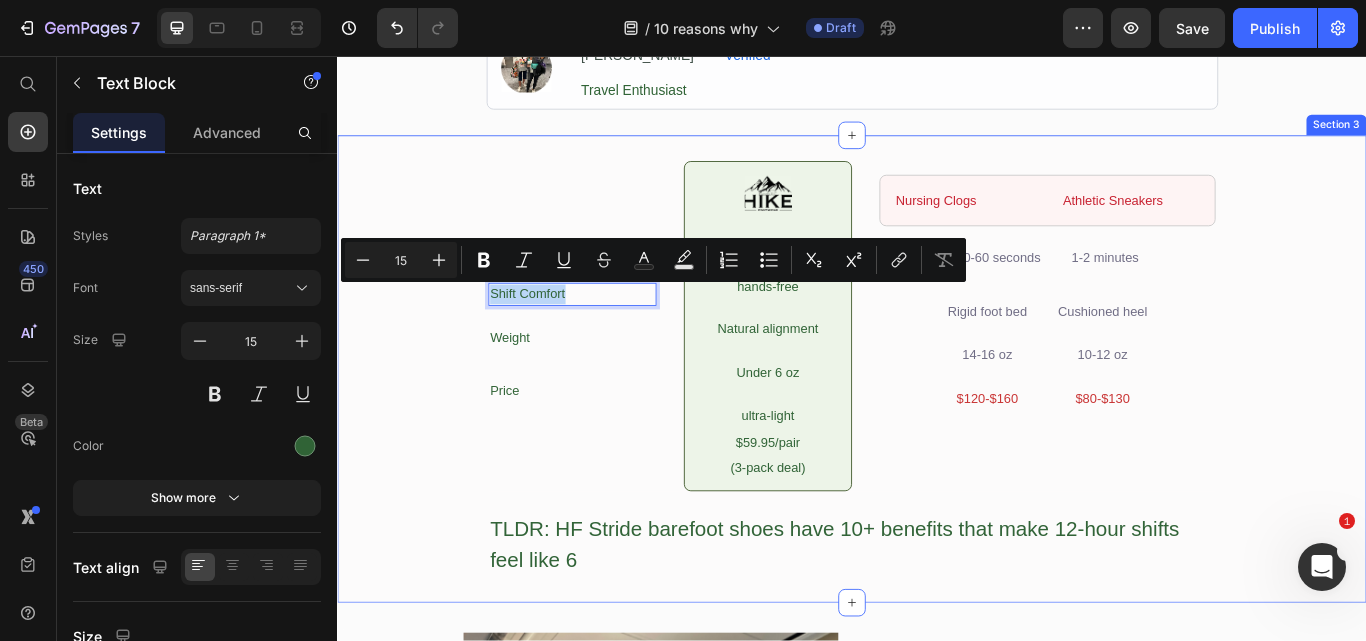 click on "Machine Washable Text Block Shift Comfort Text Block   24 Weight Text Block Price Text Block Row Image 10 seconds Text Block hands-free Text Block Natural alignment Text Block Under 6 oz Text Block ultra-light Text Block $59.95/pair Text Block (3-pack deal) Text Block Row Nursing Clogs Text Block Athletic Sneakers Text Block Row 30-60 seconds Text Block 1-2 minutes Text Block Row Row Rigid foot bed Text Block 14-16 oz Text Block $120-$160 Text Block Cushioned heel Text Block 10-12 oz Text Block $80-$130 Text Block Row Row Row TLDR: HF Stride barefoot shoes have 10+ benefits that make 12-hour shifts feel like 6 Text Block Row" at bounding box center (937, 421) 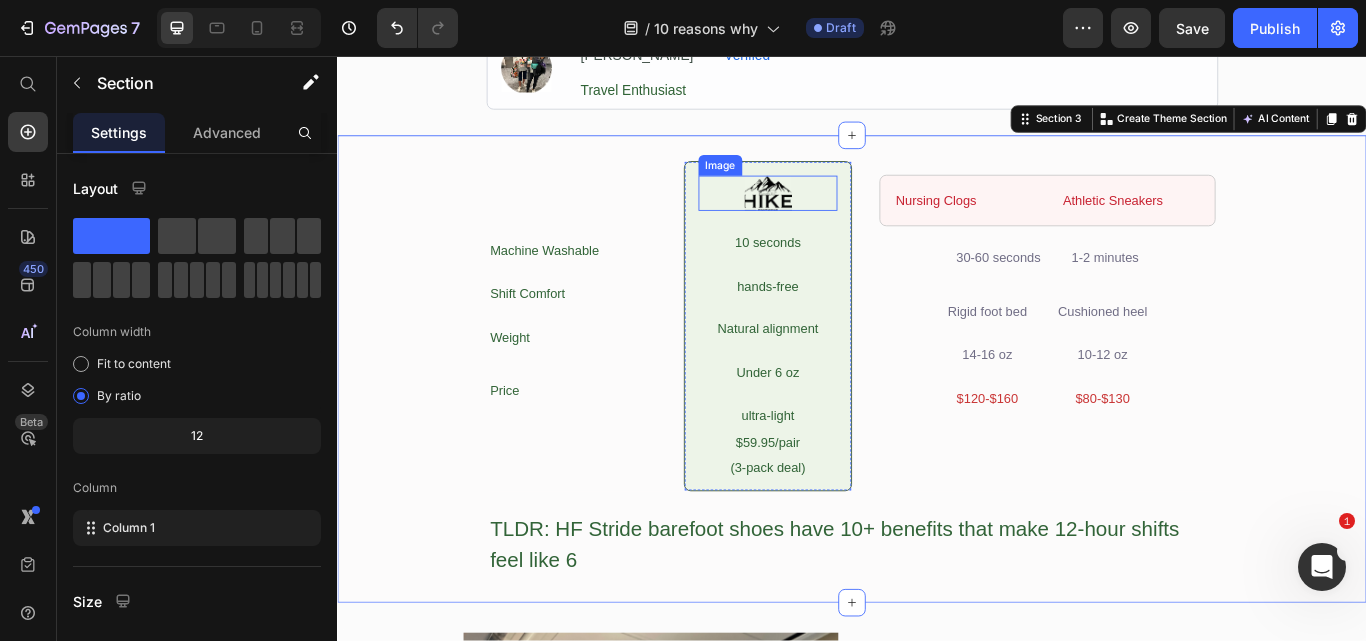 click at bounding box center [839, 216] 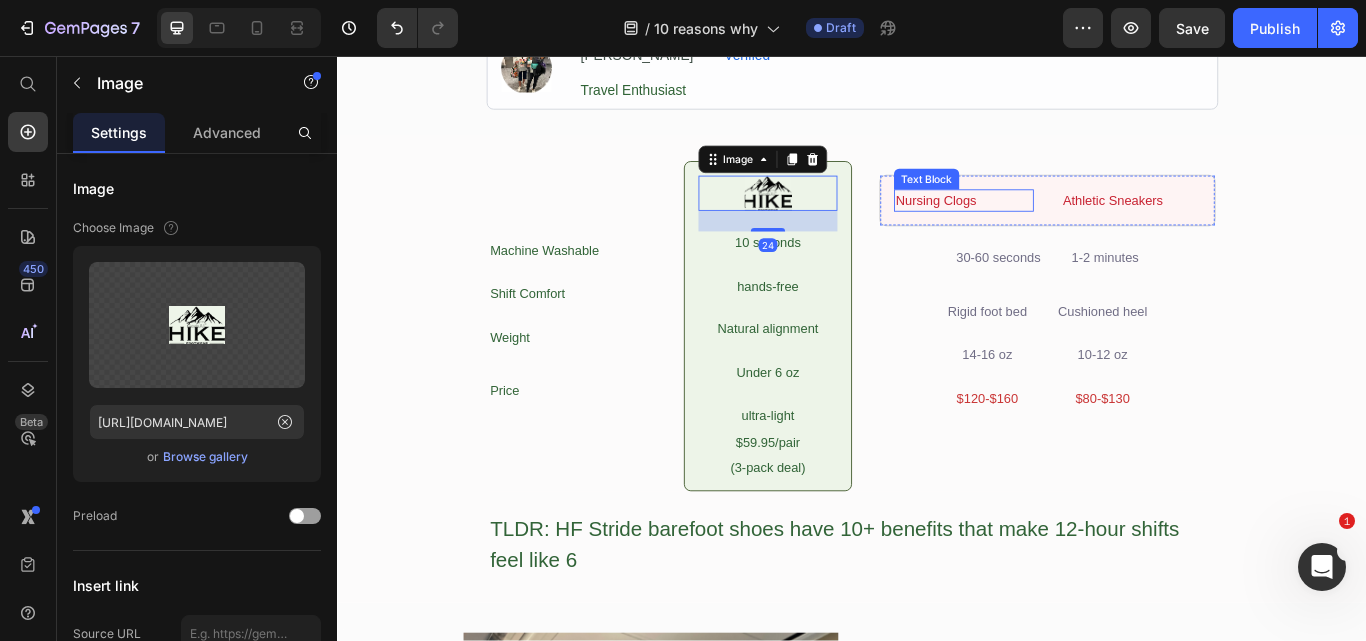 click on "Nursing Clogs" at bounding box center [1067, 225] 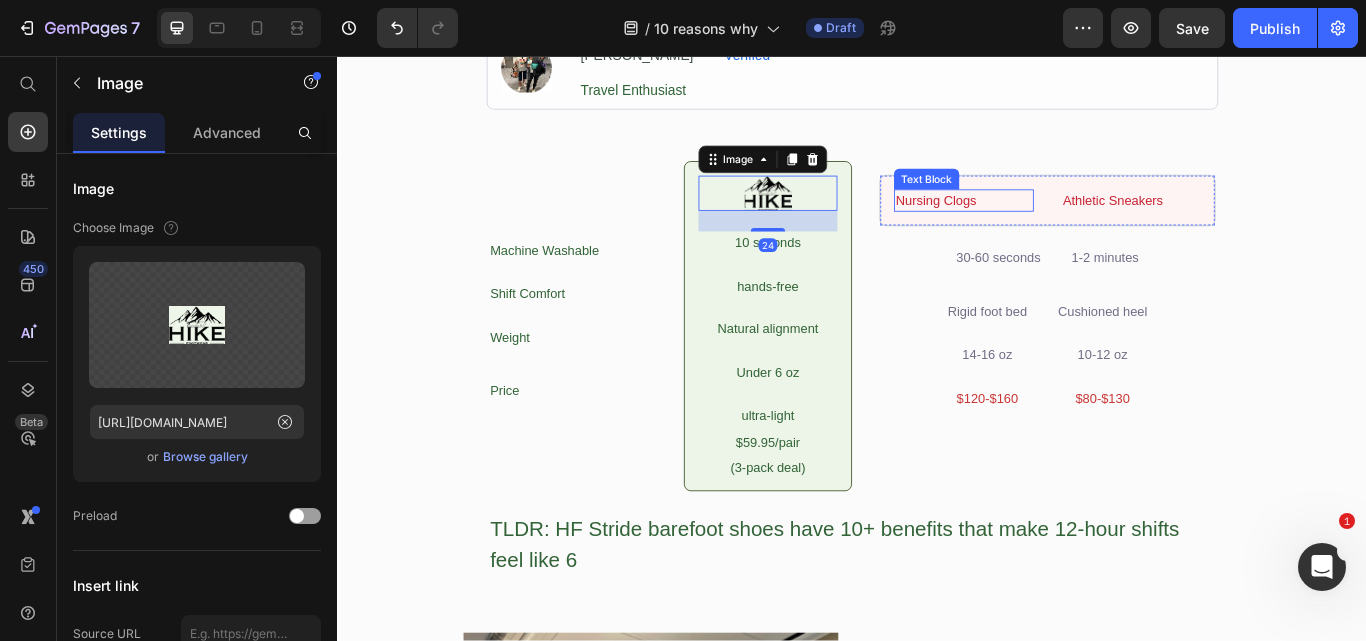 click on "Nursing Clogs" at bounding box center [1067, 225] 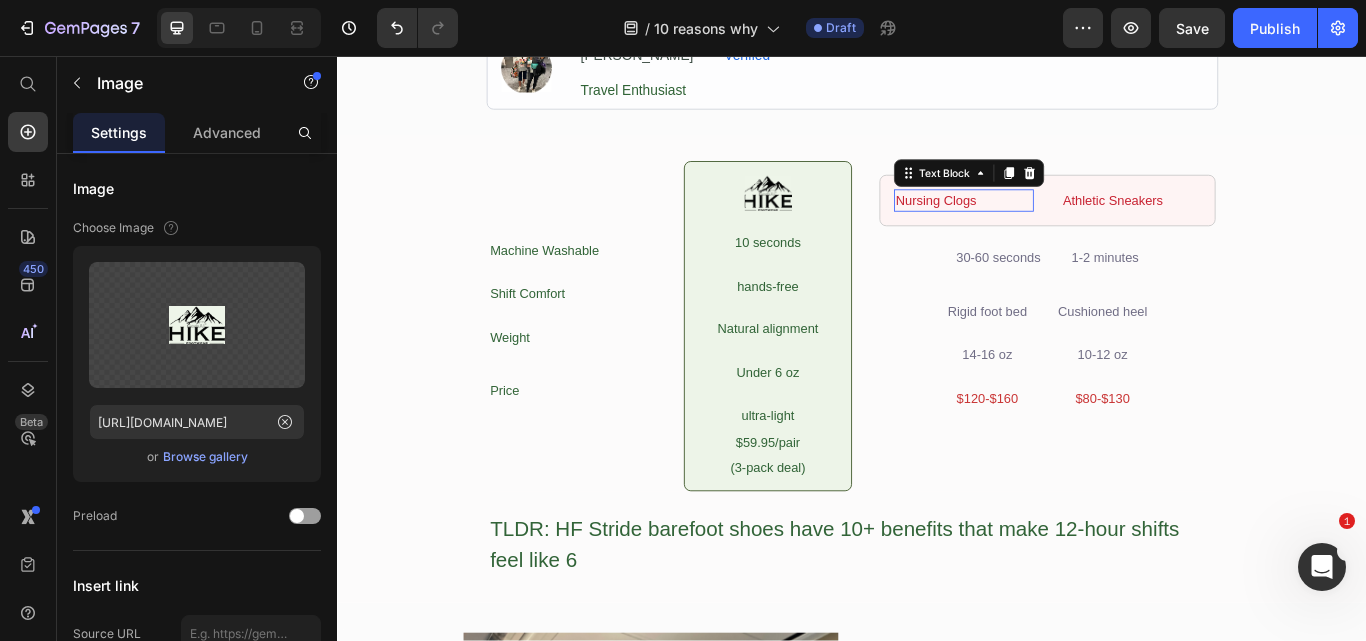 click on "Nursing Clogs" at bounding box center (1067, 225) 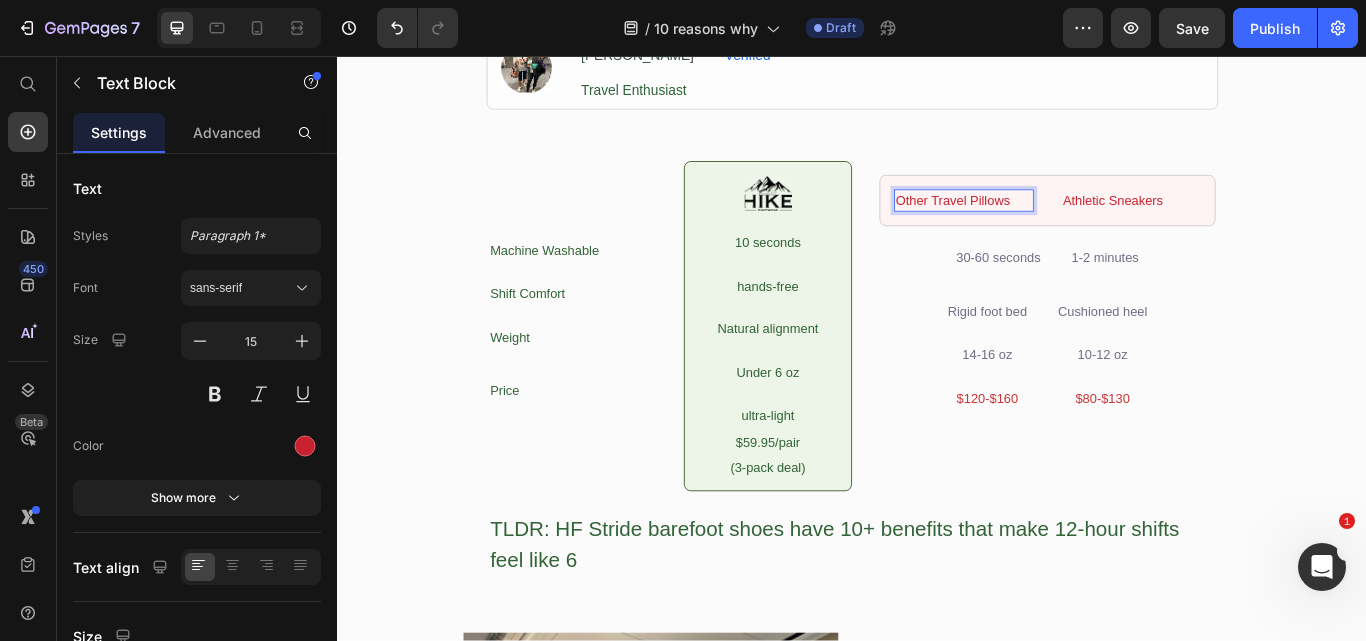 click on "Other Travel Pillows" at bounding box center (1067, 225) 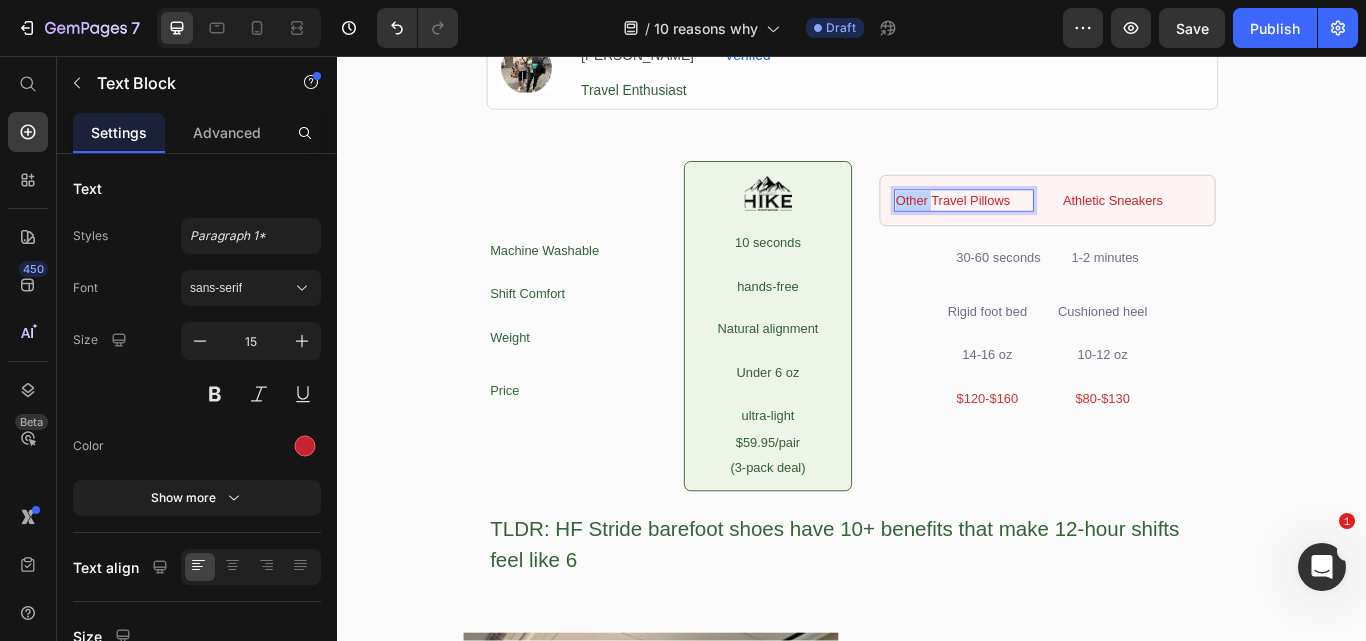 click on "Other Travel Pillows" at bounding box center (1067, 225) 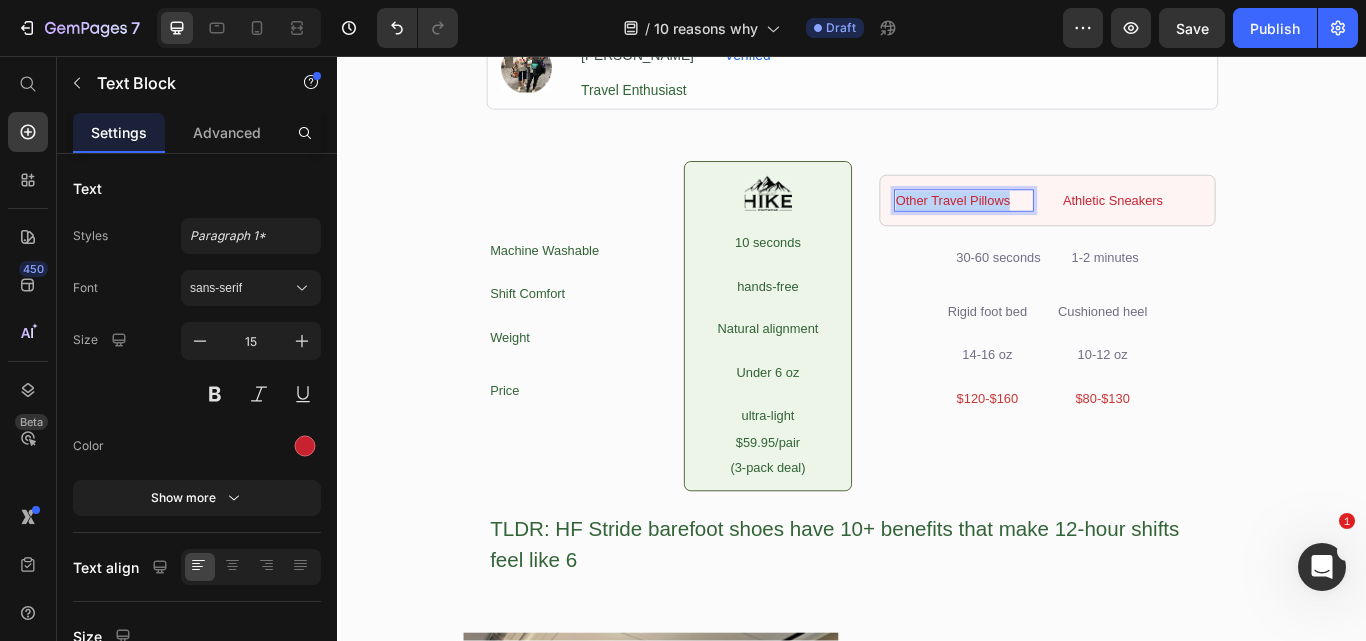 click on "Other Travel Pillows" at bounding box center [1067, 225] 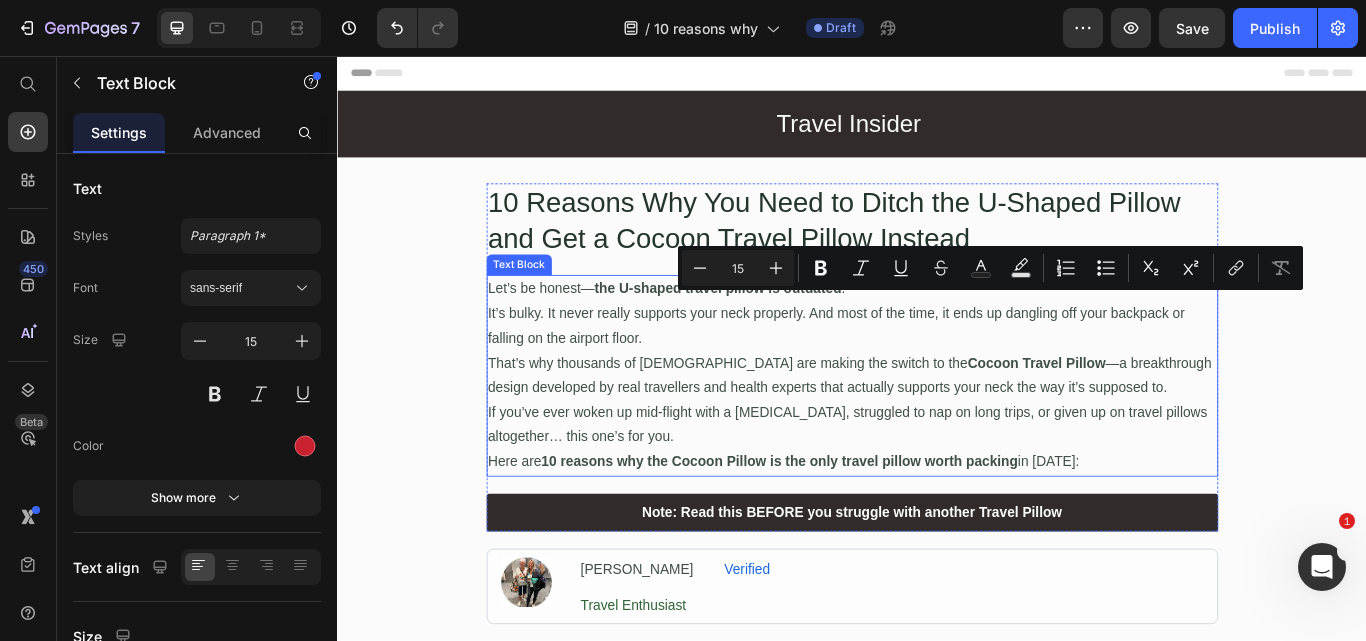 scroll, scrollTop: 500, scrollLeft: 0, axis: vertical 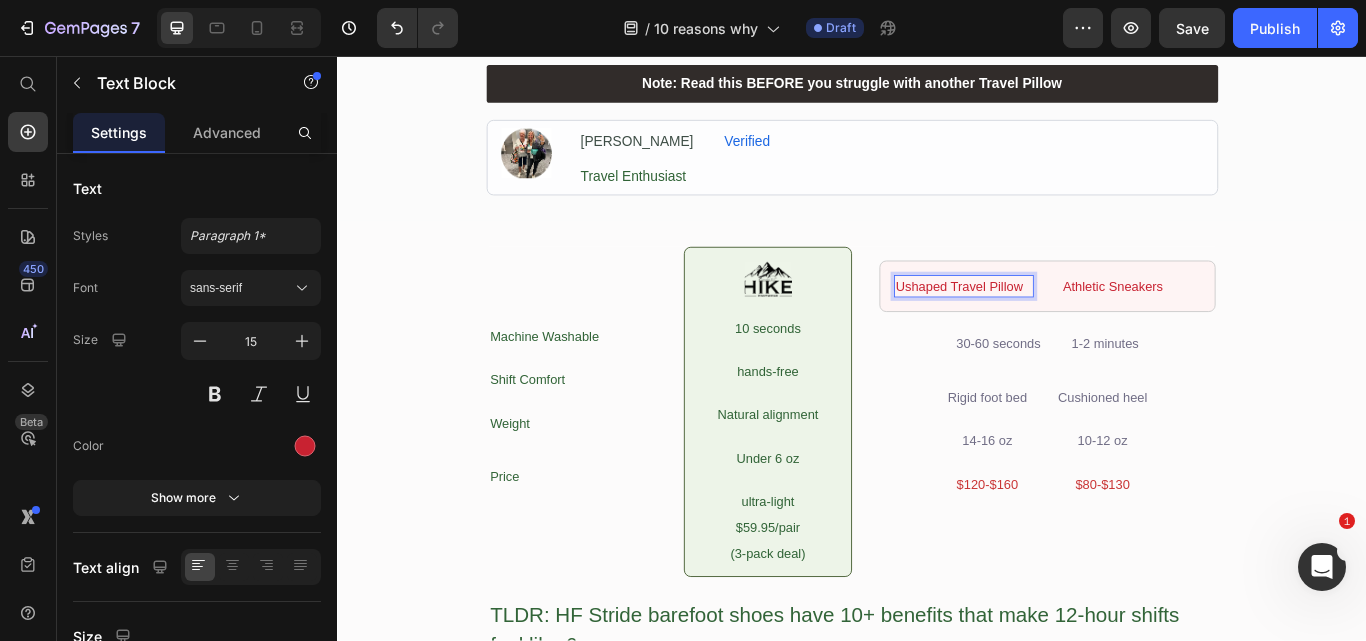 click on "Ushaped Travel Pillow" at bounding box center (1067, 325) 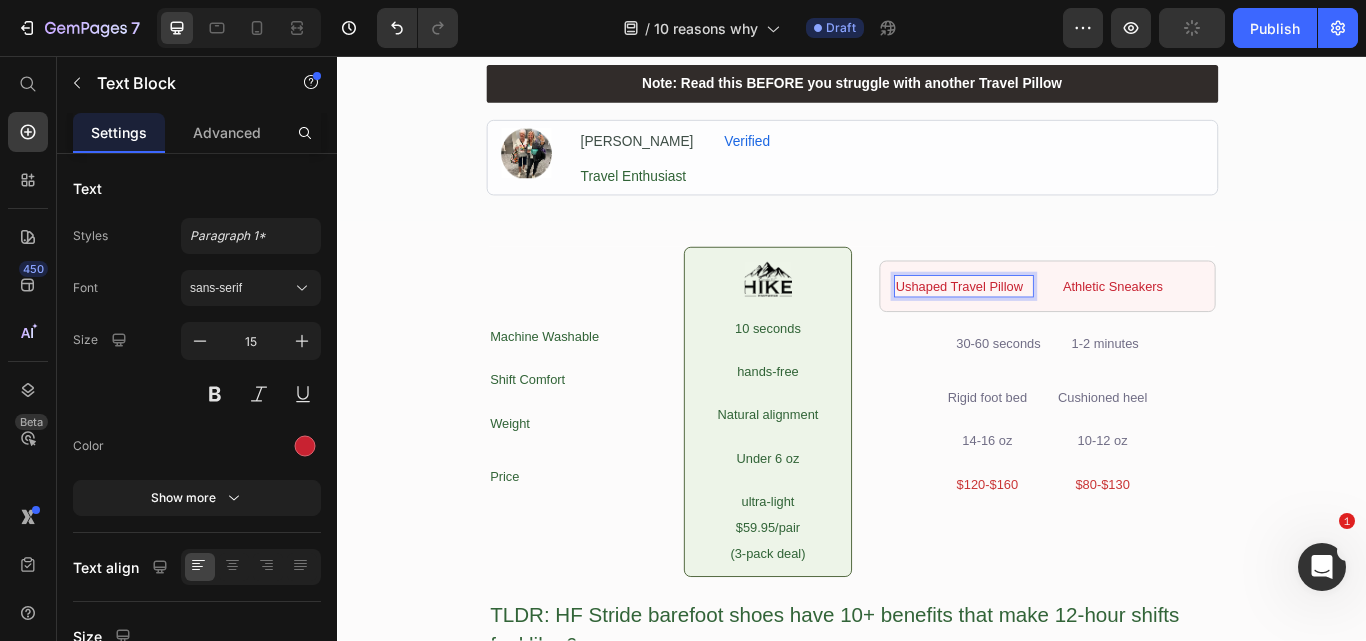 click on "Ushaped Travel Pillow" at bounding box center (1067, 325) 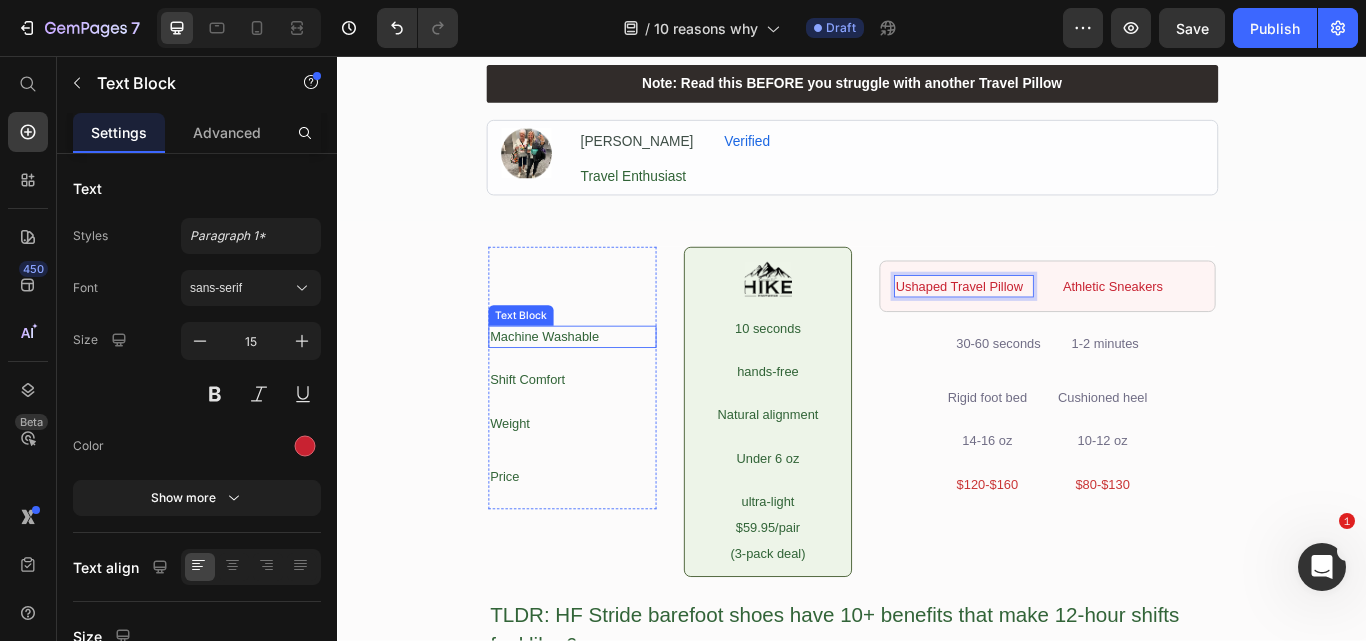 click on "Machine Washable" at bounding box center [611, 384] 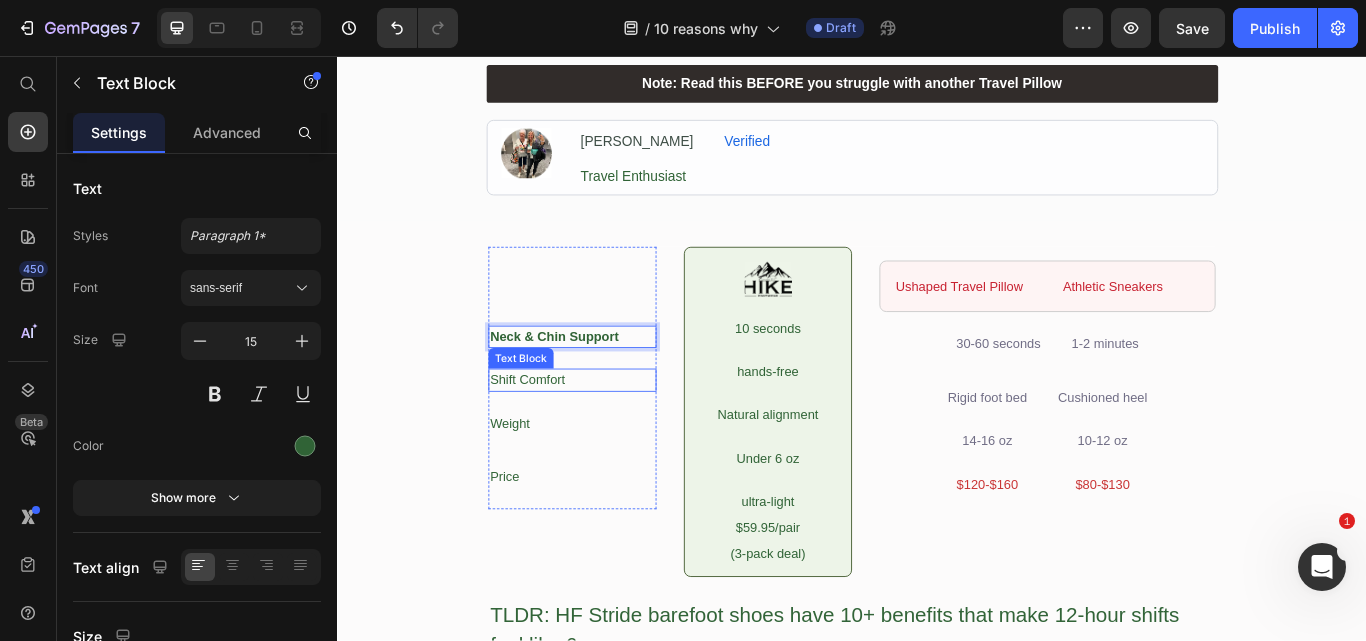 click on "Shift Comfort" at bounding box center (611, 434) 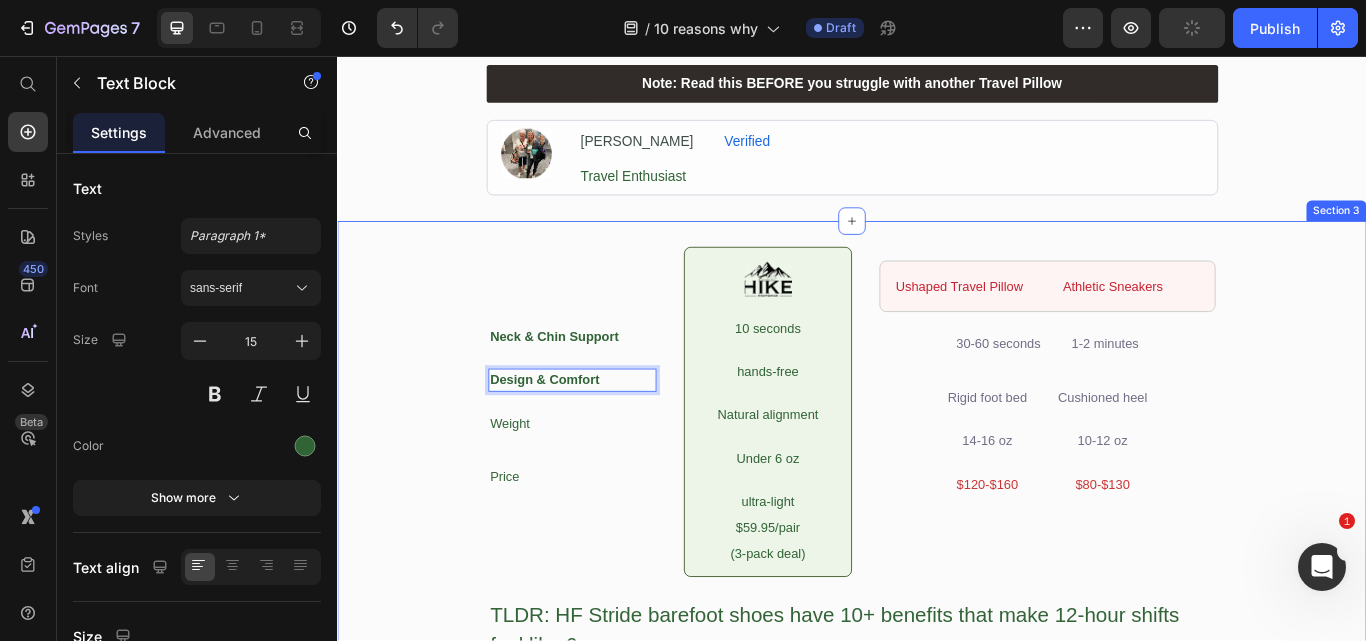 click on "Weight" at bounding box center [611, 485] 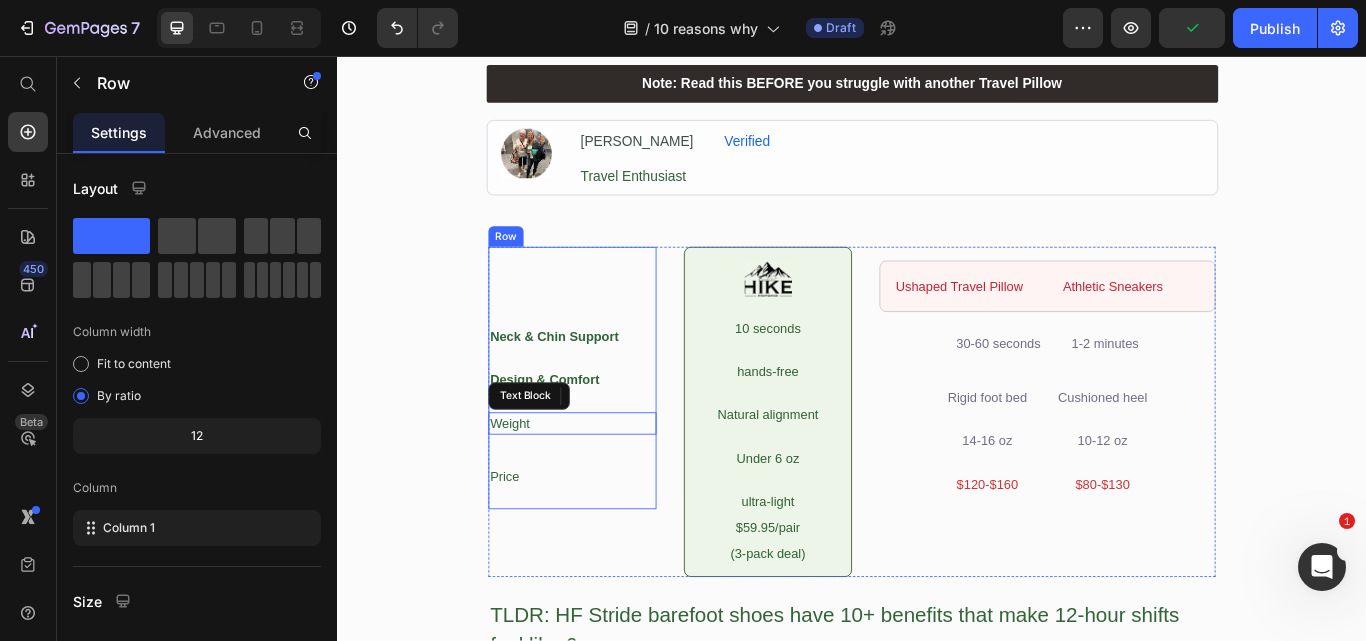 click on "Neck & Chin Support Text Block Design & Comfort Text Block   24 Weight Text Block Price Text Block" at bounding box center (611, 466) 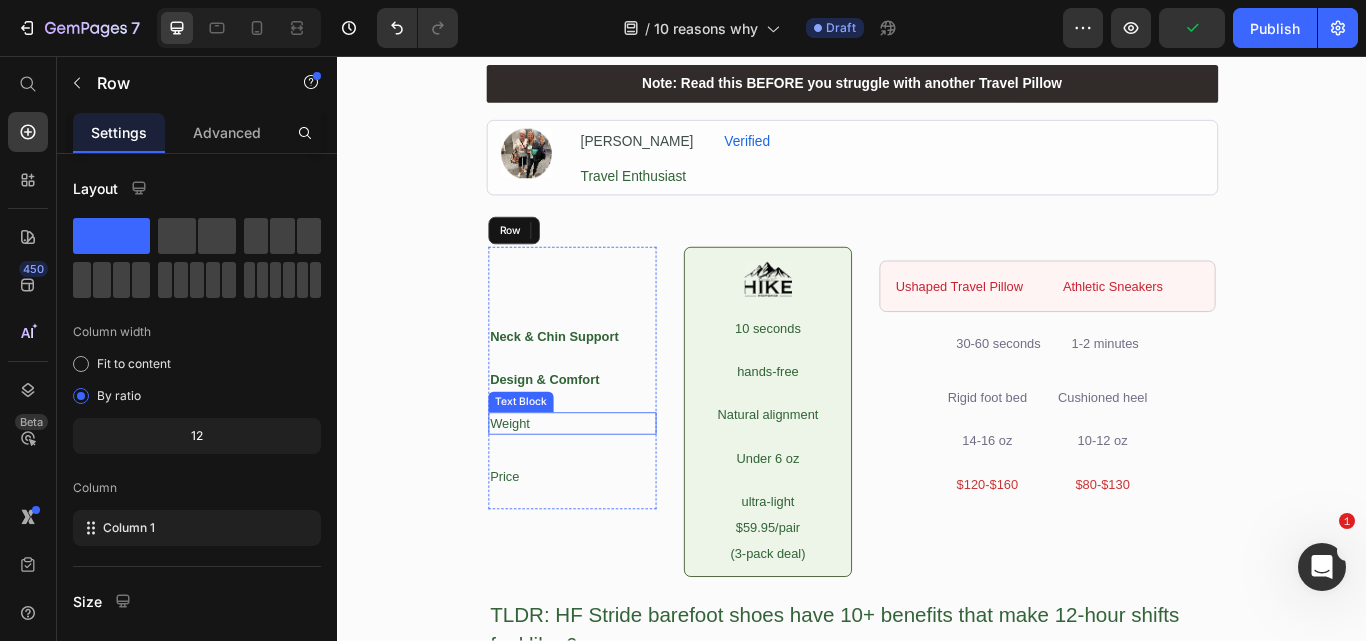 click on "Weight" at bounding box center [611, 485] 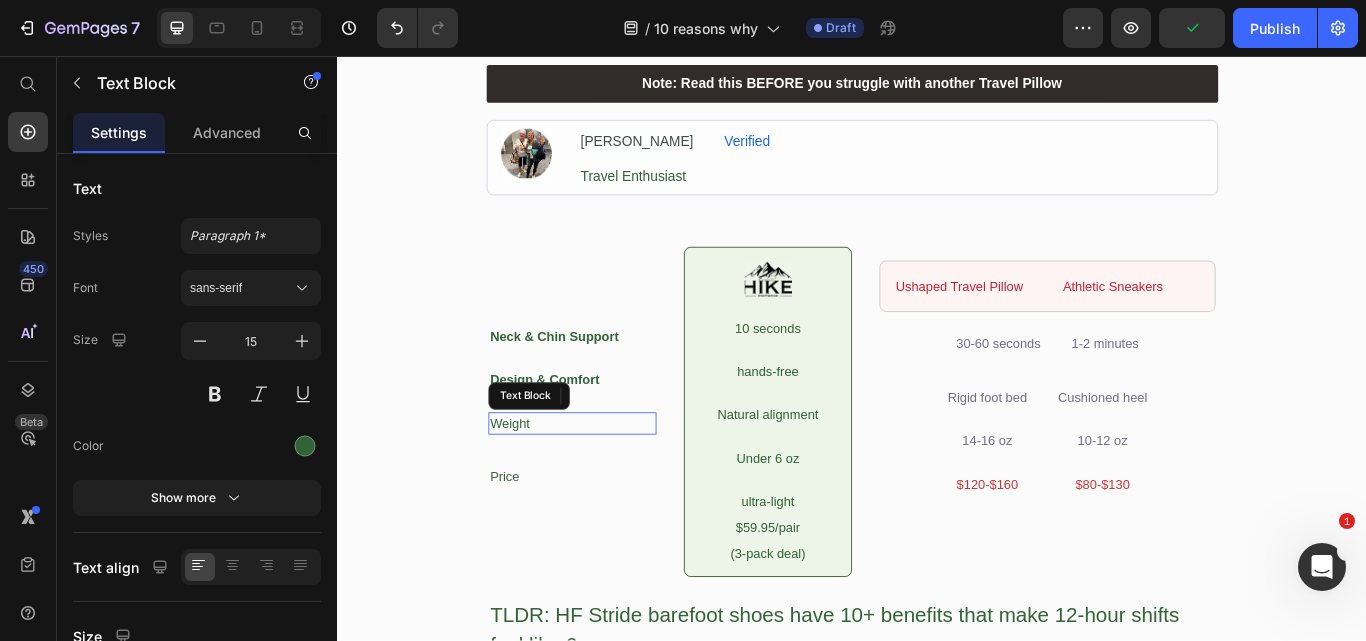 click on "Weight" at bounding box center [611, 485] 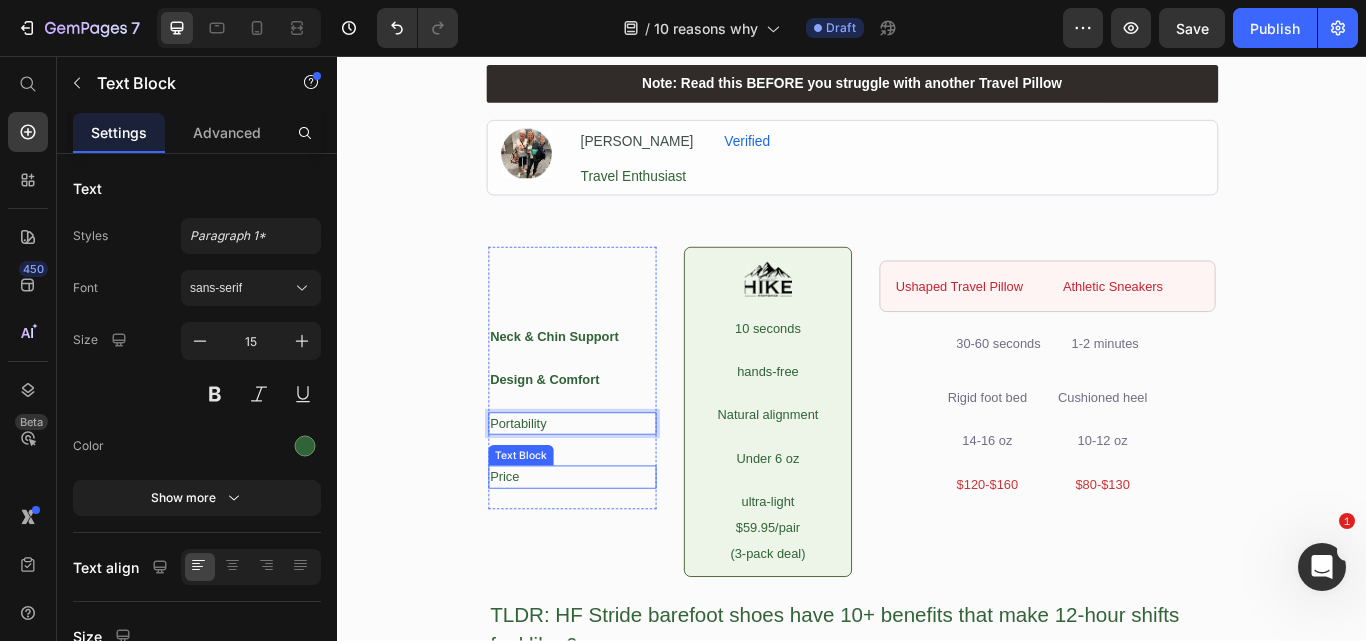 click on "Price" at bounding box center [611, 547] 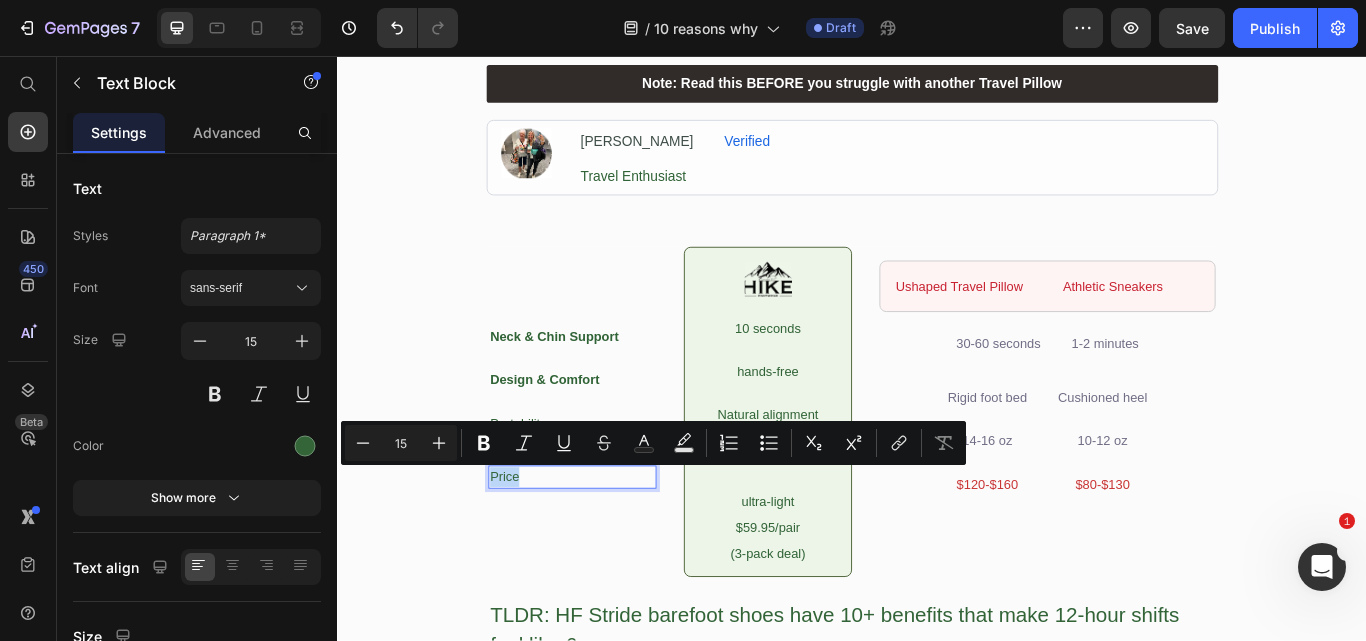 click on "Price" at bounding box center (611, 547) 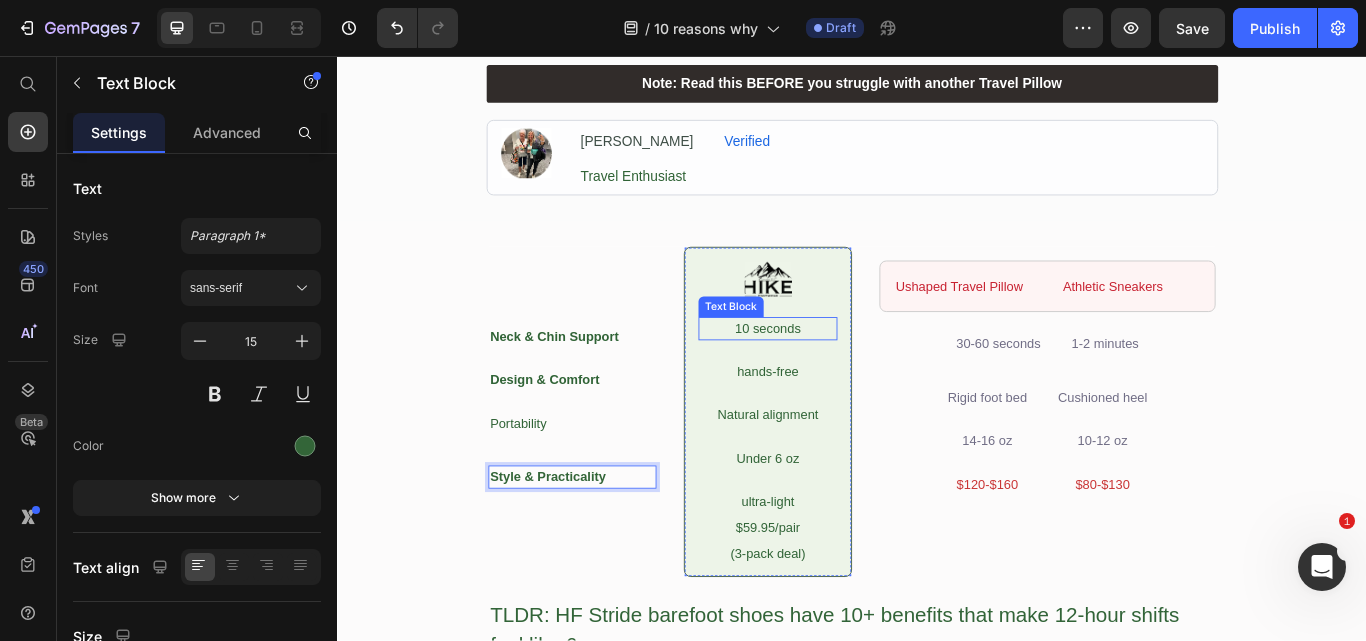 click on "10 seconds" at bounding box center (839, 374) 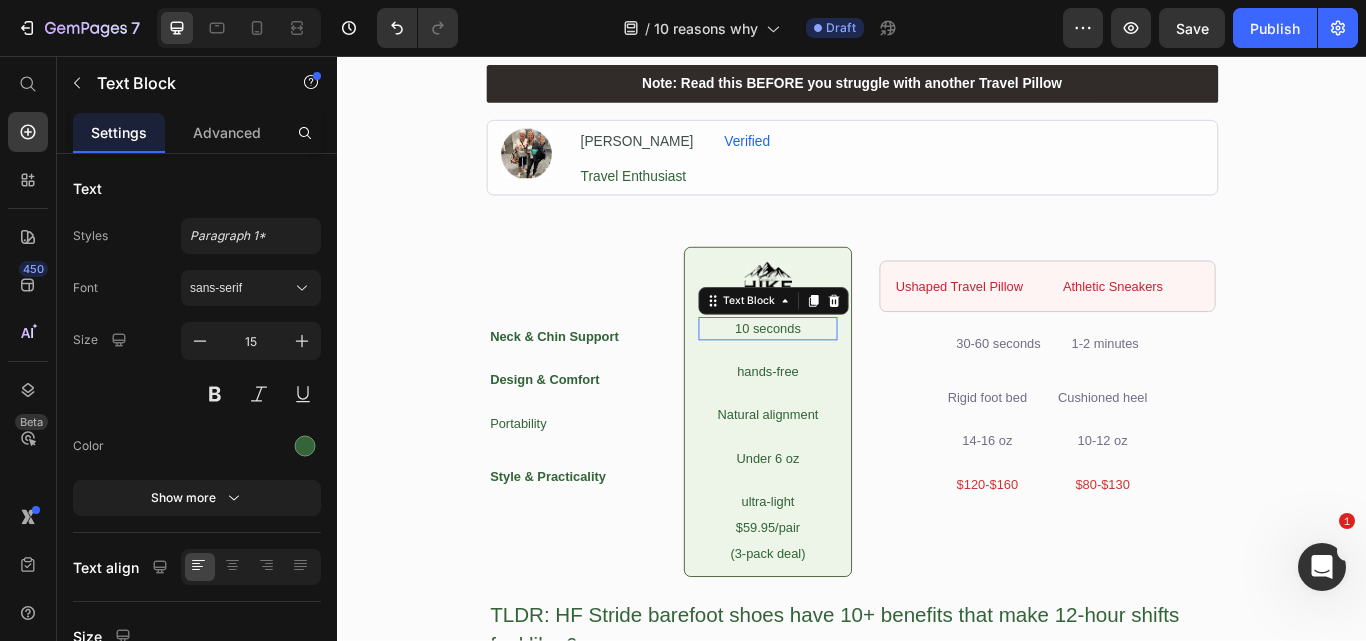 click on "10 seconds" at bounding box center [839, 374] 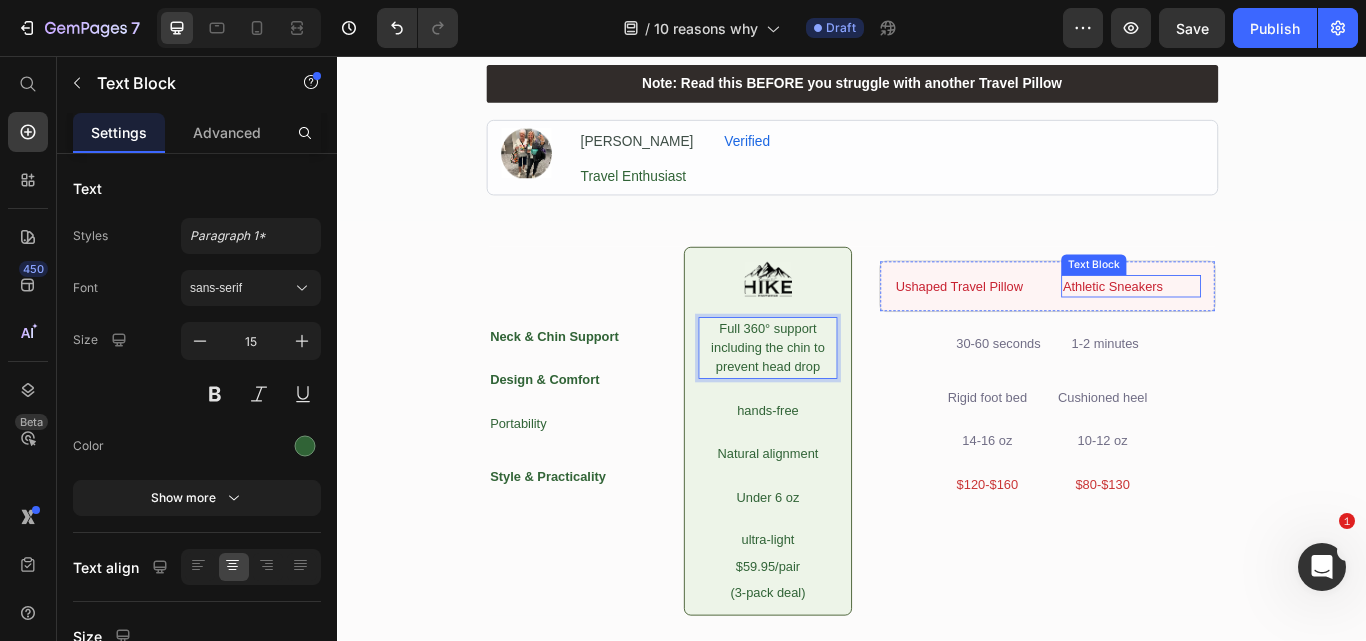 click on "Athletic Sneakers" at bounding box center (1262, 325) 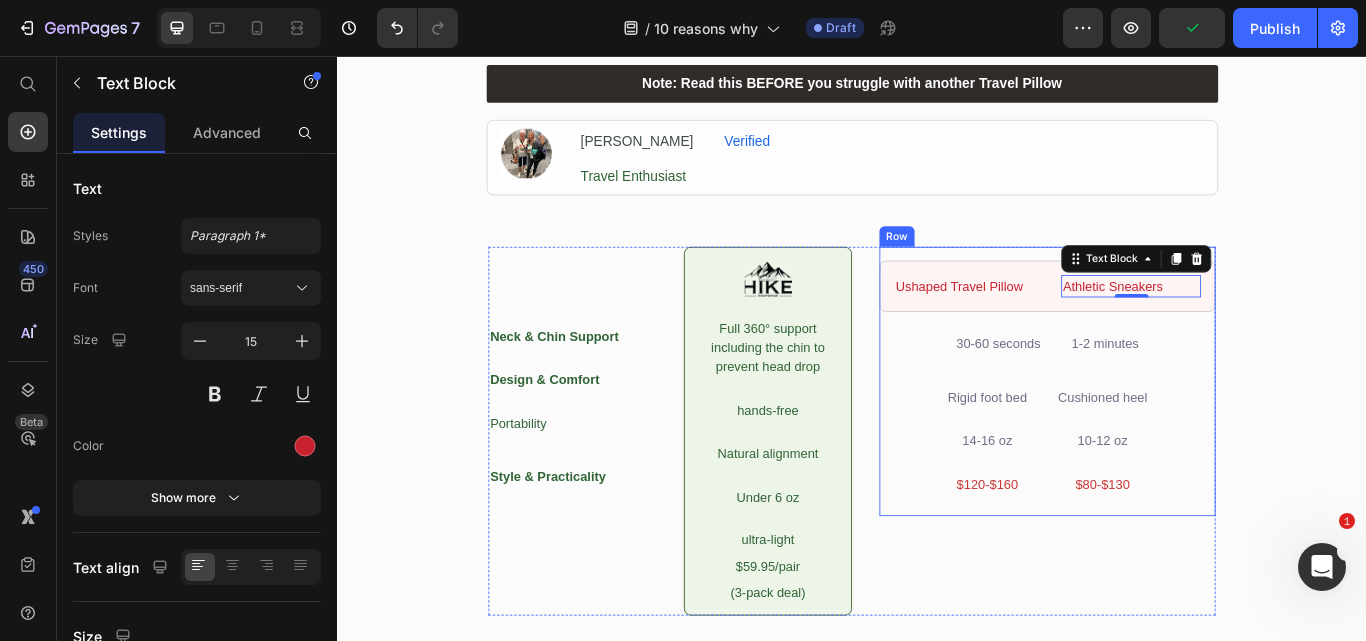 click on "Ushaped Travel Pillow Text Block Athletic Sneakers Text Block   0 Row 30-60 seconds Text Block 1-2 minutes Text Block Row Row Rigid foot bed Text Block 14-16 oz Text Block $120-$160 Text Block Cushioned heel Text Block 10-12 oz Text Block $80-$130 Text Block Row Row" at bounding box center [1165, 436] 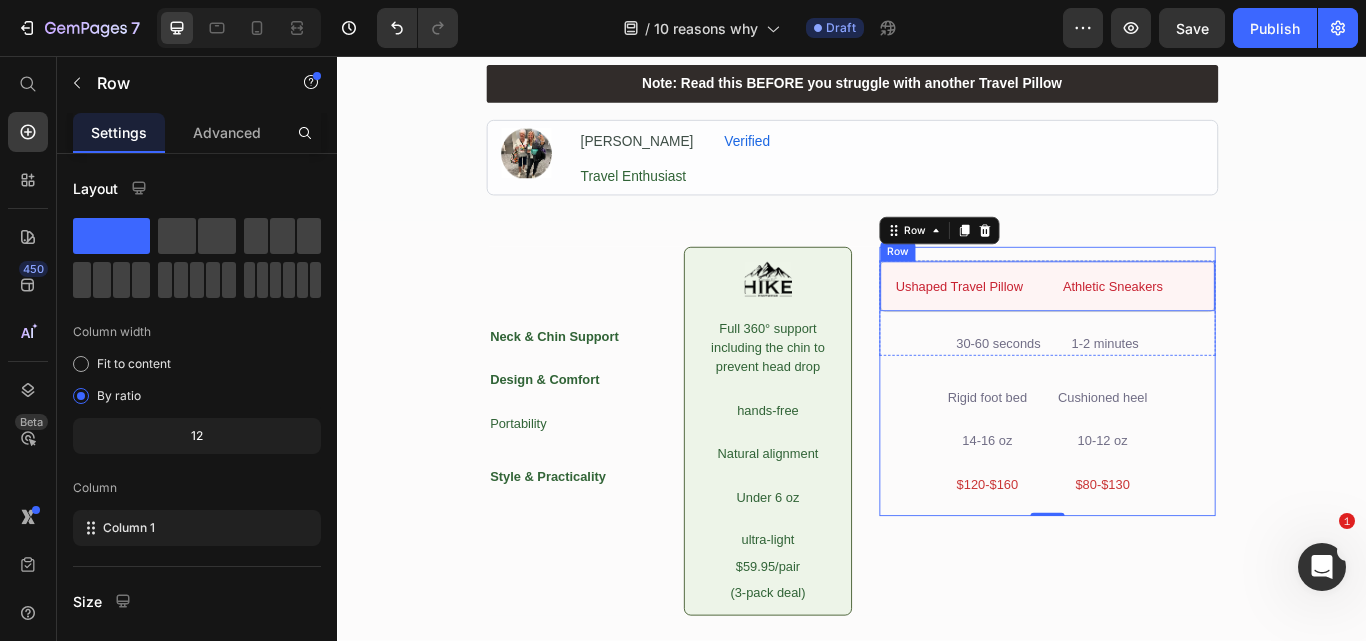 click on "Athletic Sneakers" at bounding box center (1262, 325) 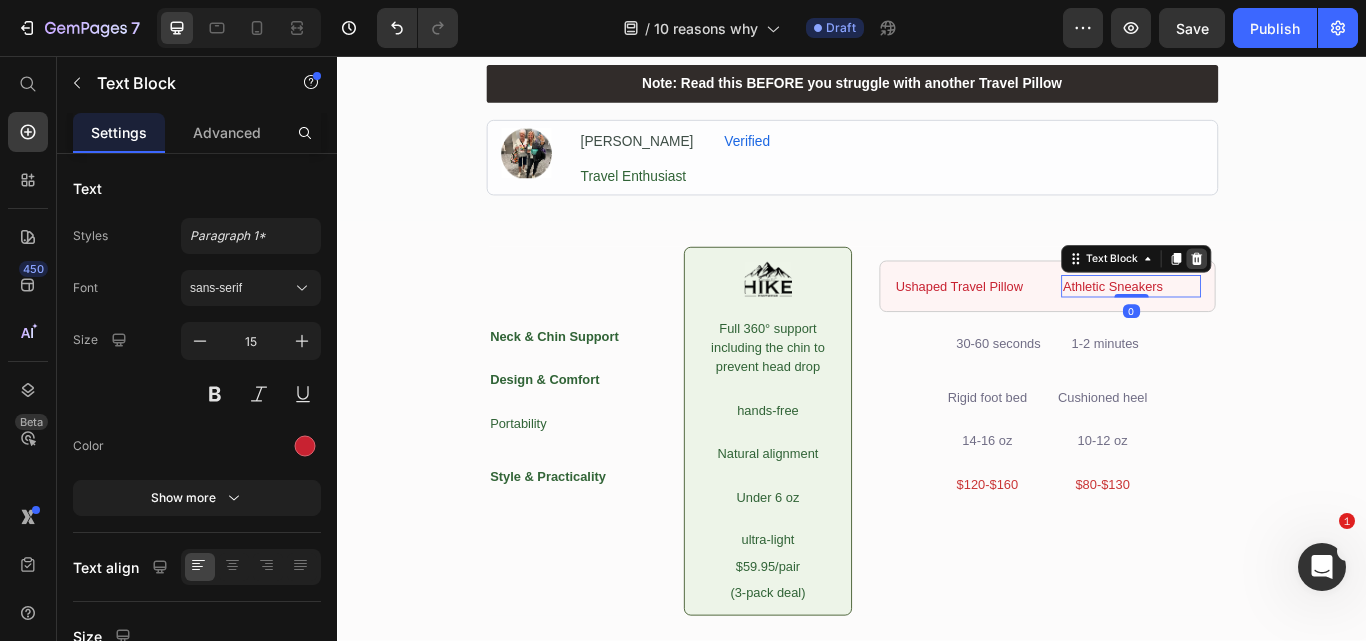 click 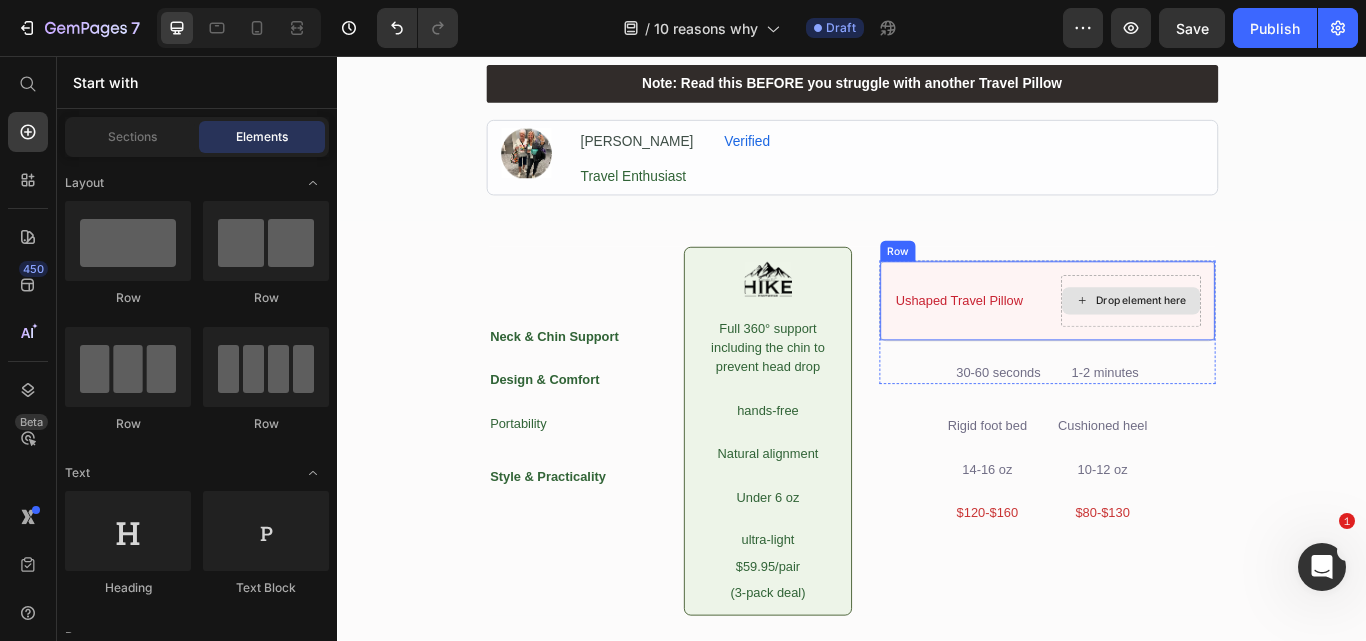 click on "Drop element here" at bounding box center [1262, 342] 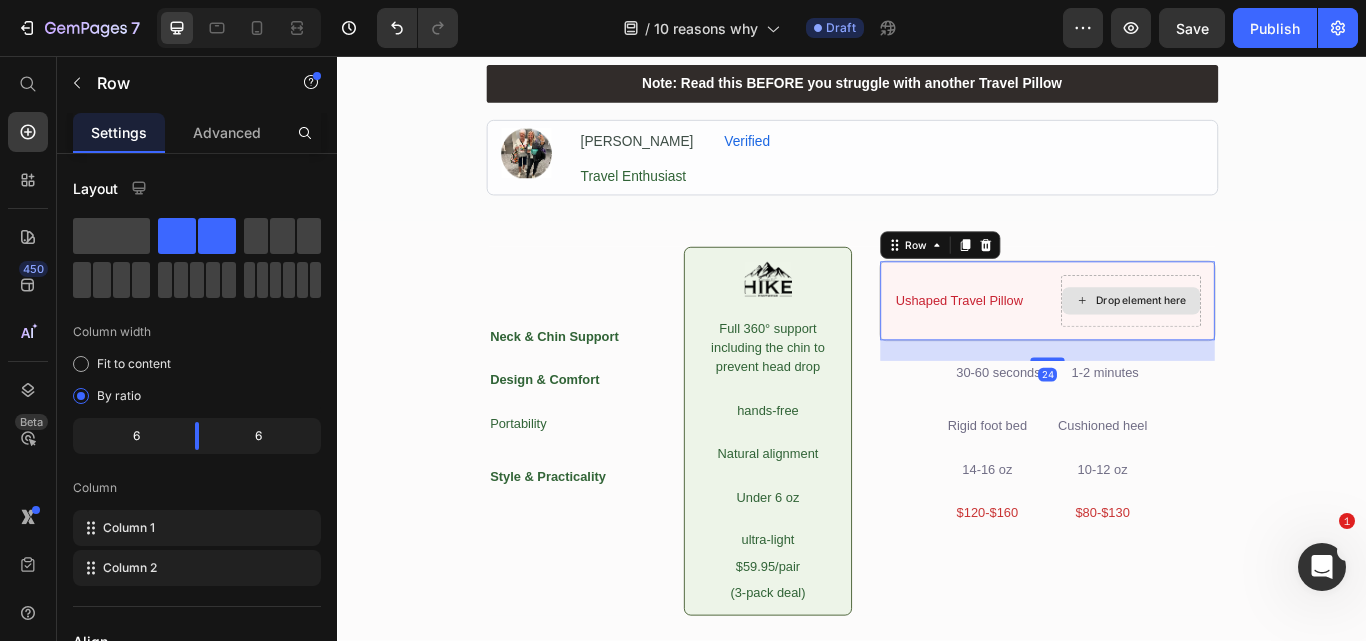 click on "Drop element here" at bounding box center (1262, 342) 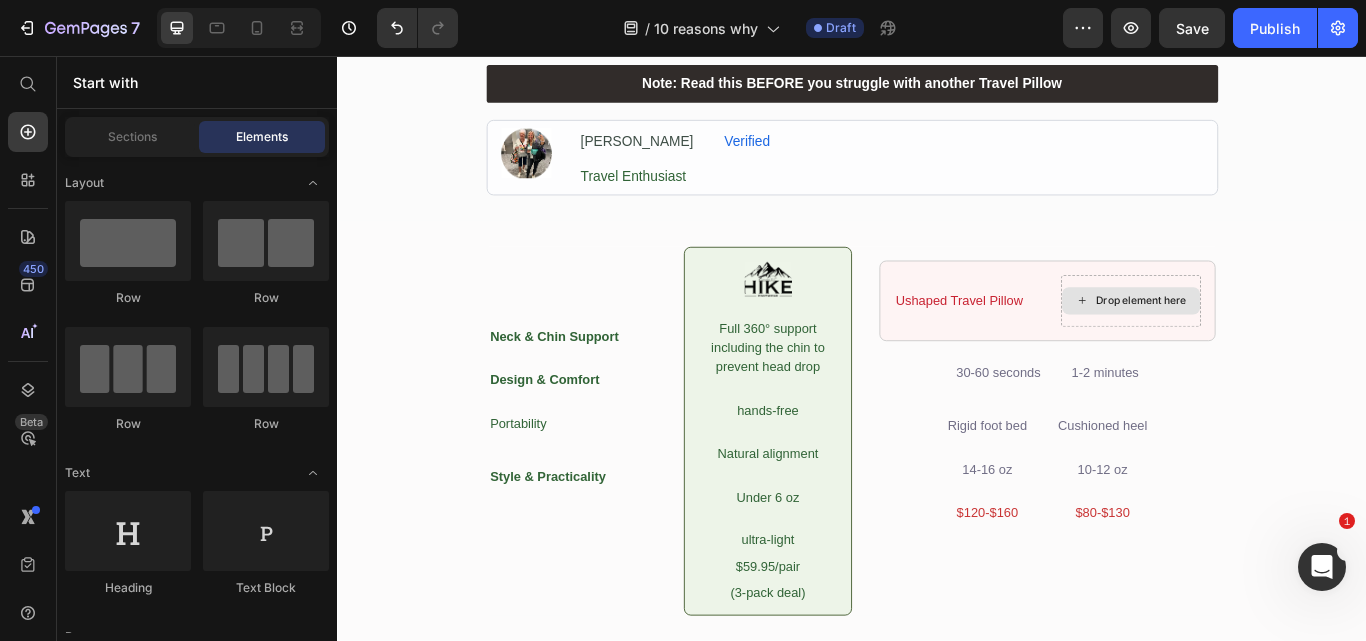 click on "Drop element here" at bounding box center [1274, 342] 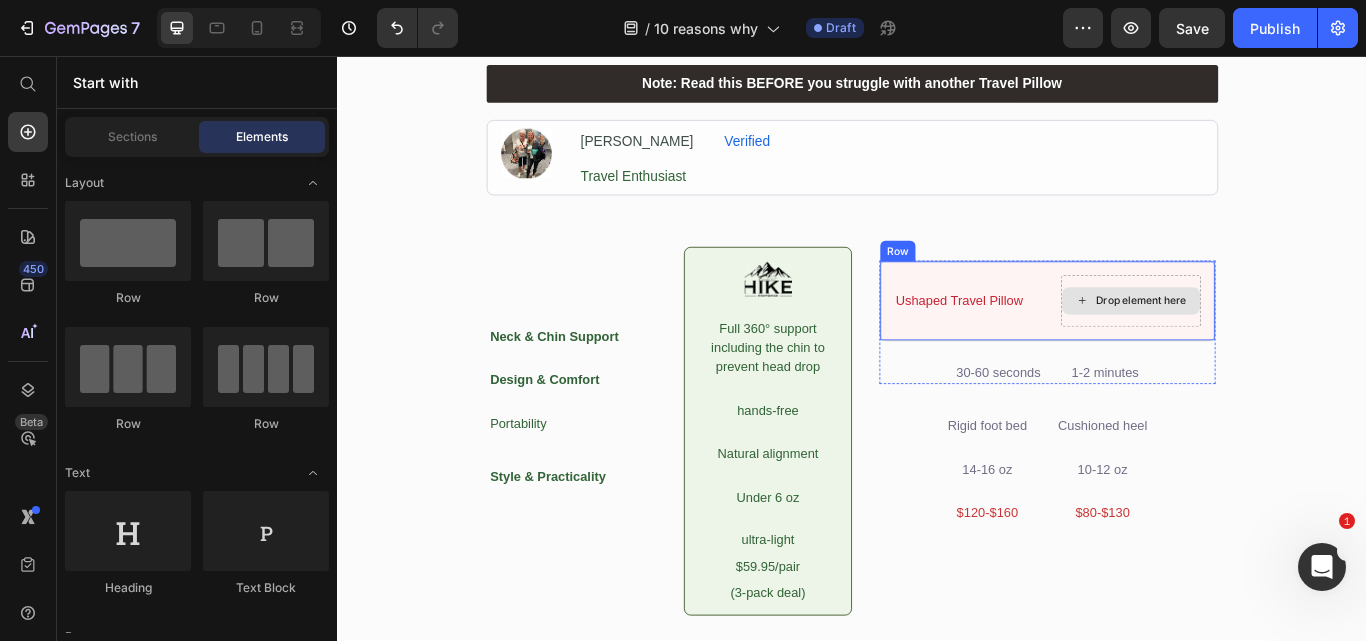 click on "Drop element here" at bounding box center (1262, 342) 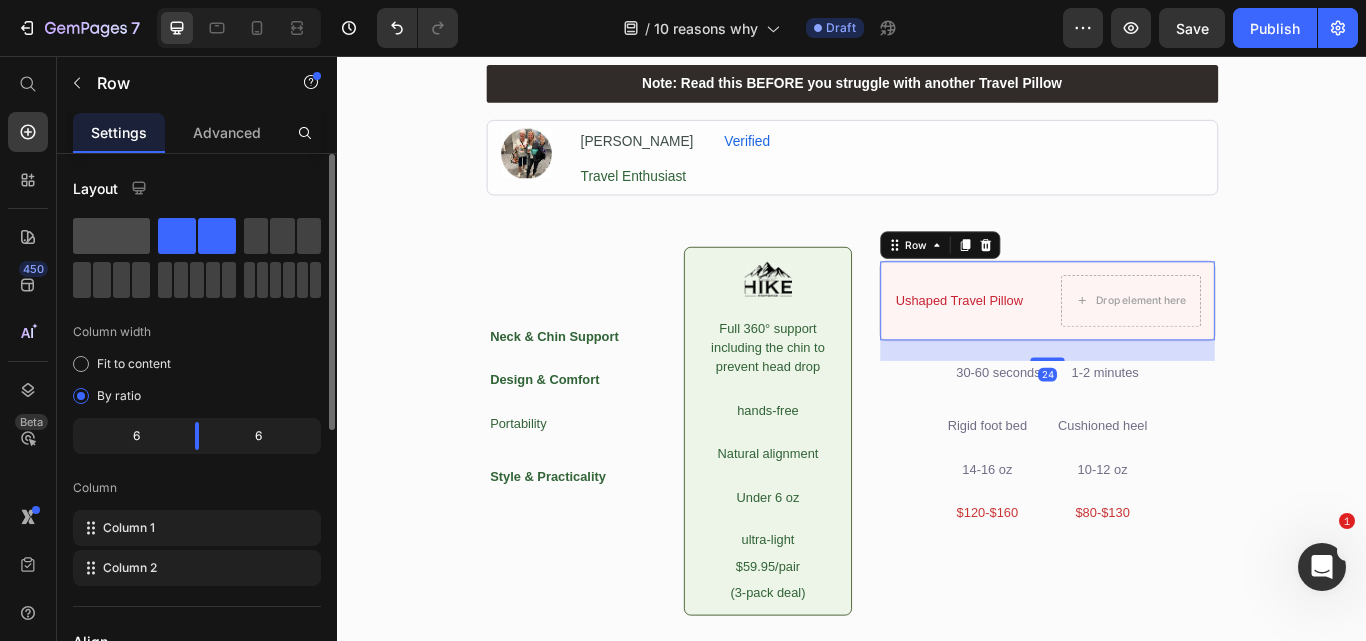 click 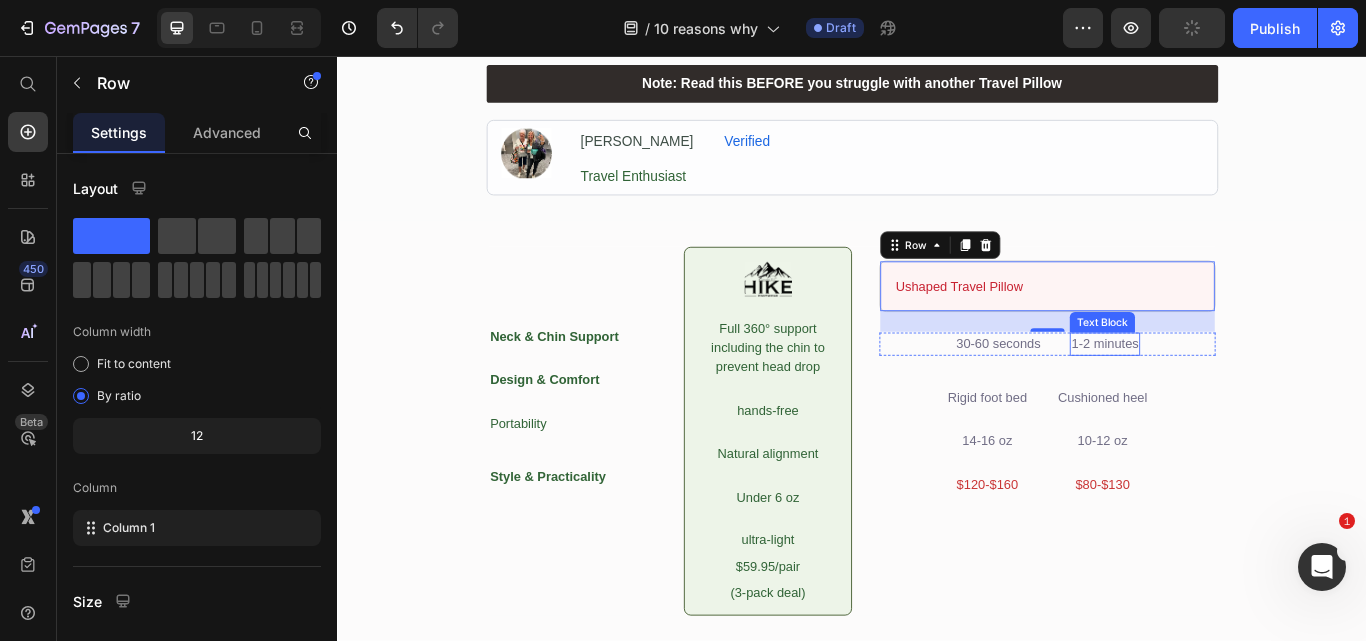 click on "1-2 minutes" at bounding box center (1232, 392) 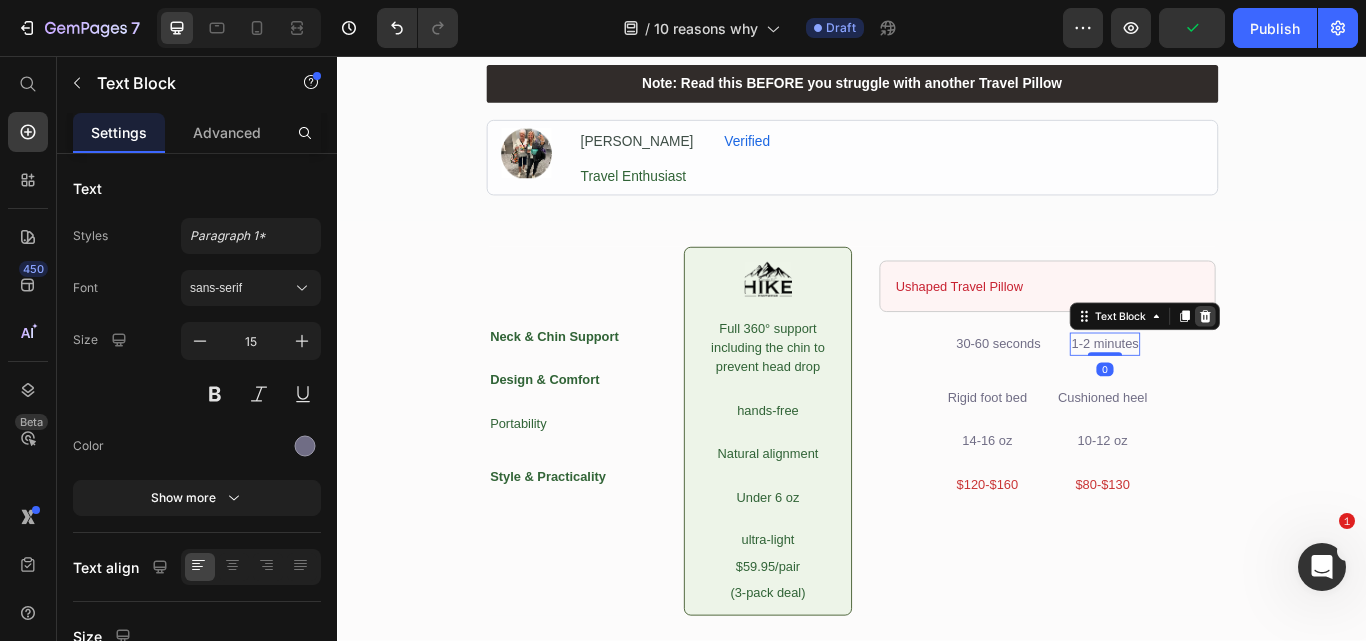 click at bounding box center (1349, 360) 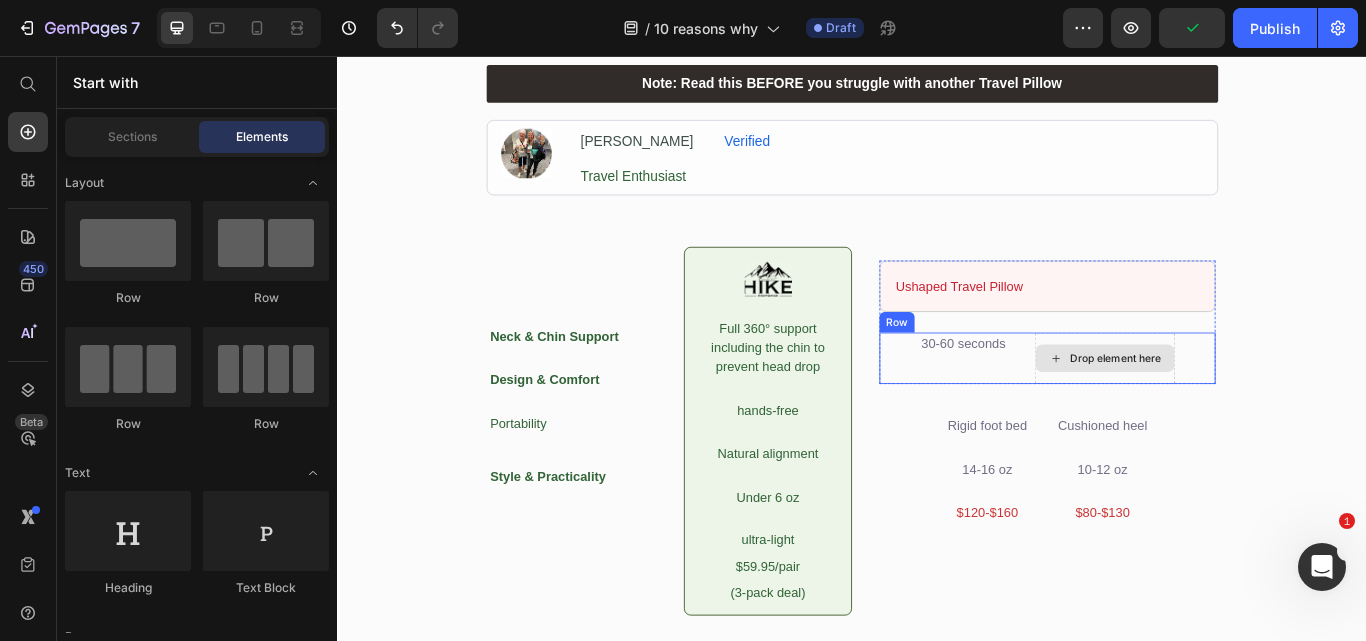 click on "Drop element here" at bounding box center (1244, 409) 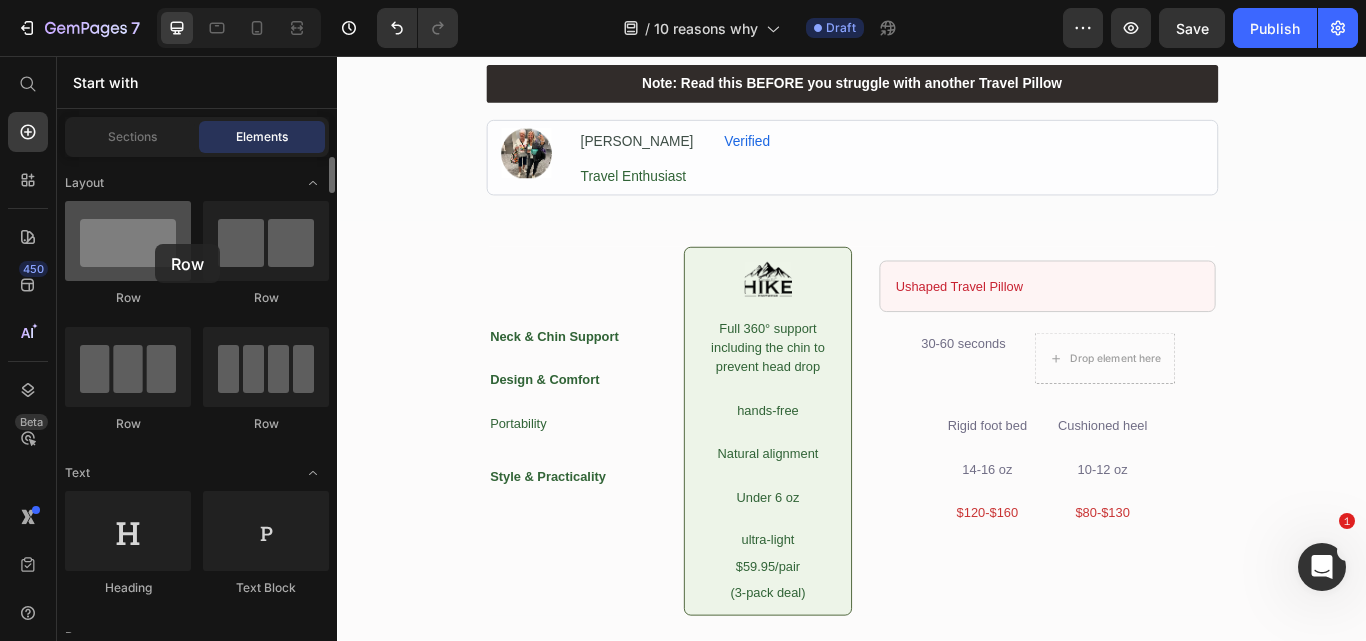 click at bounding box center [128, 241] 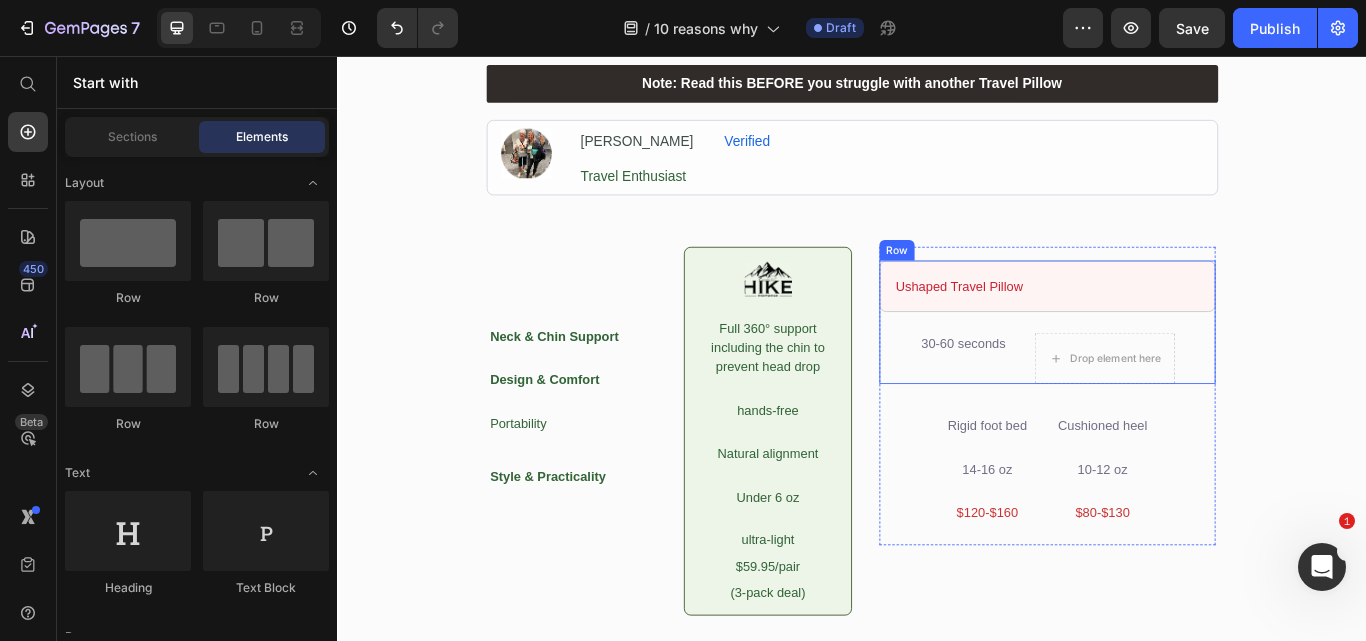 click on "Ushaped Travel Pillow Text Block Row 30-60 seconds Text Block
Drop element here Row" at bounding box center [1165, 367] 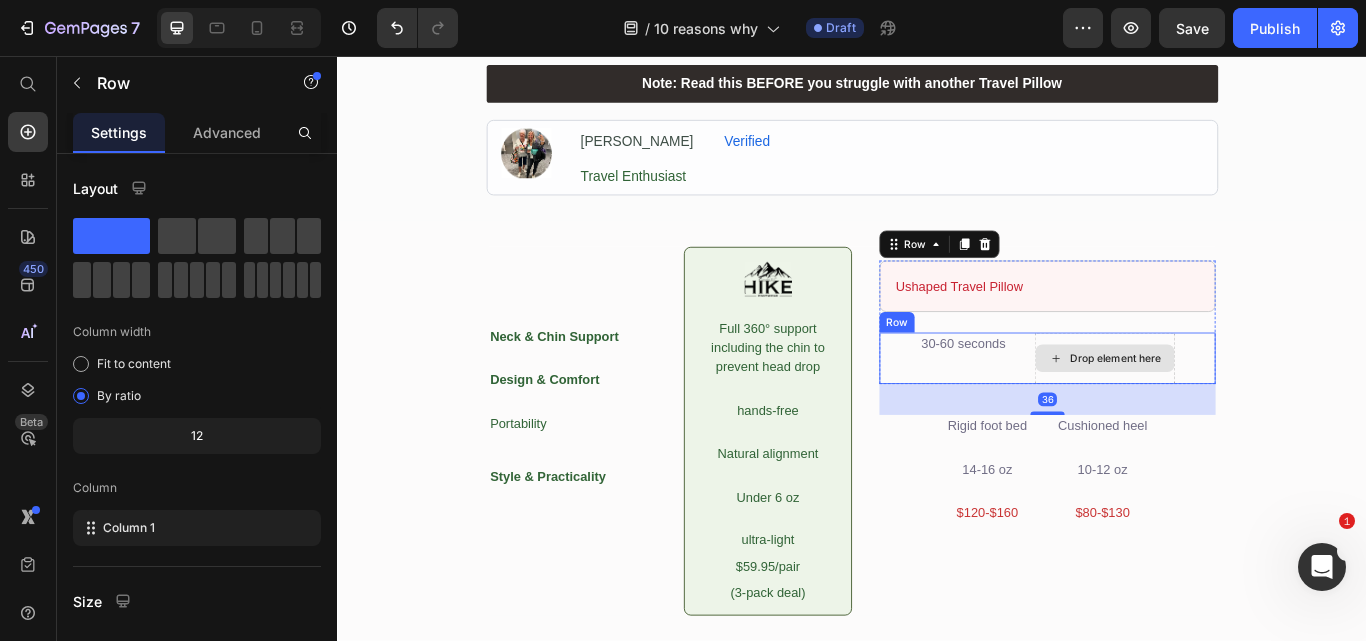 click on "Drop element here" at bounding box center [1232, 409] 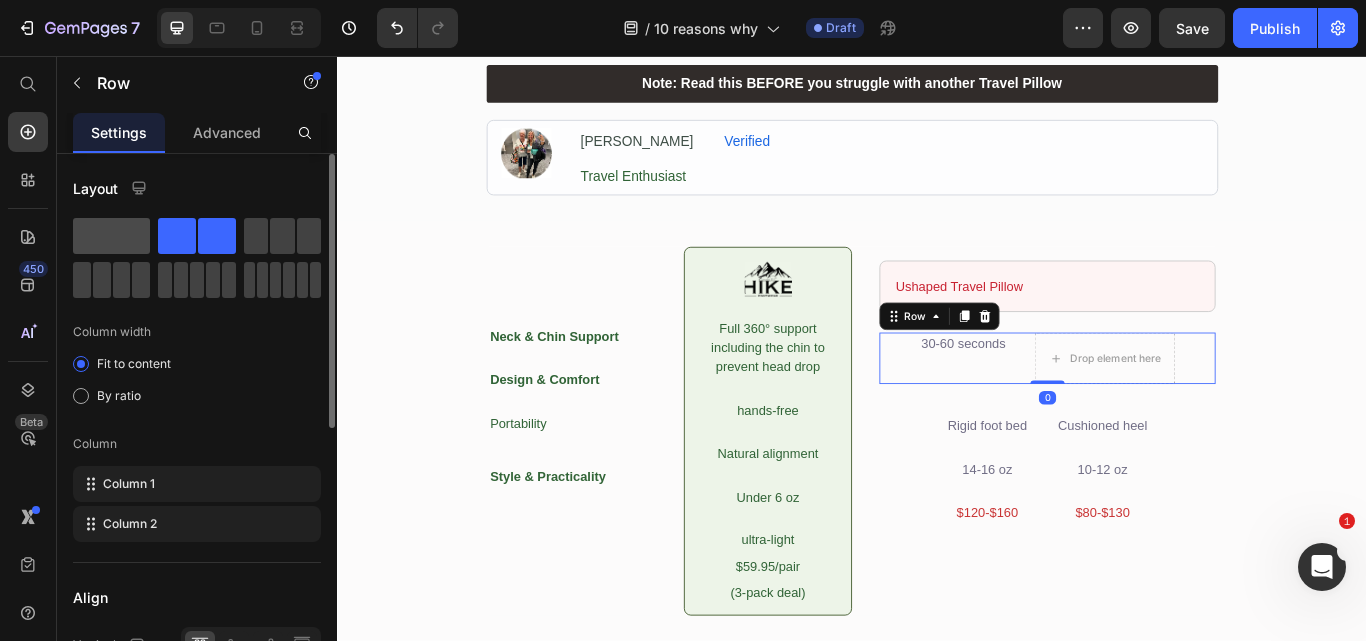 drag, startPoint x: 136, startPoint y: 247, endPoint x: 240, endPoint y: 307, distance: 120.06665 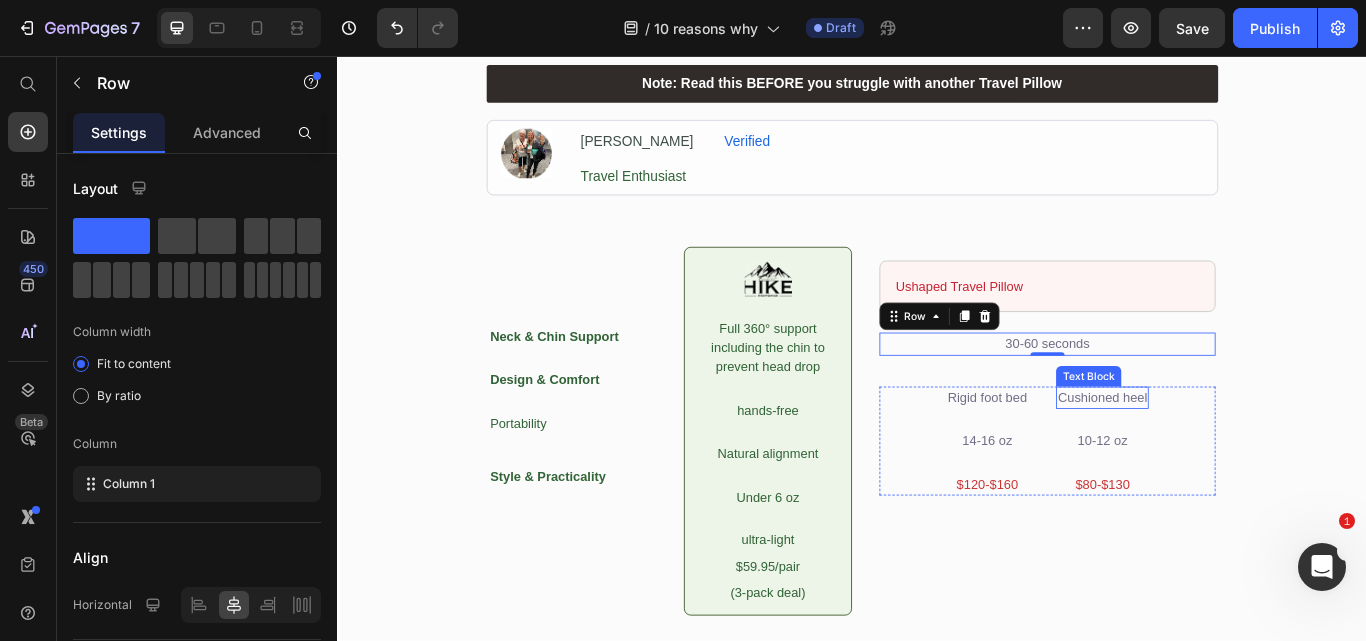 click on "Cushioned heel" at bounding box center [1229, 455] 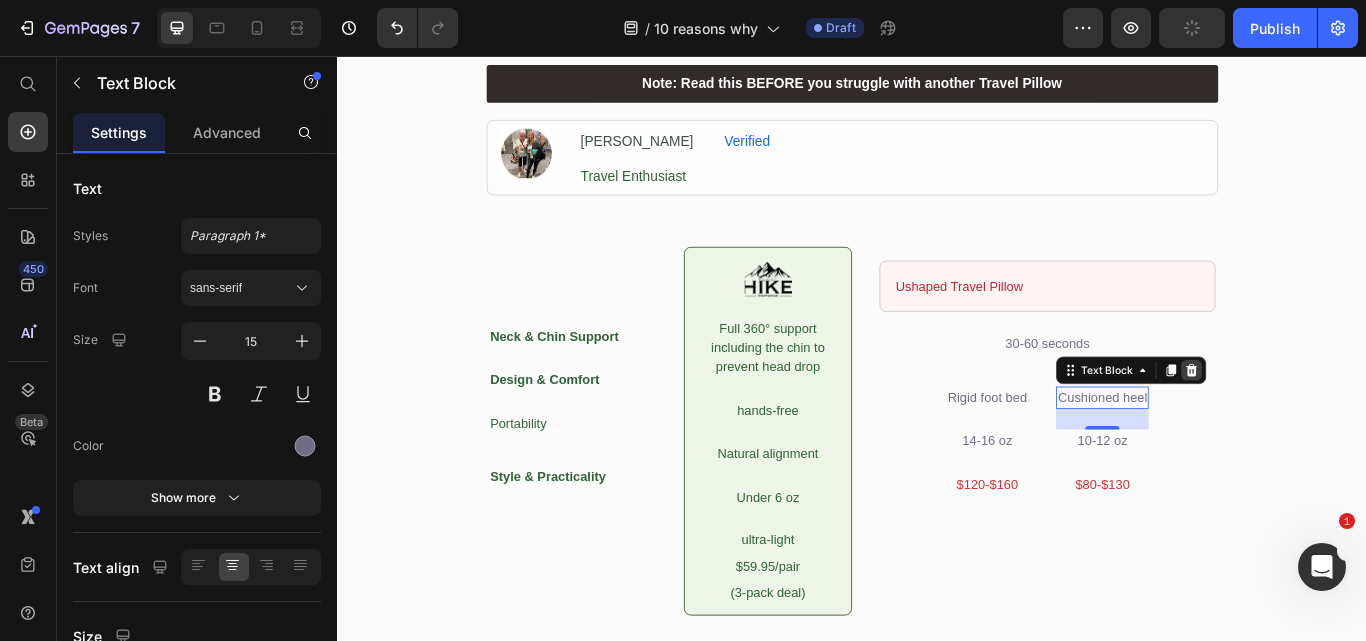 click 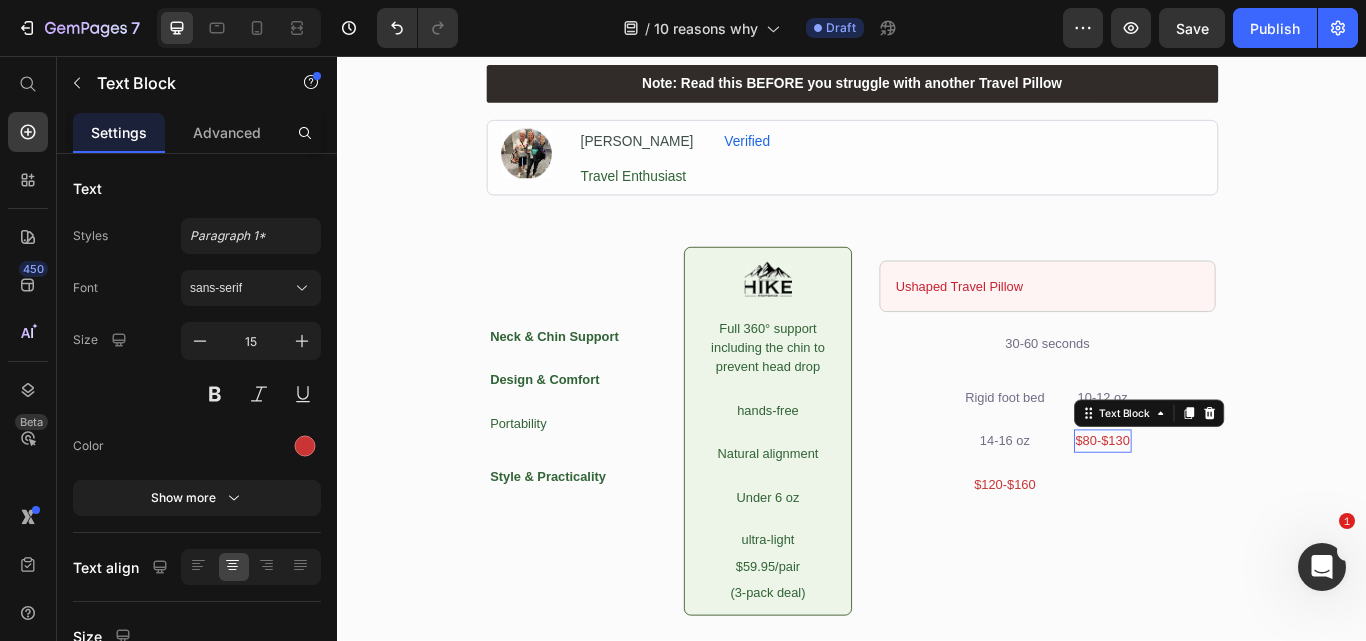 click on "$80-$130" at bounding box center [1229, 505] 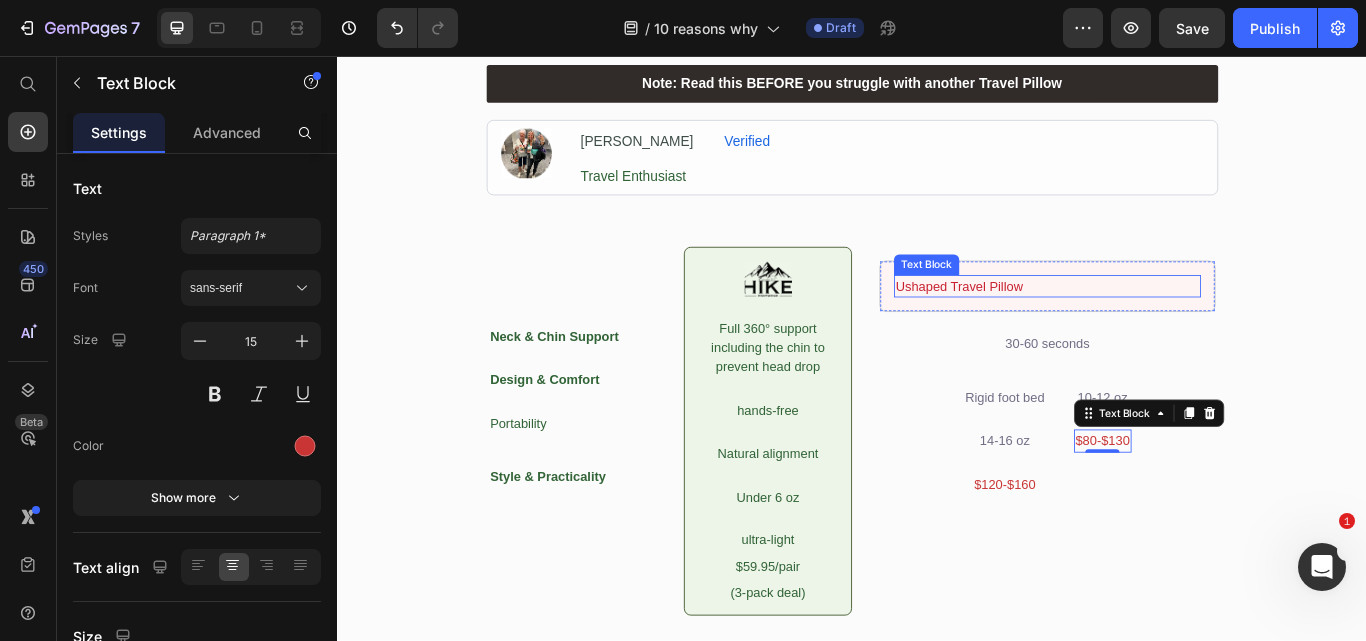 click on "Ushaped Travel Pillow" at bounding box center (1165, 325) 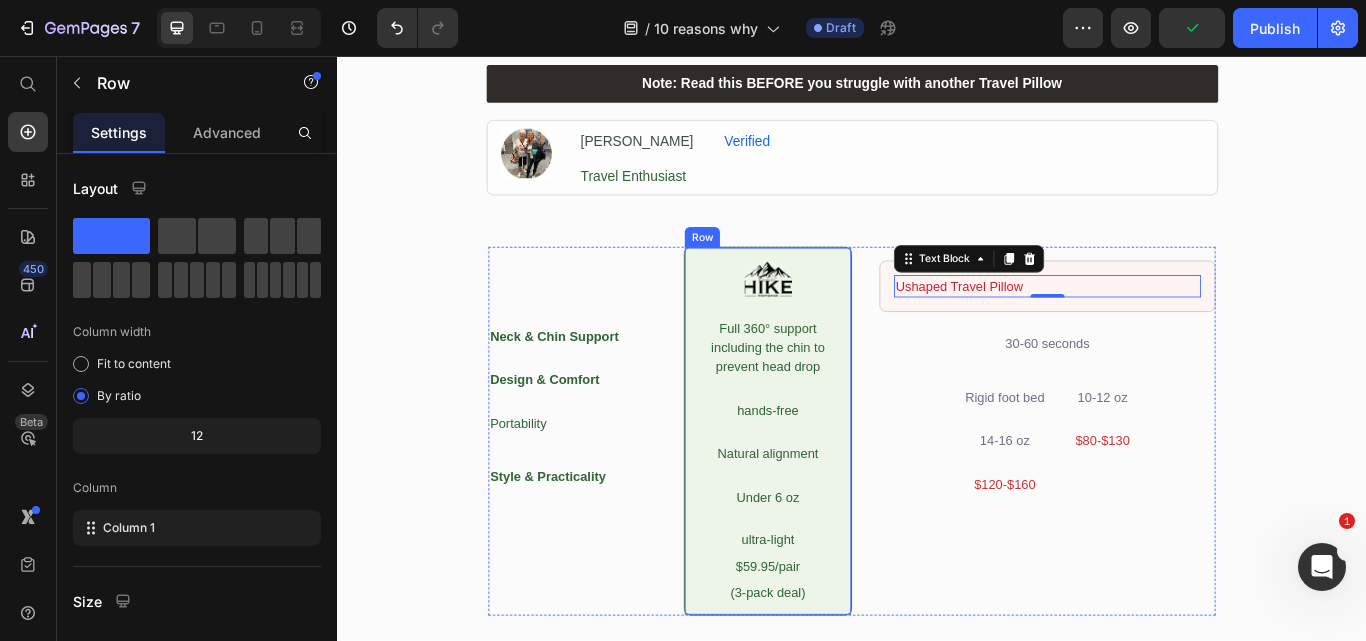 click on "Image Full 360° support including the chin to prevent head drop Text Block hands-free Text Block Natural alignment Text Block Under 6 oz Text Block ultra-light Text Block $59.95/pair Text Block (3-pack deal) Text Block Row" at bounding box center [839, 494] 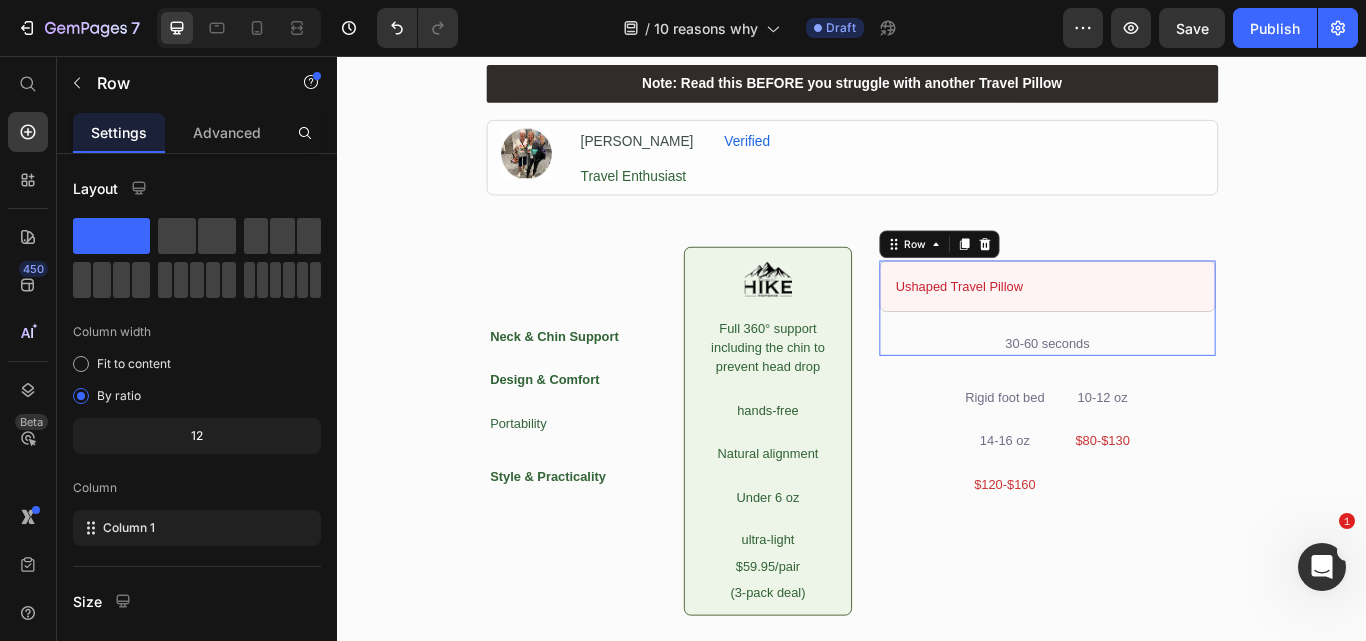 click on "Ushaped Travel Pillow Text Block Row 30-60 seconds Text Block Row" at bounding box center (1165, 350) 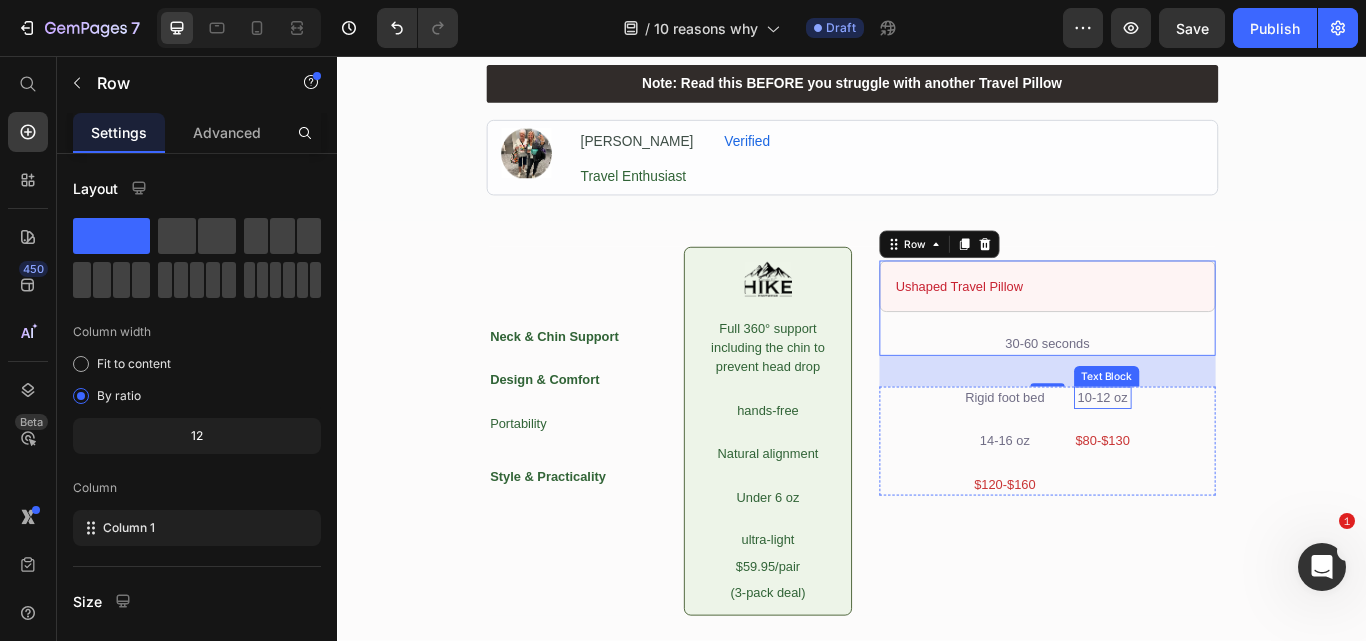 click on "10-12 oz" at bounding box center (1229, 455) 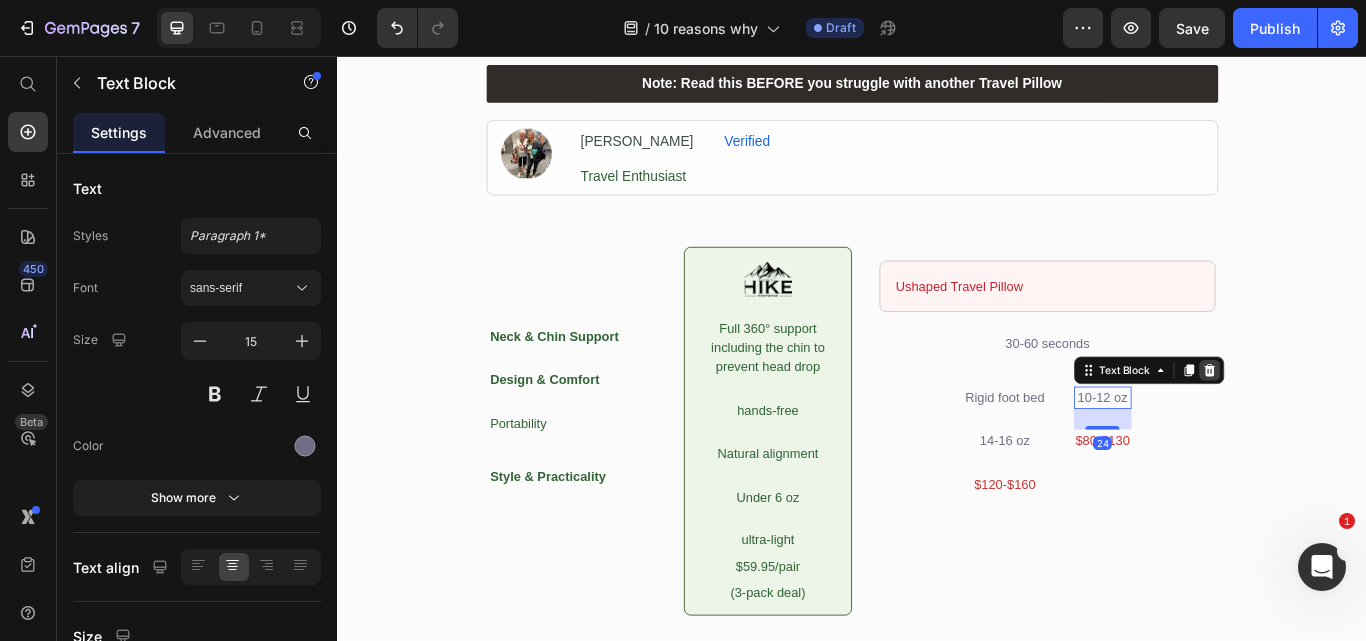 click at bounding box center [1354, 423] 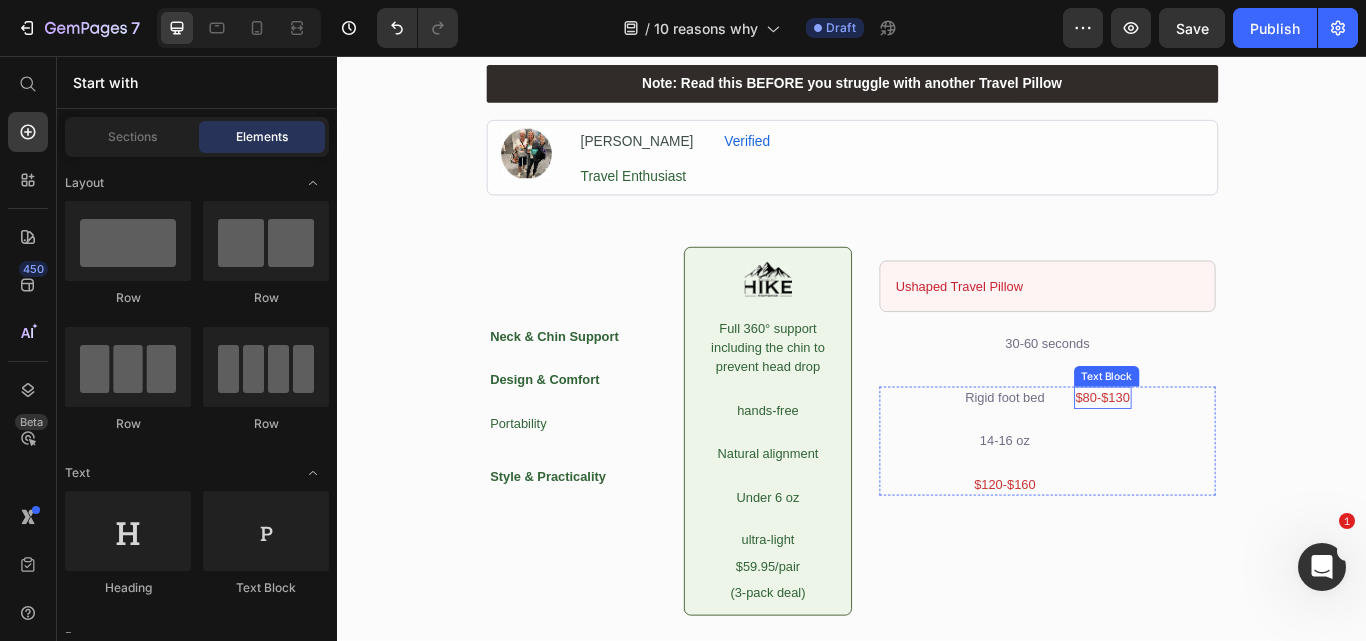 click on "$80-$130" at bounding box center [1229, 455] 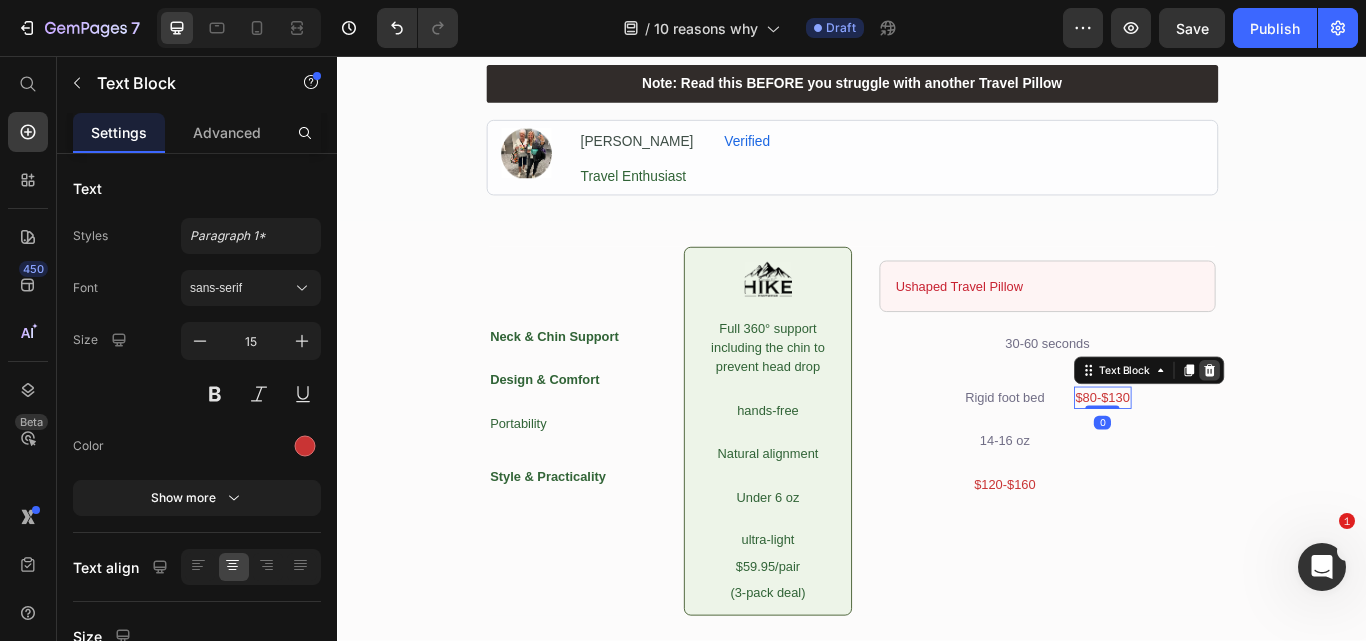click 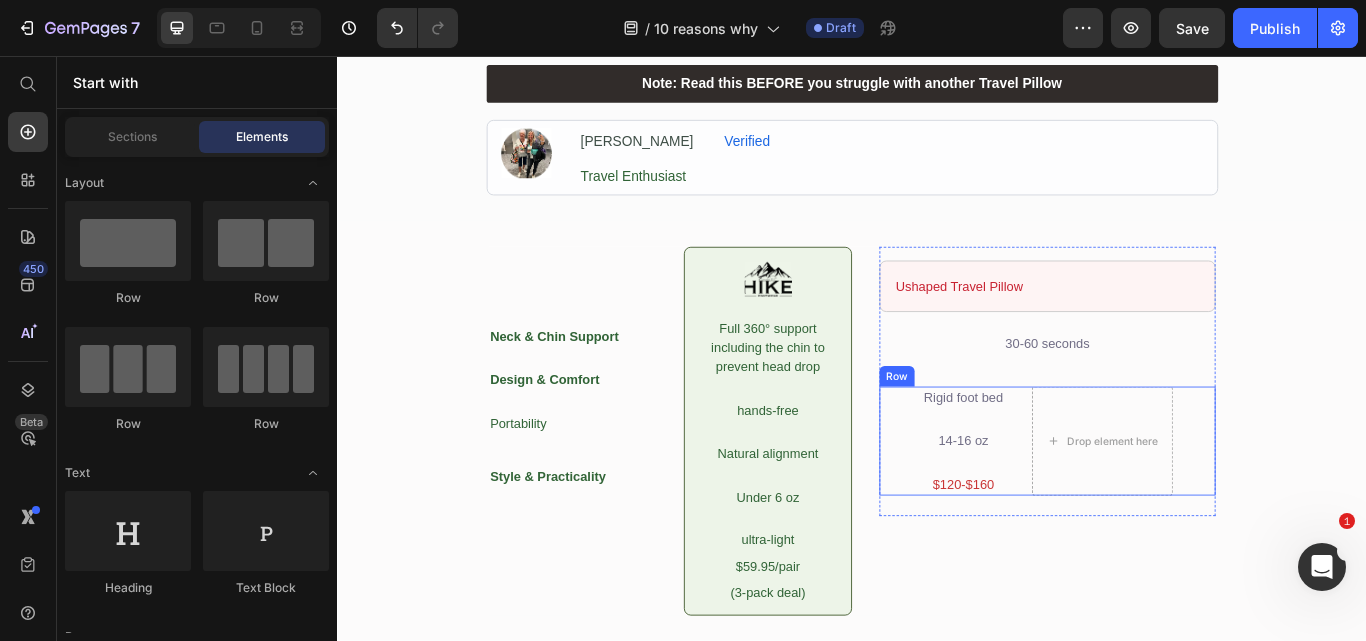 click on "Rigid foot bed Text Block 14-16 oz Text Block $120-$160 Text Block" at bounding box center (1067, 506) 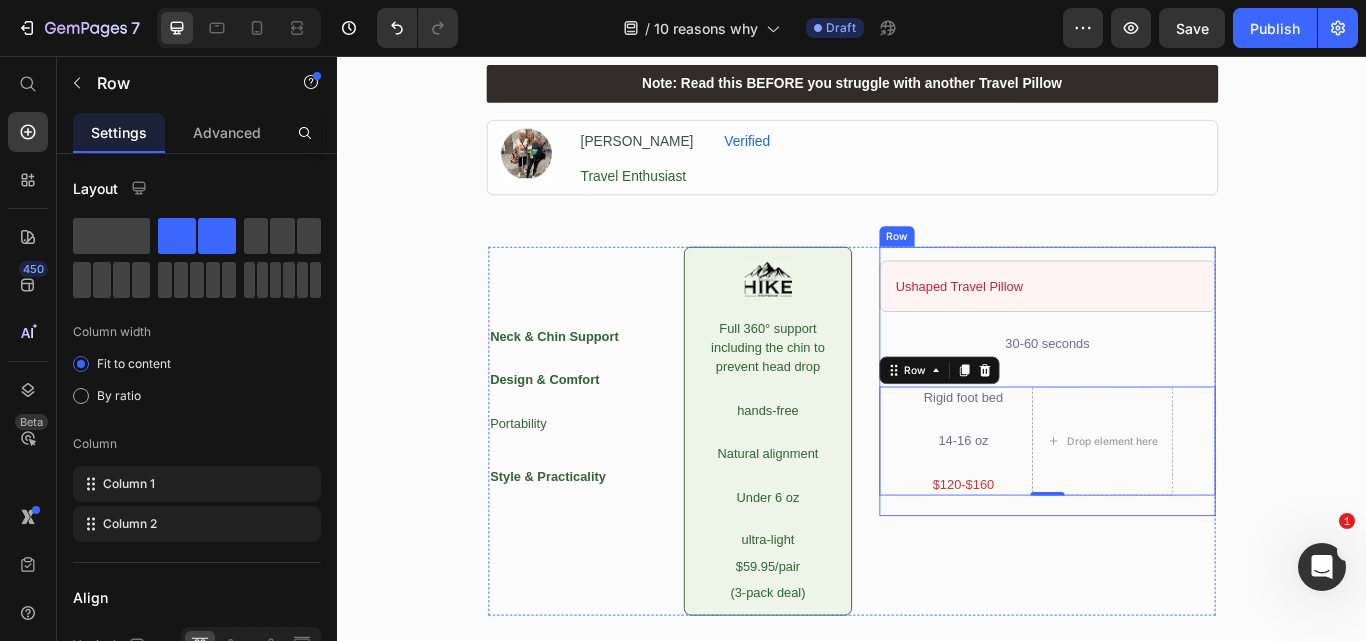 click on "Ushaped Travel Pillow Text Block Row 30-60 seconds Text Block Row Row Rigid foot bed Text Block 14-16 oz Text Block $120-$160 Text Block
Drop element here Row   0 Row" at bounding box center (1165, 436) 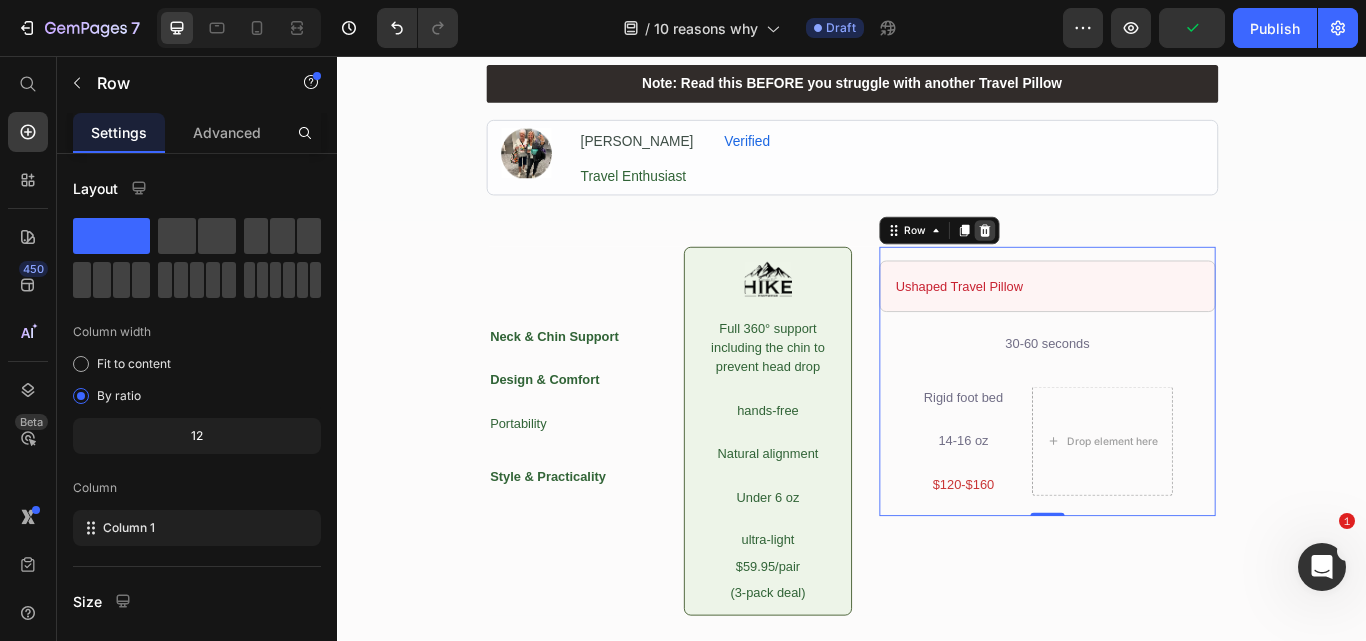 click 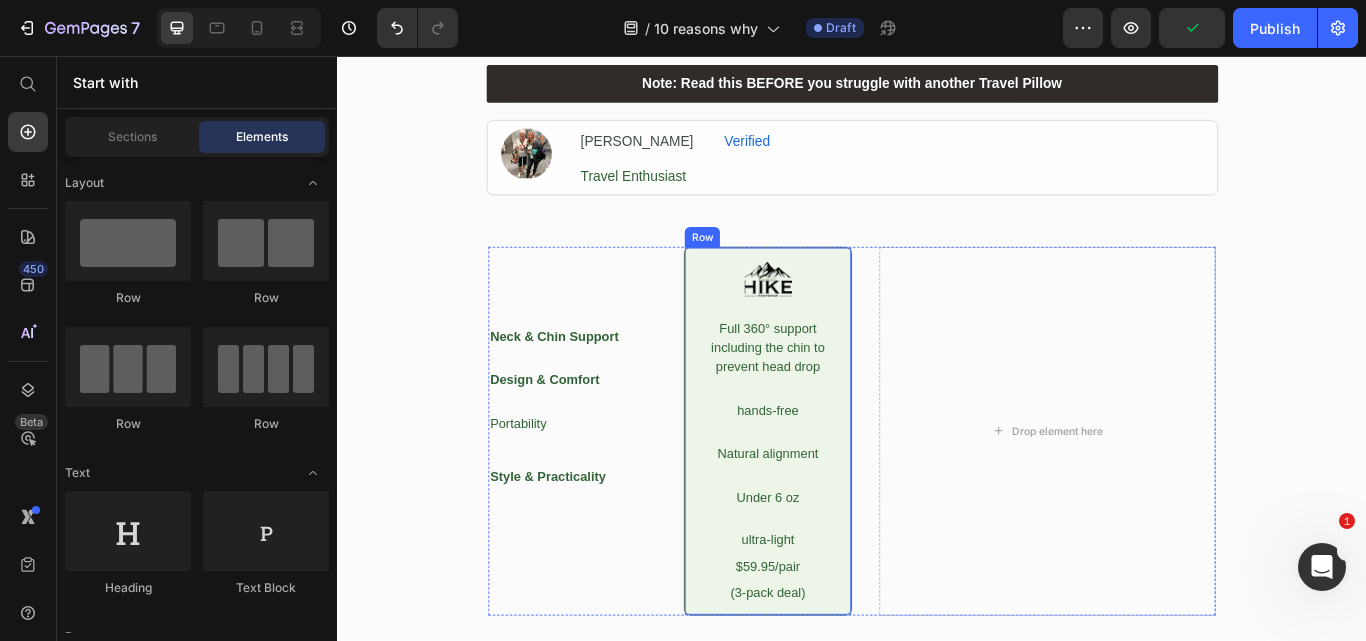 click on "Image Full 360° support including the chin to prevent head drop Text Block hands-free Text Block Natural alignment Text Block Under 6 oz Text Block ultra-light Text Block $59.95/pair Text Block (3-pack deal) Text Block Row" at bounding box center [839, 494] 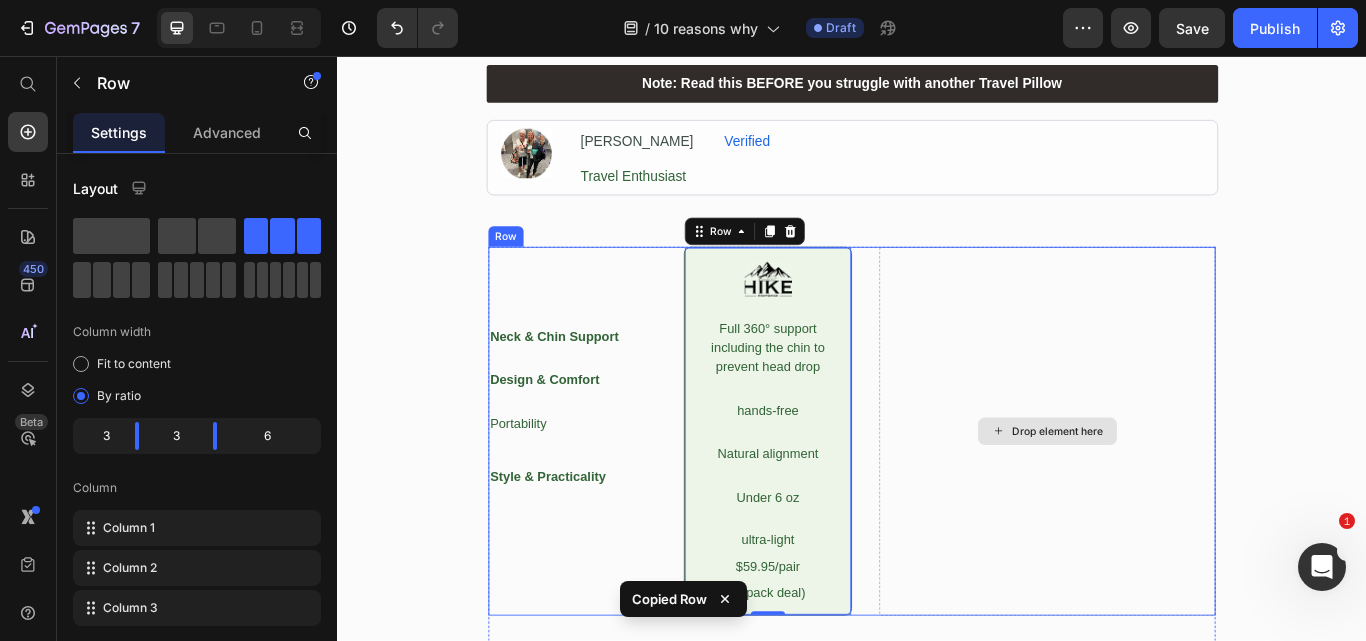 click on "Drop element here" at bounding box center [1165, 494] 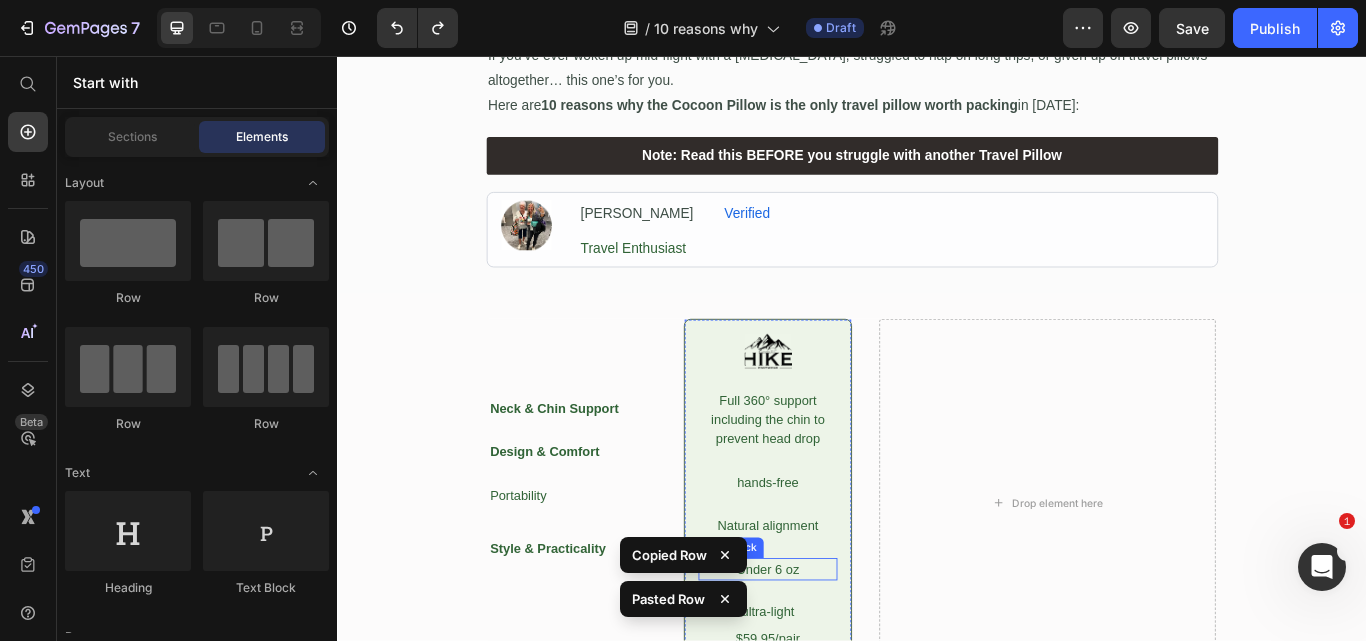 scroll, scrollTop: 407, scrollLeft: 0, axis: vertical 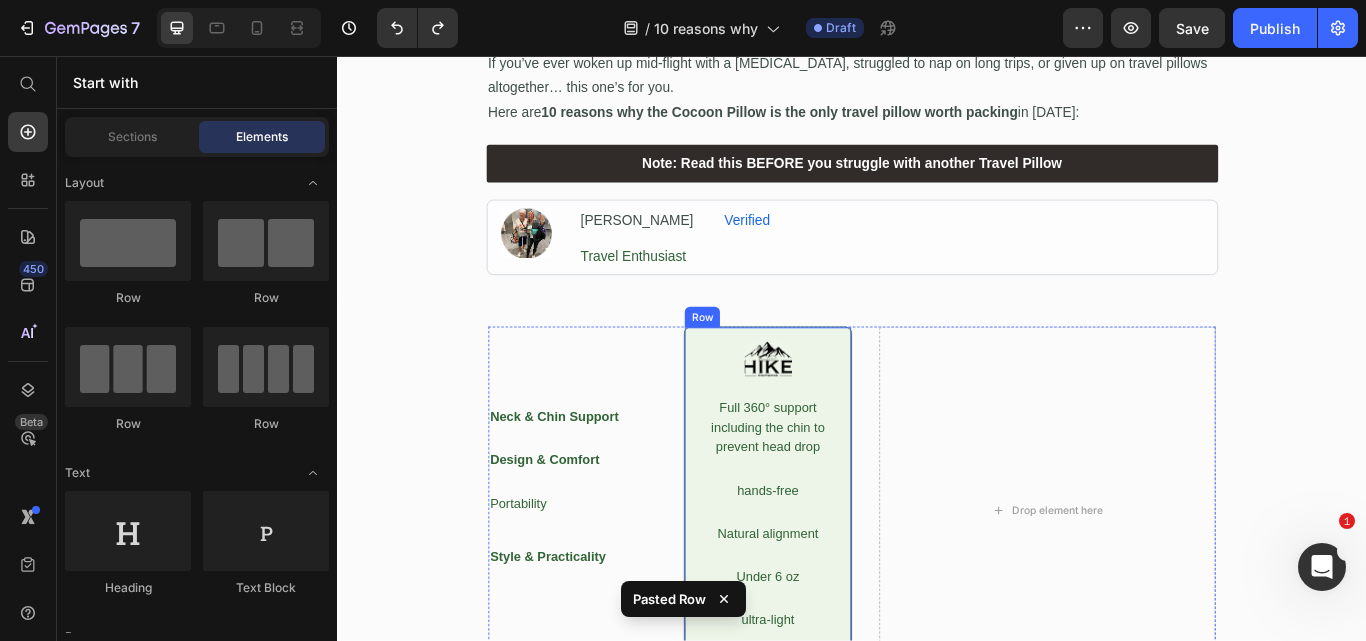 click on "Image Full 360° support including the chin to prevent head drop Text Block hands-free Text Block Natural alignment Text Block Under 6 oz Text Block ultra-light Text Block $59.95/pair Text Block (3-pack deal) Text Block Row" at bounding box center (839, 587) 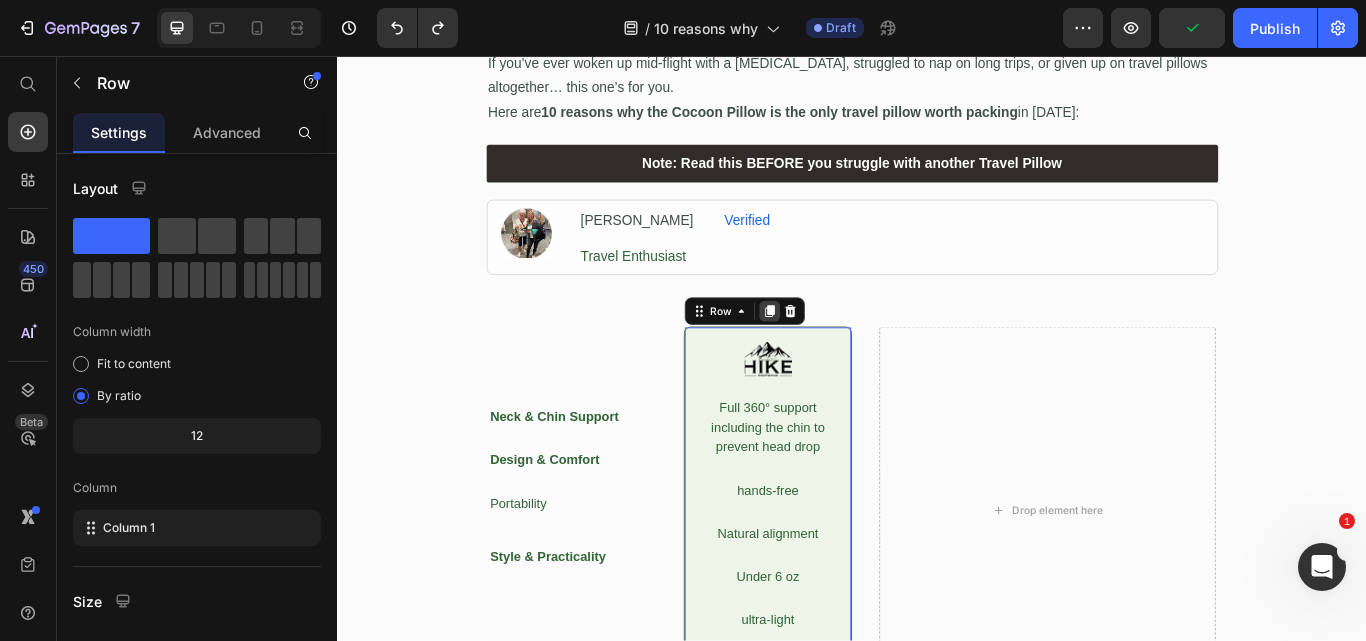 click 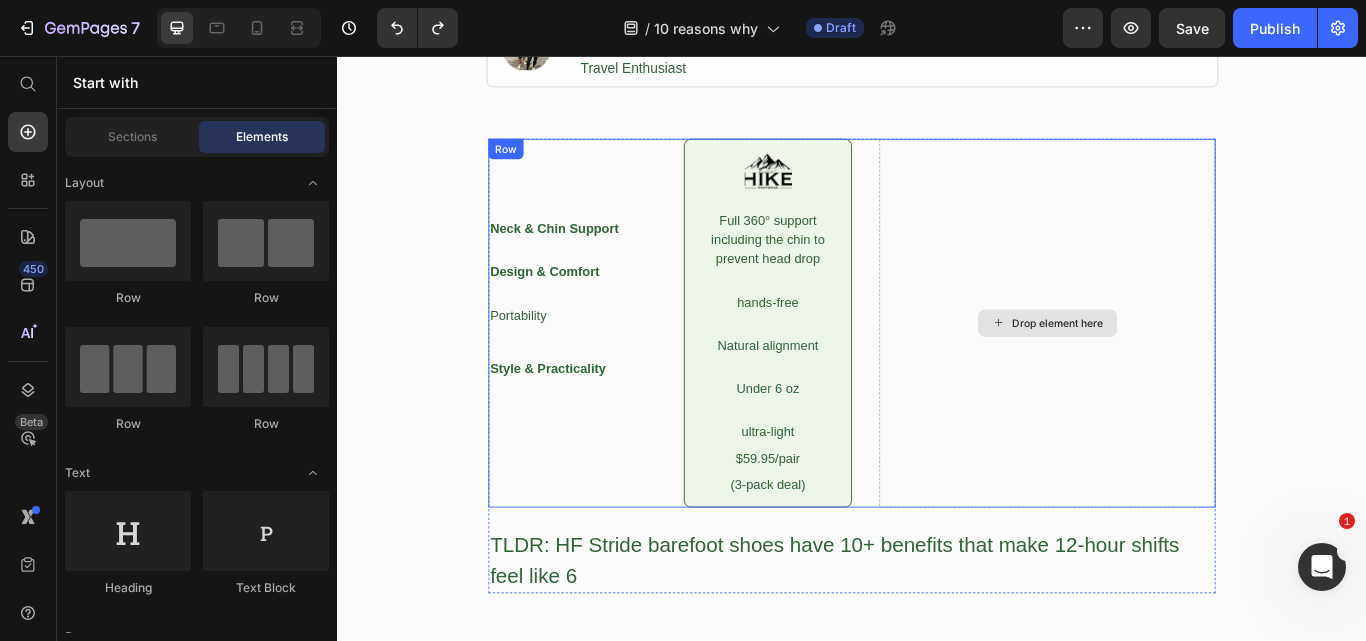 scroll, scrollTop: 583, scrollLeft: 0, axis: vertical 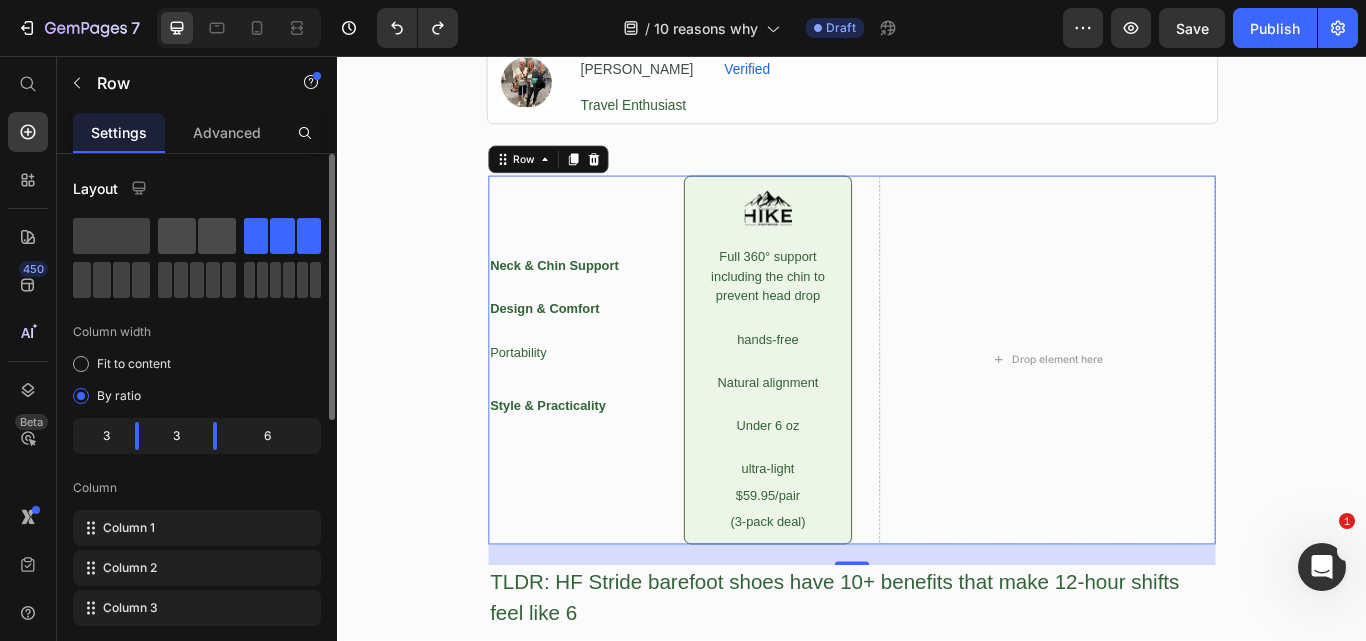 click 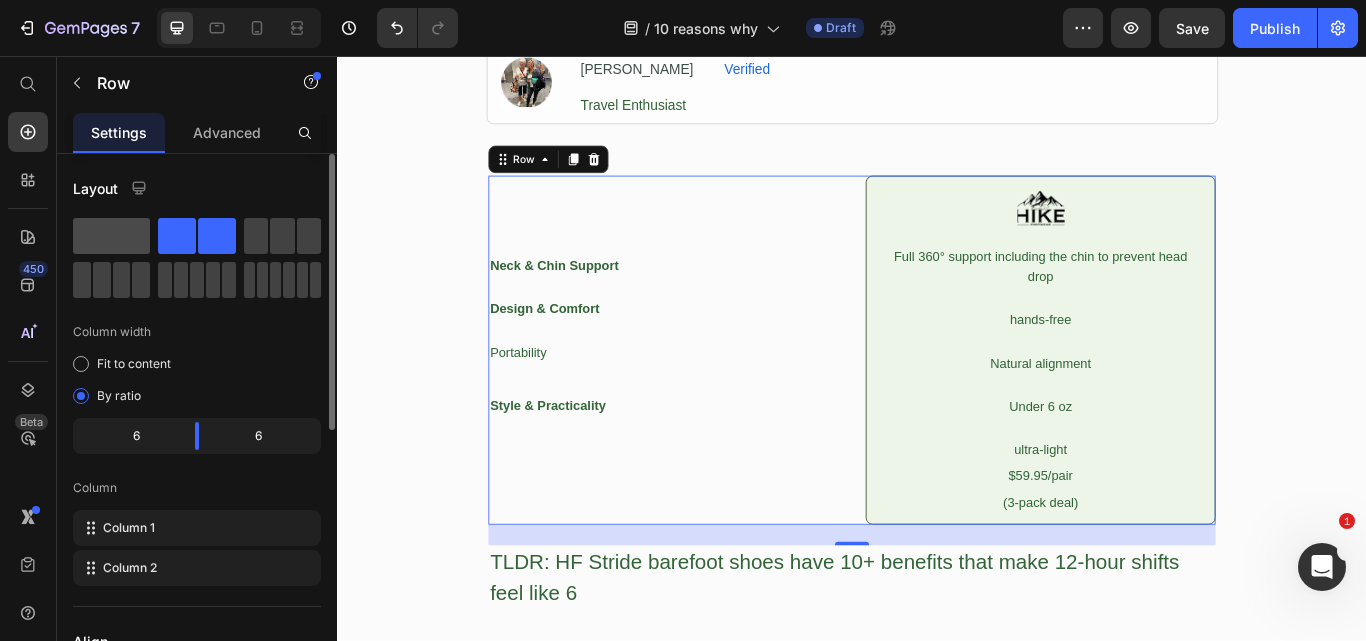 click 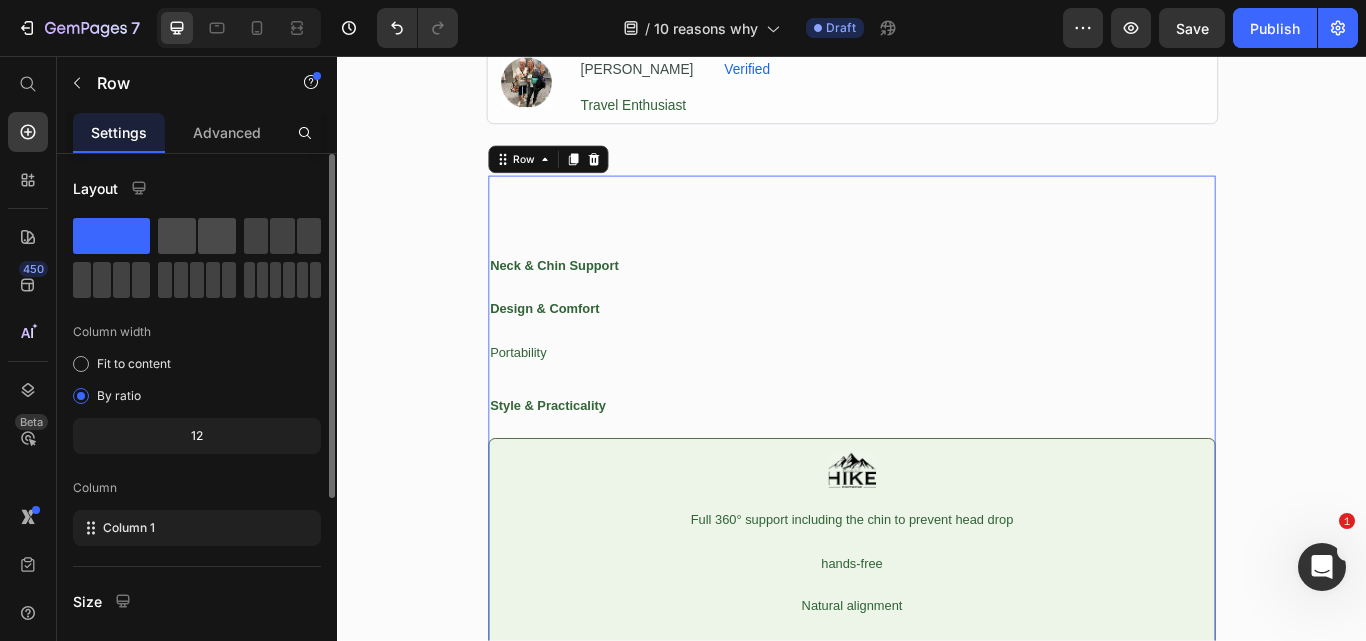 click 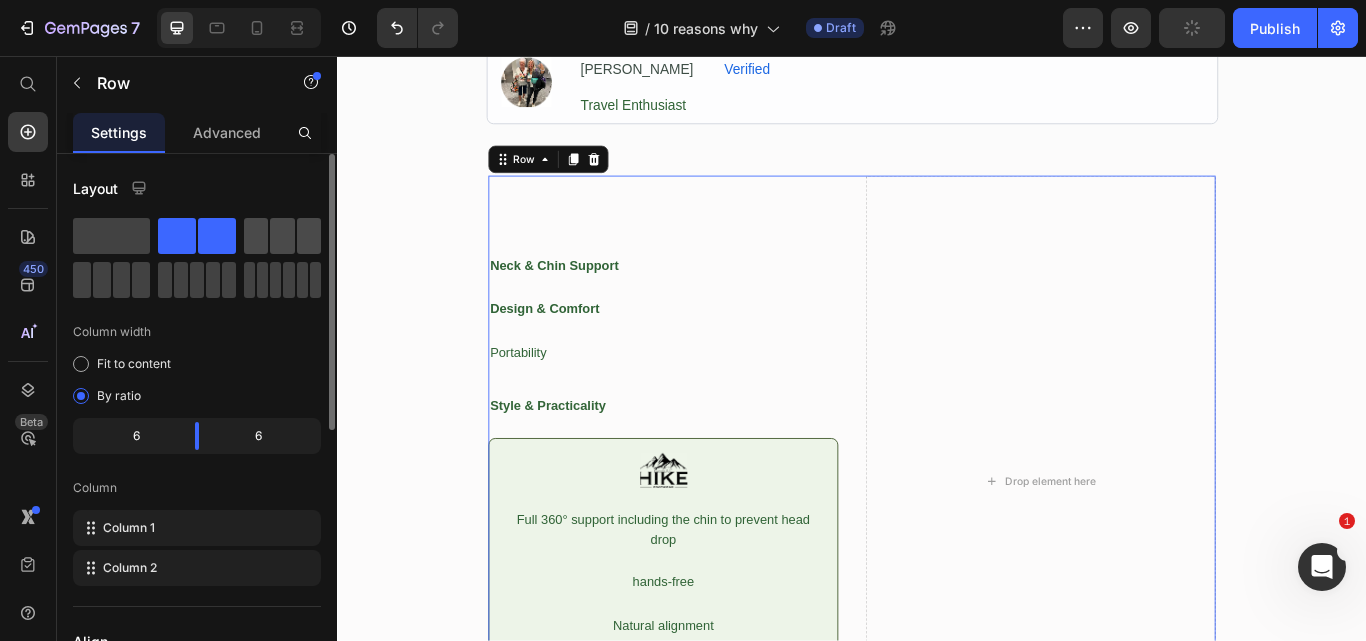 click 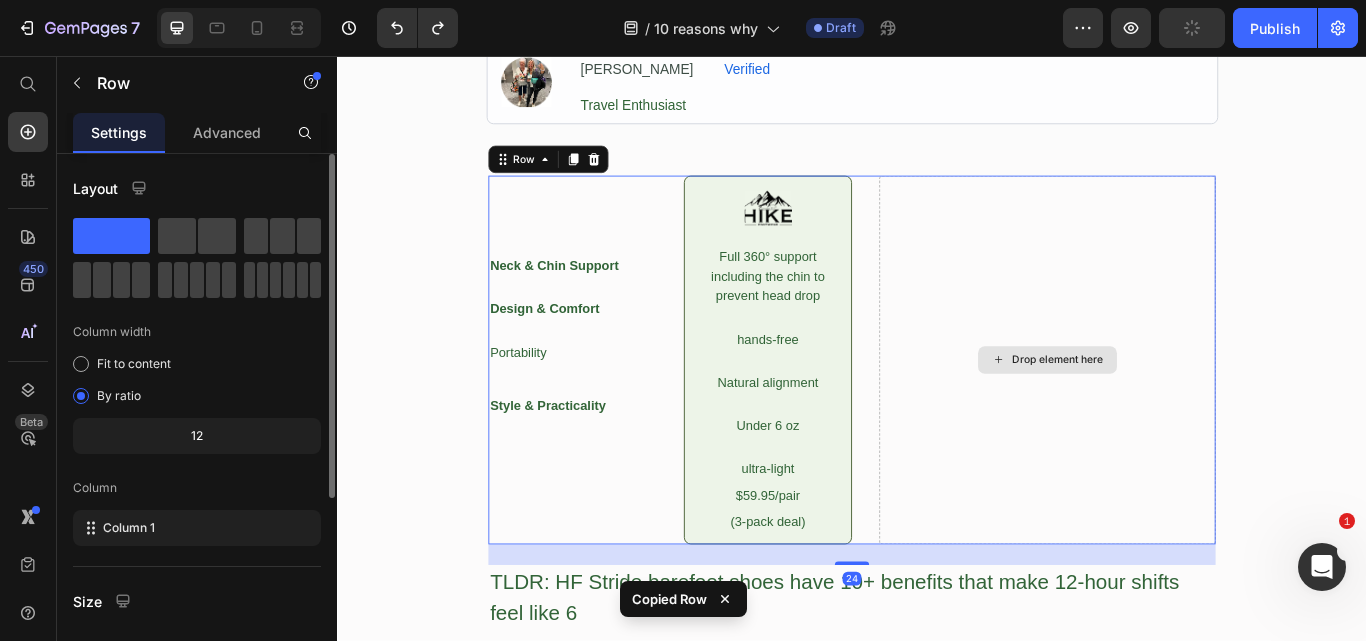 click on "Drop element here" at bounding box center (1165, 411) 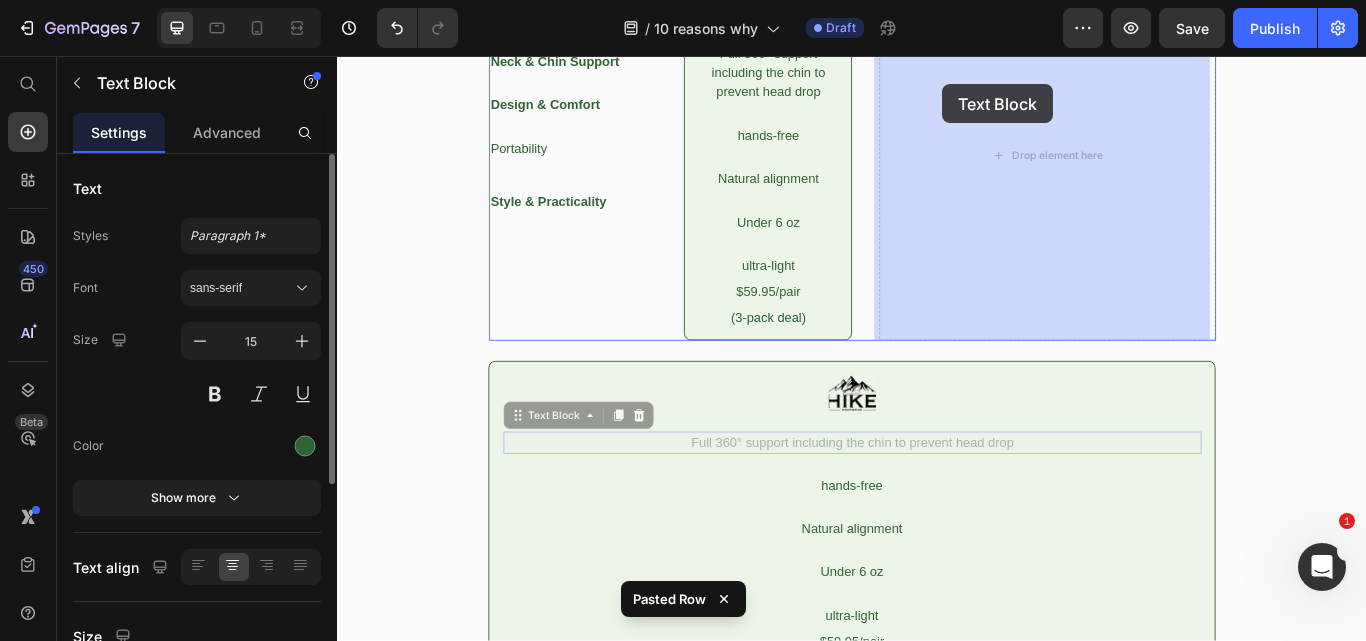 scroll, scrollTop: 743, scrollLeft: 0, axis: vertical 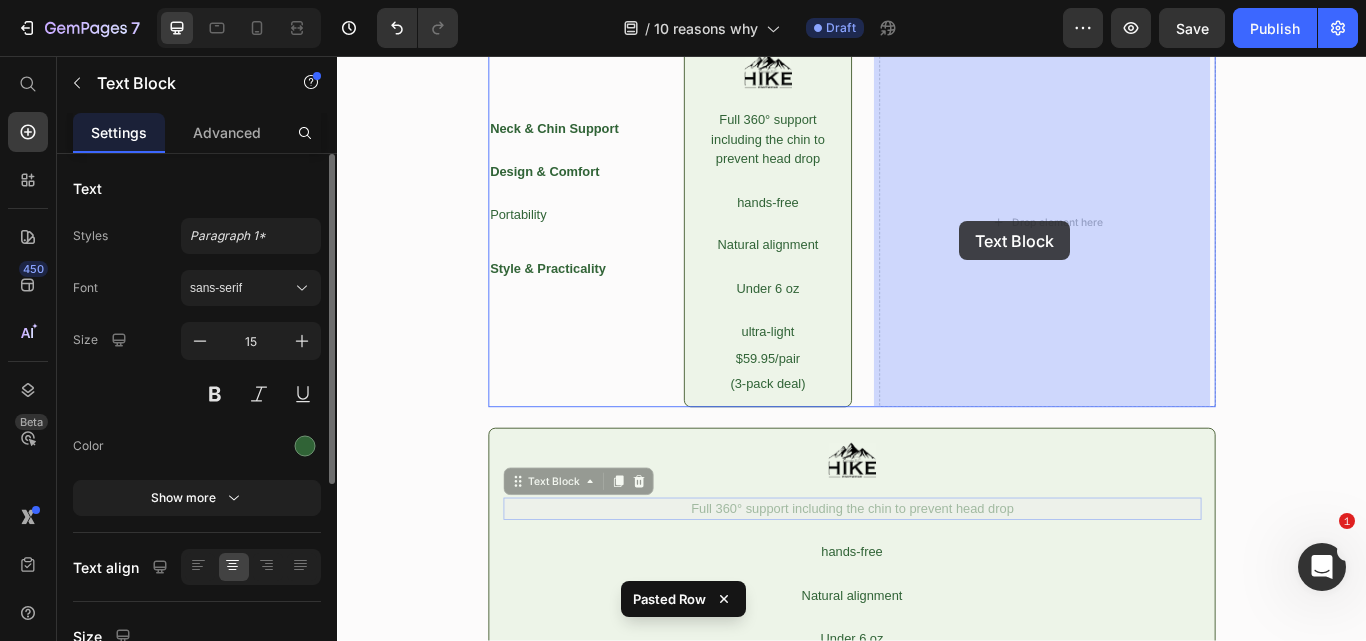 drag, startPoint x: 852, startPoint y: 229, endPoint x: 1062, endPoint y: 248, distance: 210.85777 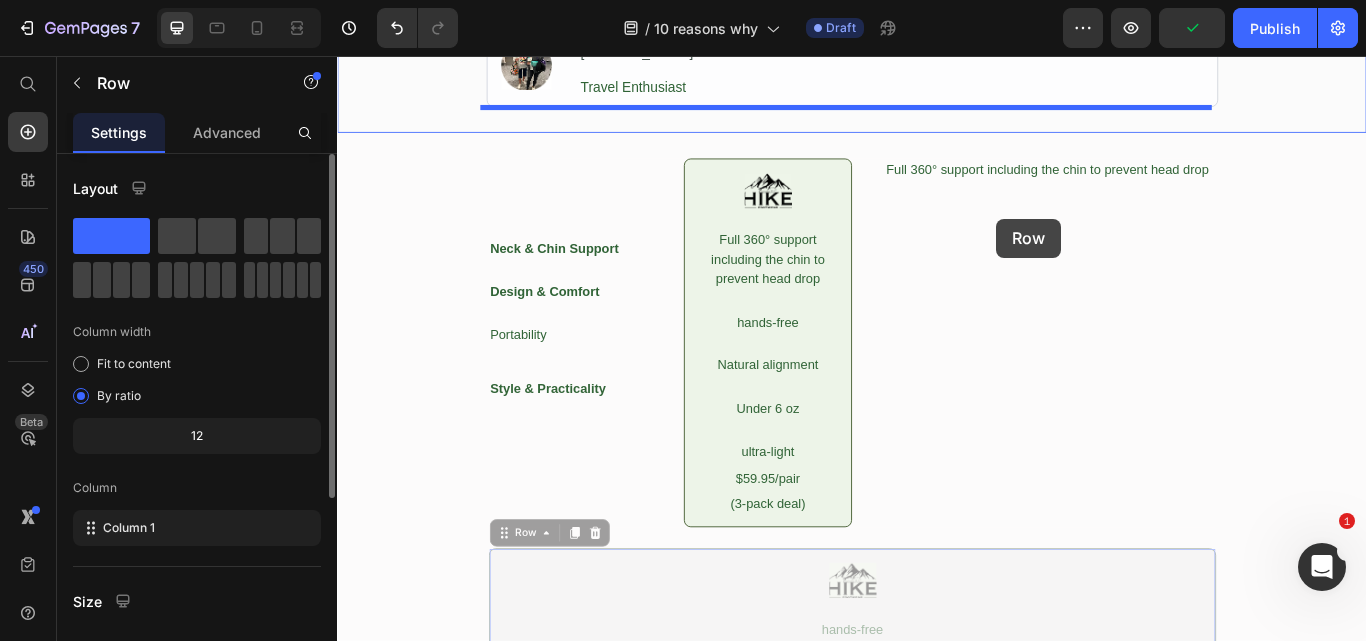scroll, scrollTop: 577, scrollLeft: 0, axis: vertical 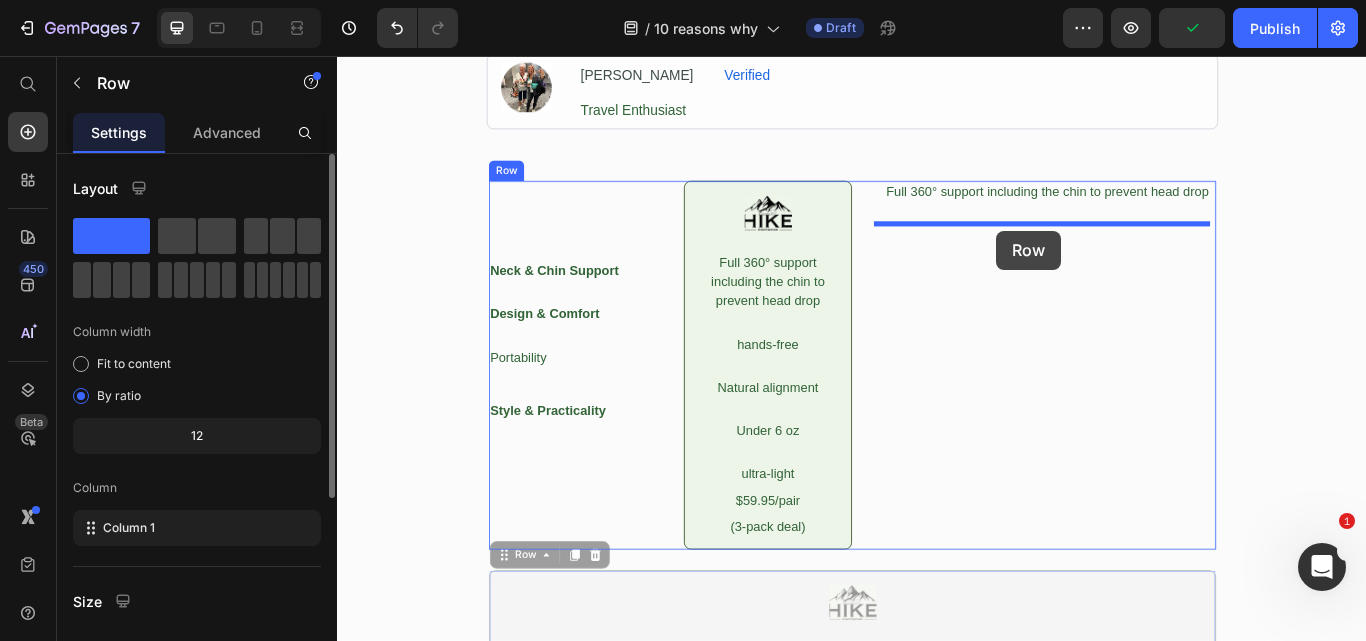 drag, startPoint x: 525, startPoint y: 480, endPoint x: 1106, endPoint y: 260, distance: 621.25757 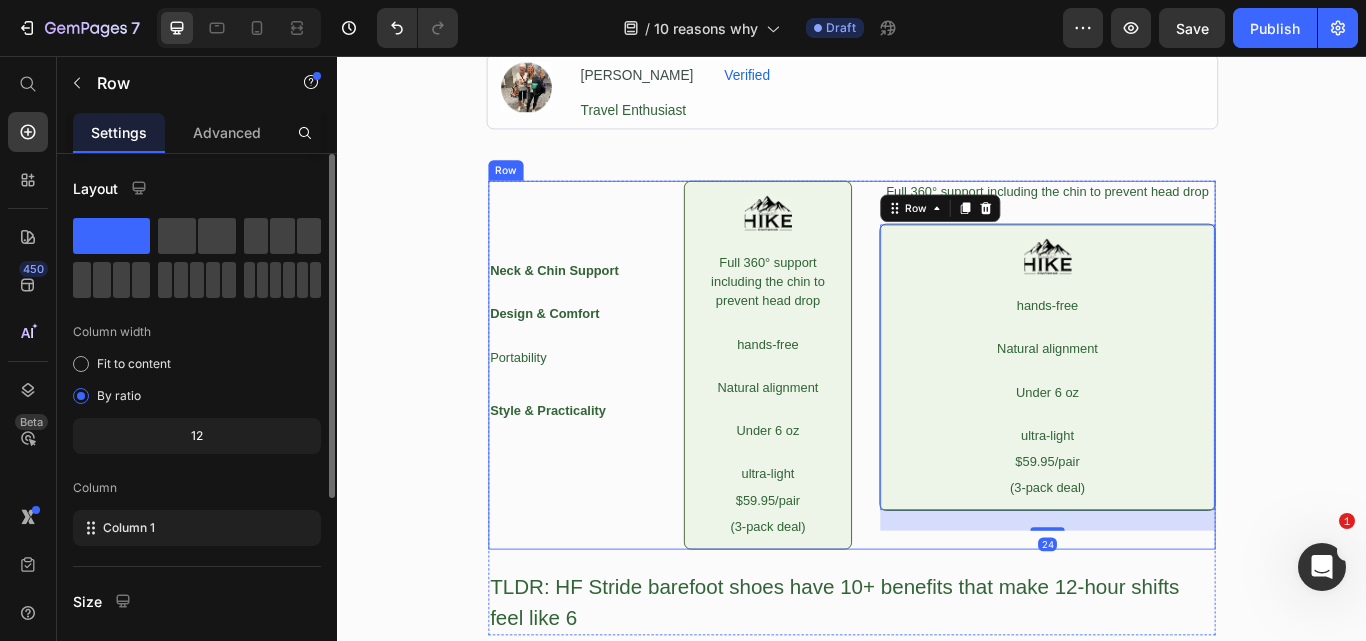 click on "Full 360° support including the chin to prevent head drop Text Block Image hands-free Text Block Natural alignment Text Block Under 6 oz Text Block ultra-light Text Block $59.95/pair Text Block (3-pack deal) Text Block Row   24" at bounding box center [1165, 417] 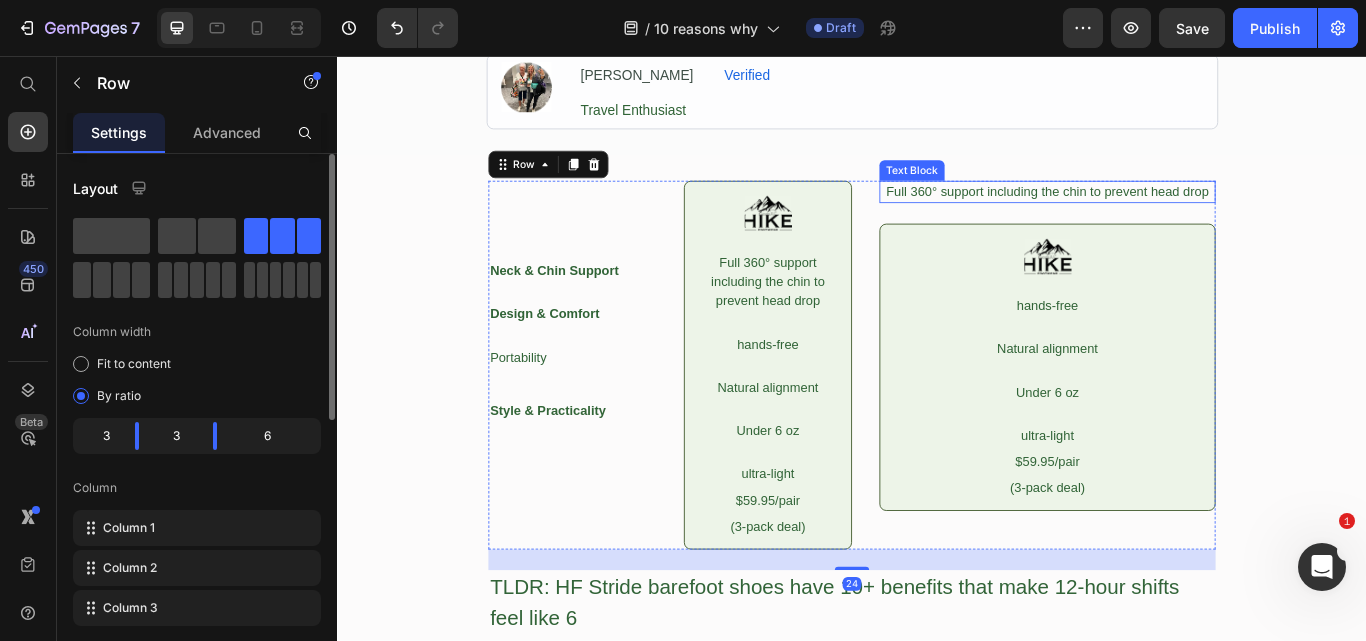 click on "Full 360° support including the chin to prevent head drop" at bounding box center (1165, 215) 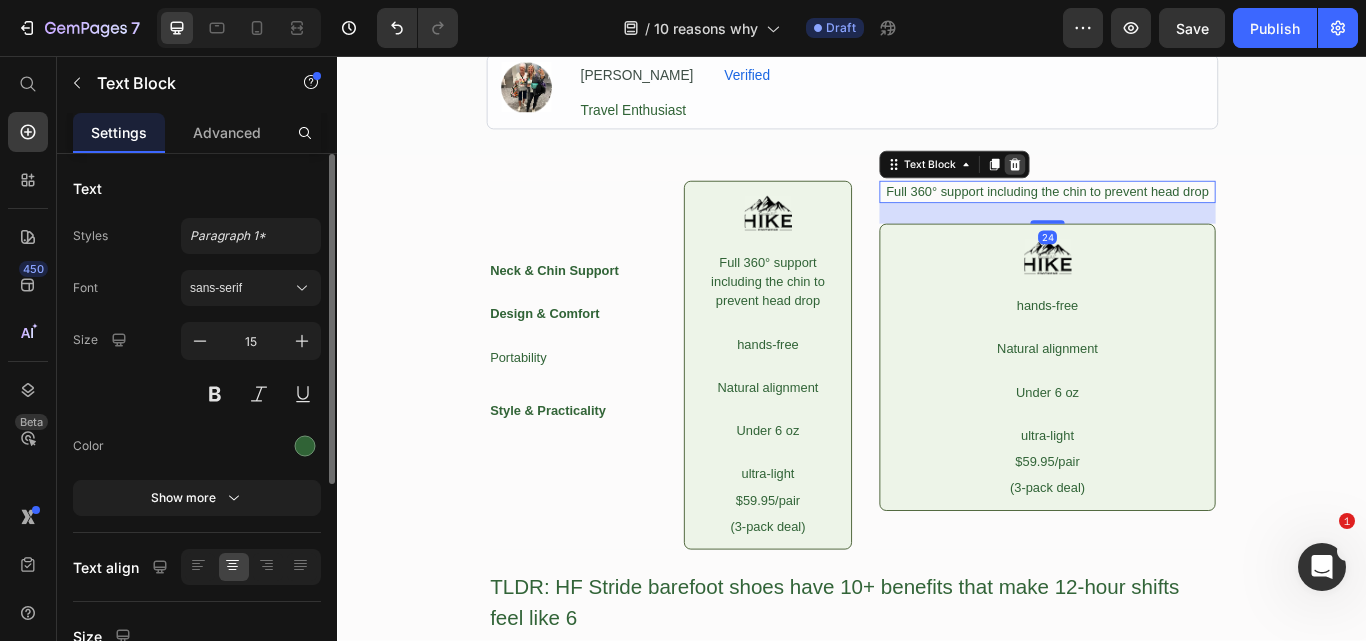 click 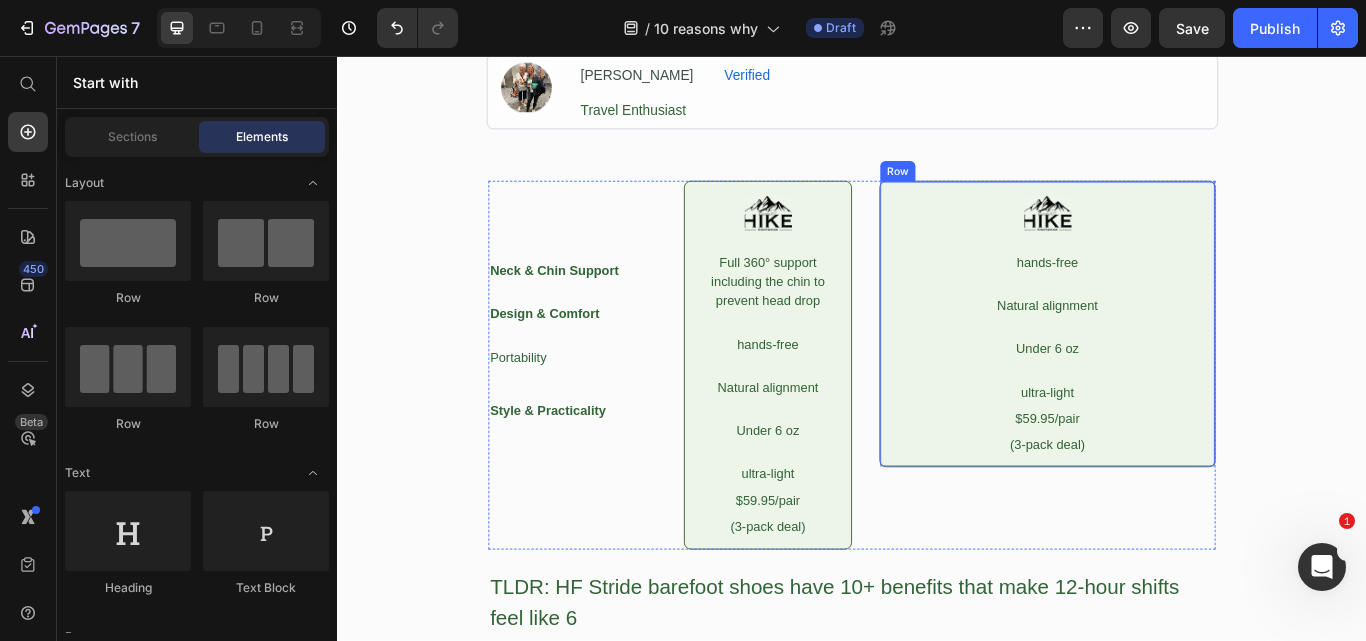click on "Image hands-free Text Block Natural alignment Text Block Under 6 oz Text Block ultra-light Text Block $59.95/pair Text Block (3-pack deal) Text Block Row" at bounding box center [1165, 369] 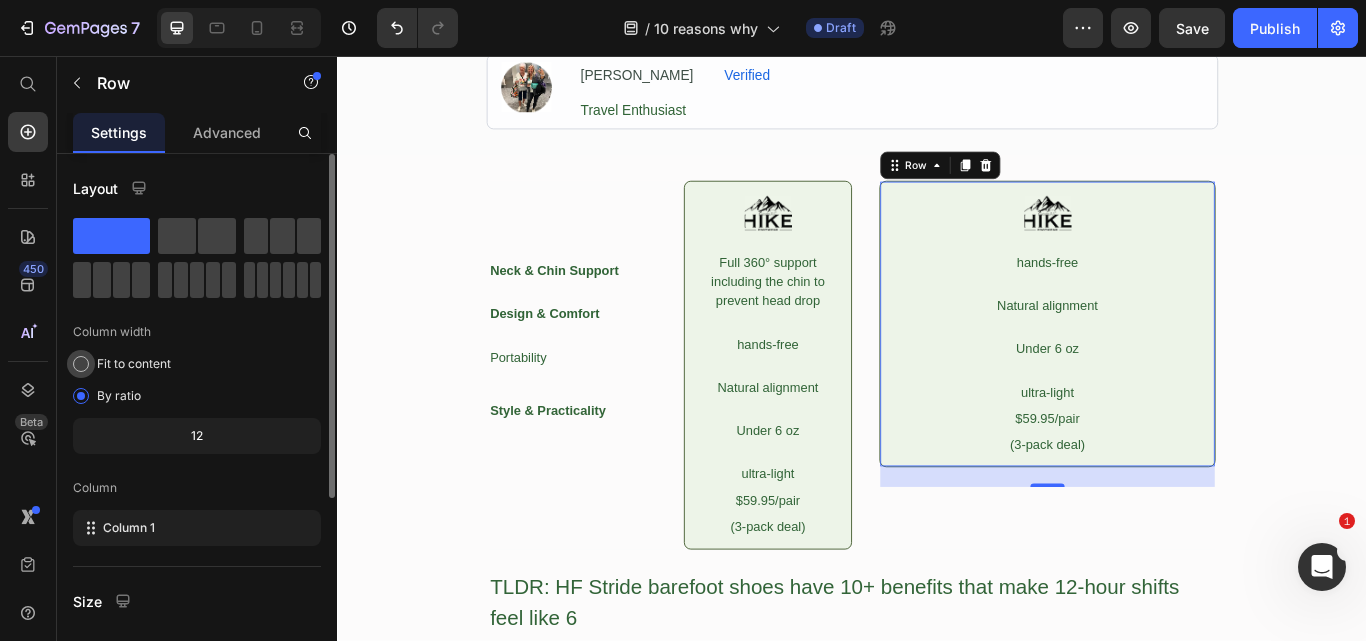 click on "Fit to content" 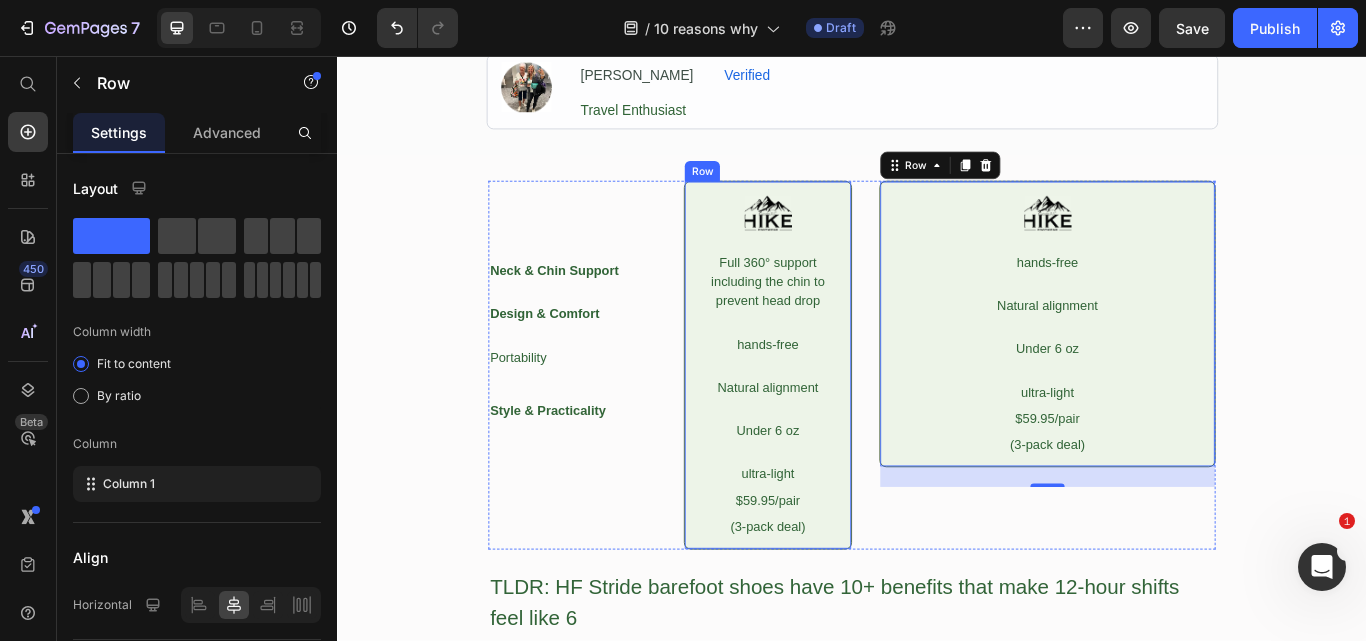 click on "Image Full 360° support including the chin to prevent head drop Text Block hands-free Text Block Natural alignment Text Block Under 6 oz Text Block ultra-light Text Block $59.95/pair Text Block (3-pack deal) Text Block Row" at bounding box center [839, 417] 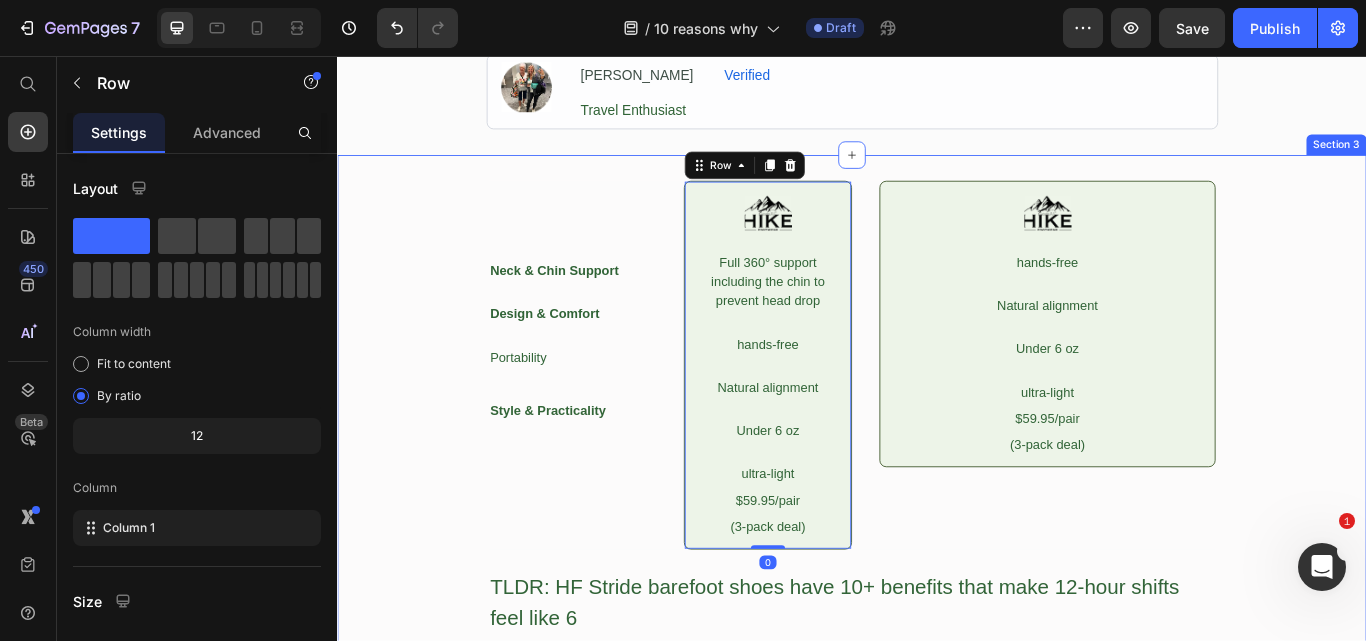 click on "Neck & Chin Support Text Block Design & Comfort Text Block Portability Text Block Style & Practicality Text Block Row Image Full 360° support including the chin to prevent head drop Text Block hands-free Text Block Natural alignment Text Block Under 6 oz Text Block ultra-light Text Block $59.95/pair Text Block (3-pack deal) Text Block Row   0 Image hands-free Text Block Natural alignment Text Block Under 6 oz Text Block ultra-light Text Block $59.95/pair Text Block (3-pack deal) Text Block Row Row TLDR: HF Stride barefoot shoes have 10+ benefits that make 12-hour shifts feel like 6 Text Block Row Section 3" at bounding box center (937, 467) 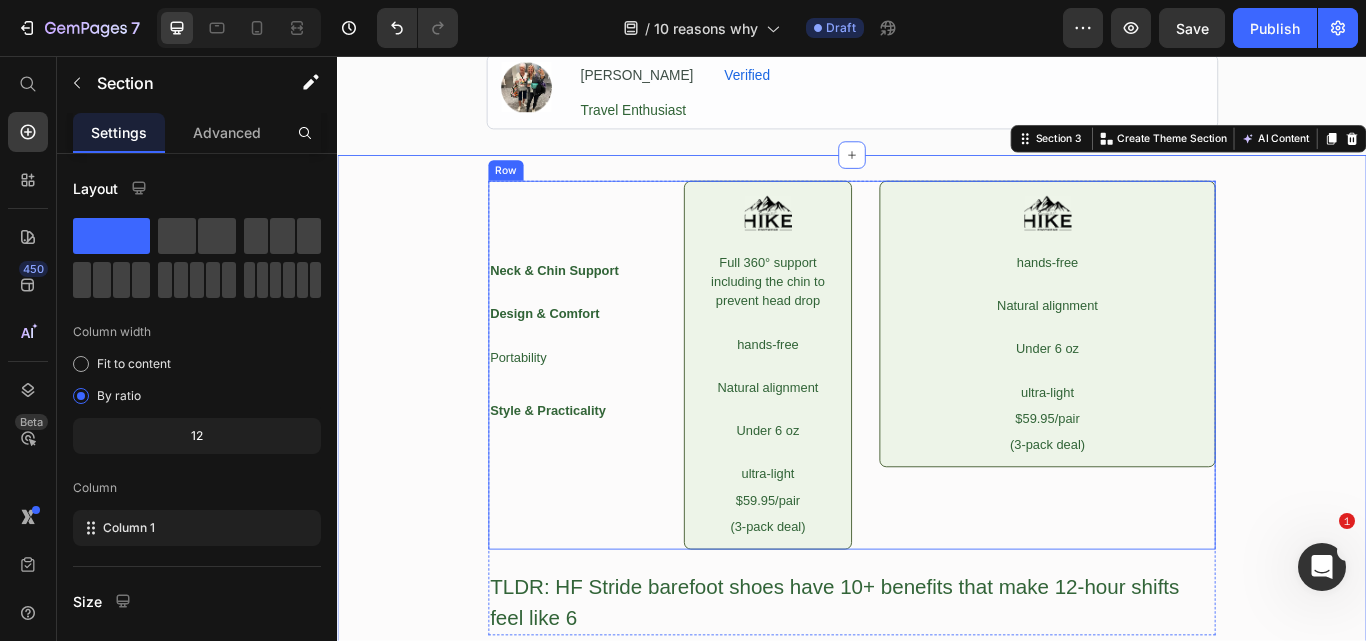 click on "Neck & Chin Support Text Block Design & Comfort Text Block Portability Text Block Style & Practicality Text Block Row Image Full 360° support including the chin to prevent head drop Text Block hands-free Text Block Natural alignment Text Block Under 6 oz Text Block ultra-light Text Block $59.95/pair Text Block (3-pack deal) Text Block Row Image hands-free Text Block Natural alignment Text Block Under 6 oz Text Block ultra-light Text Block $59.95/pair Text Block (3-pack deal) Text Block Row Row" at bounding box center [937, 417] 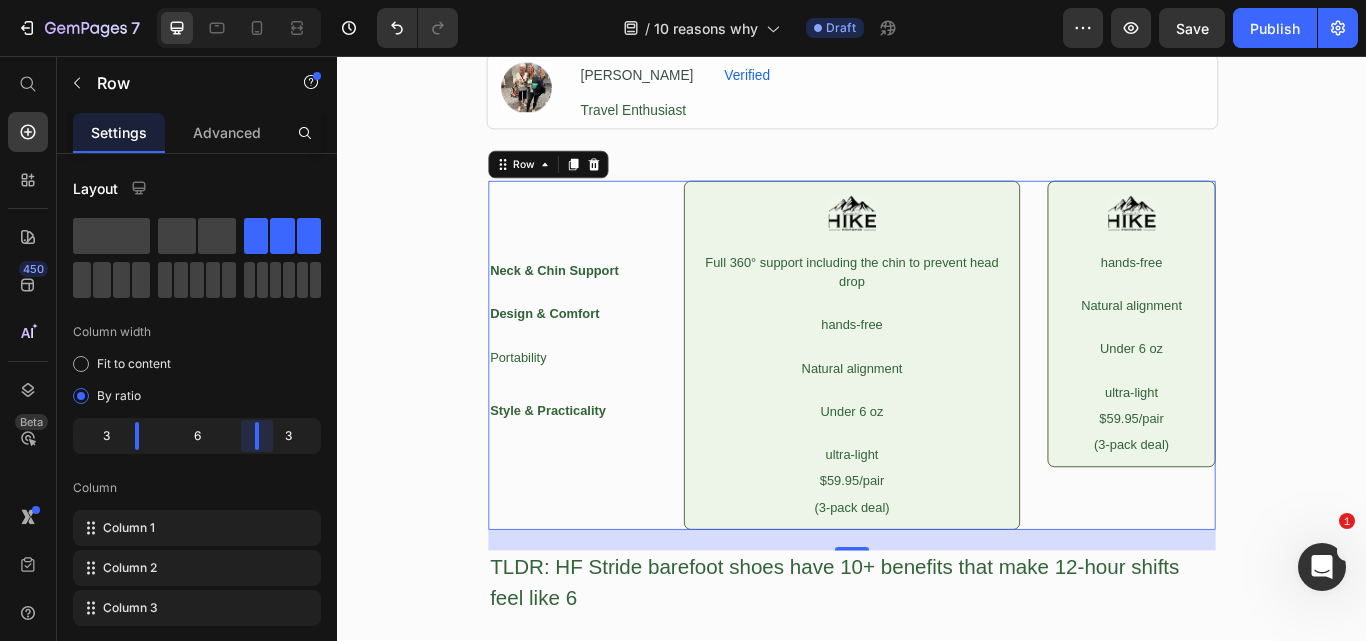 drag, startPoint x: 221, startPoint y: 432, endPoint x: 257, endPoint y: 429, distance: 36.124783 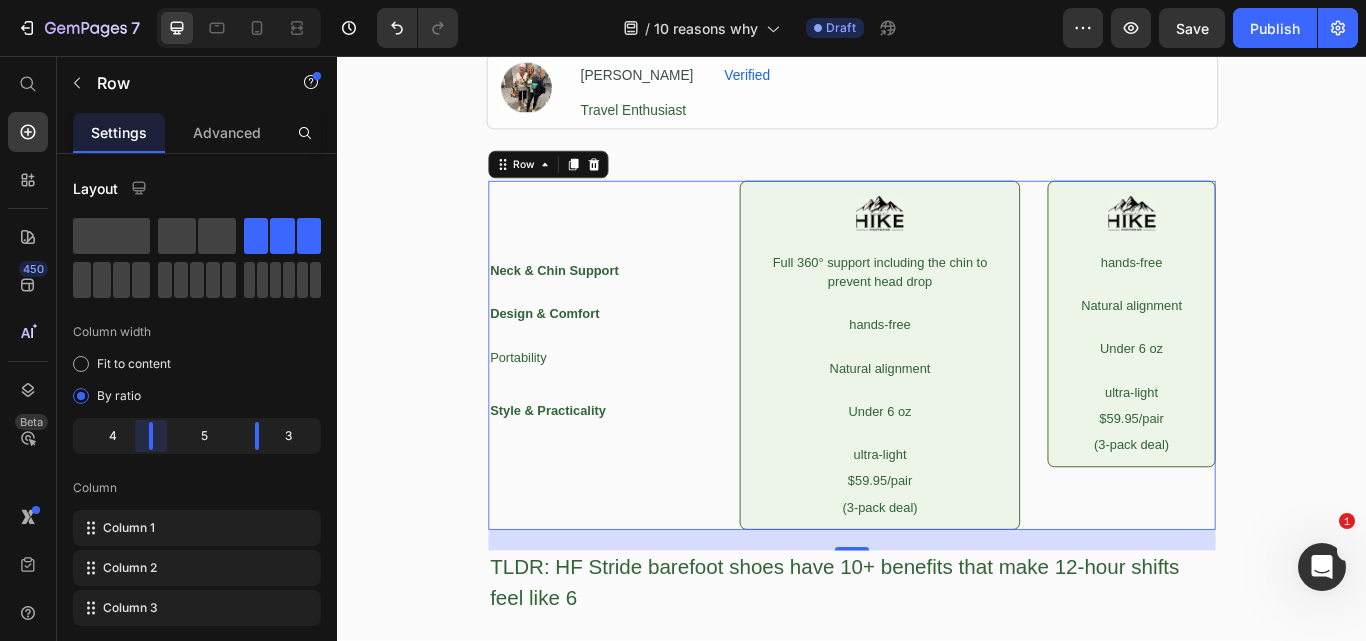drag, startPoint x: 138, startPoint y: 431, endPoint x: 150, endPoint y: 426, distance: 13 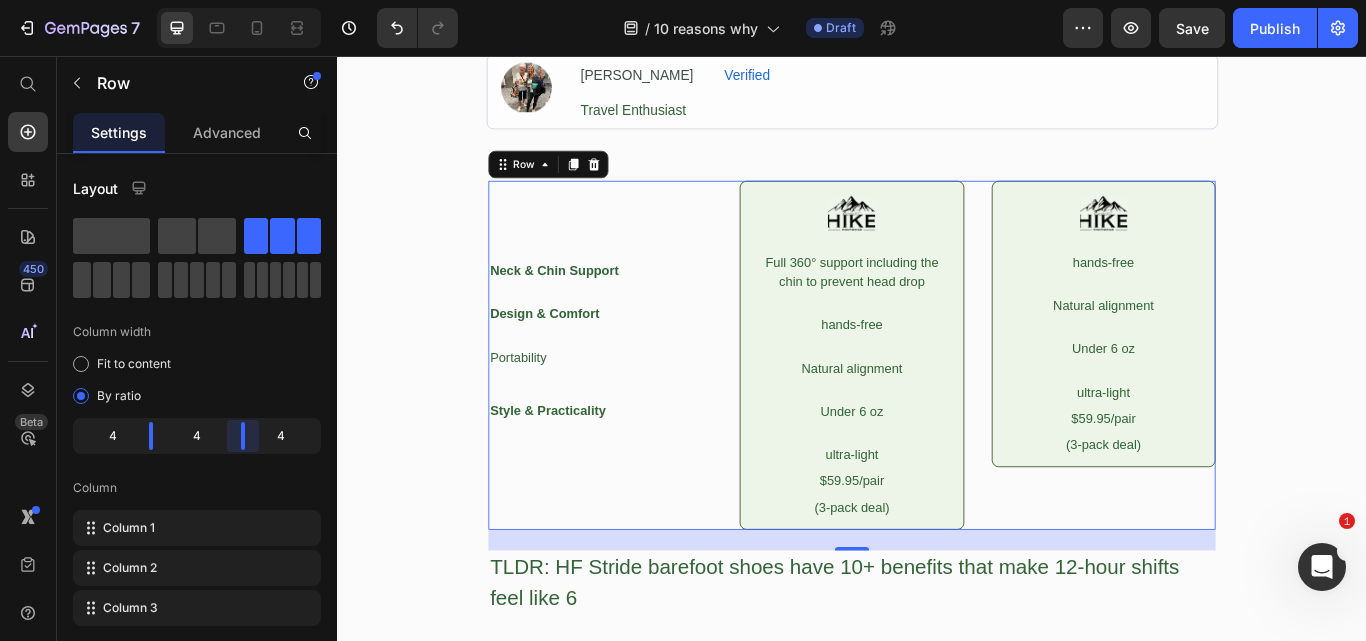 drag, startPoint x: 255, startPoint y: 438, endPoint x: 243, endPoint y: 441, distance: 12.369317 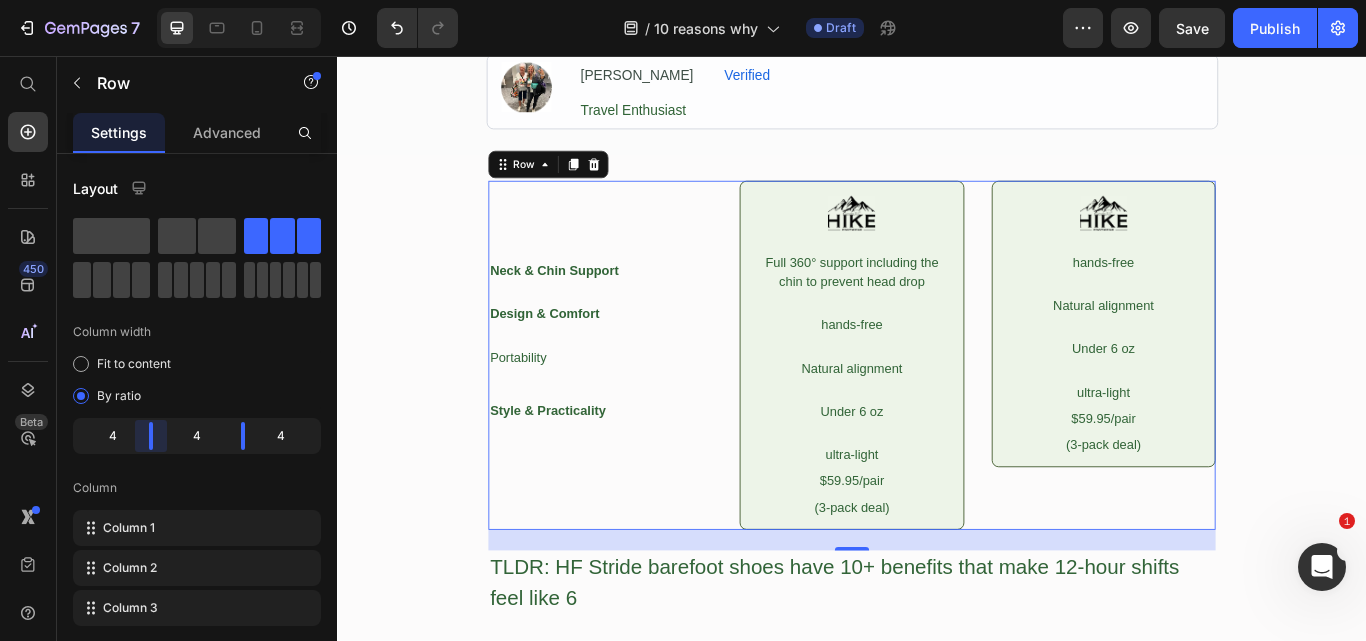 click on "7  Version history  /  10 reasons why Draft Preview  Save   Publish  450 Beta Start with Sections Elements Hero Section Product Detail Brands Trusted Badges Guarantee Product Breakdown How to use Testimonials Compare Bundle FAQs Social Proof Brand Story Product List Collection Blog List Contact Sticky Add to Cart Custom Footer Browse Library 450 Layout
Row
Row
Row
Row Text
Heading
Text Block Button
Button
Button
Sticky Back to top Media
Image
Image" at bounding box center (683, 0) 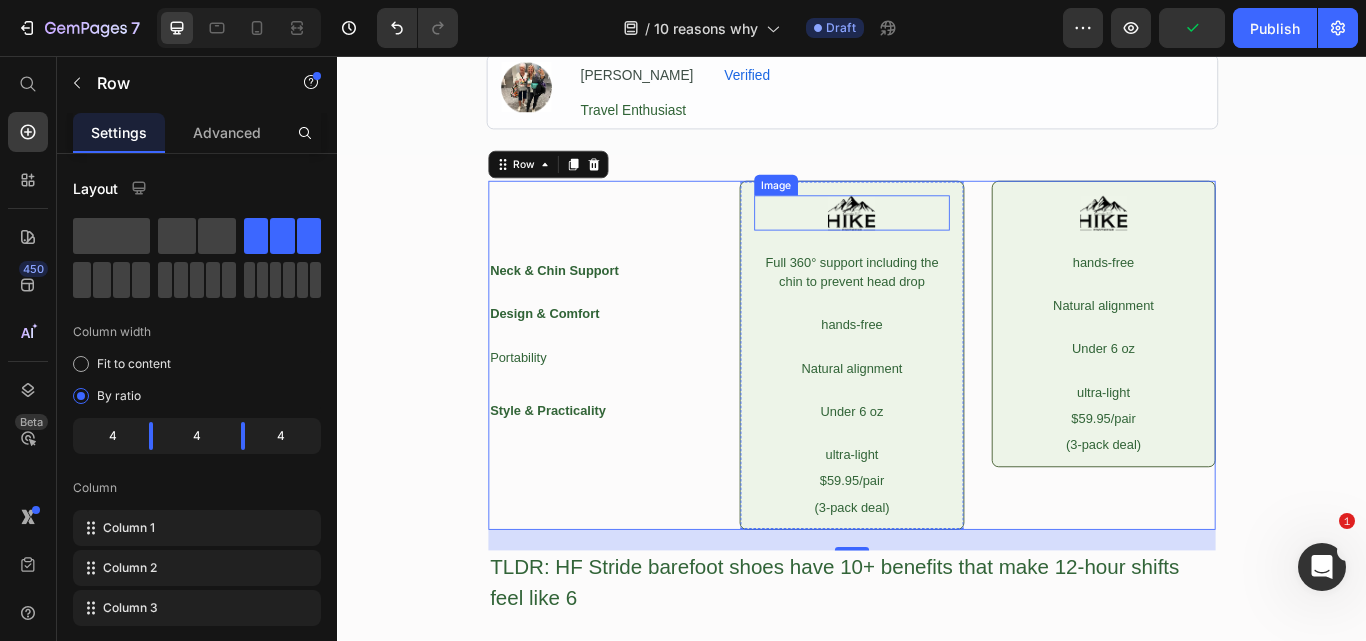 click at bounding box center (936, 239) 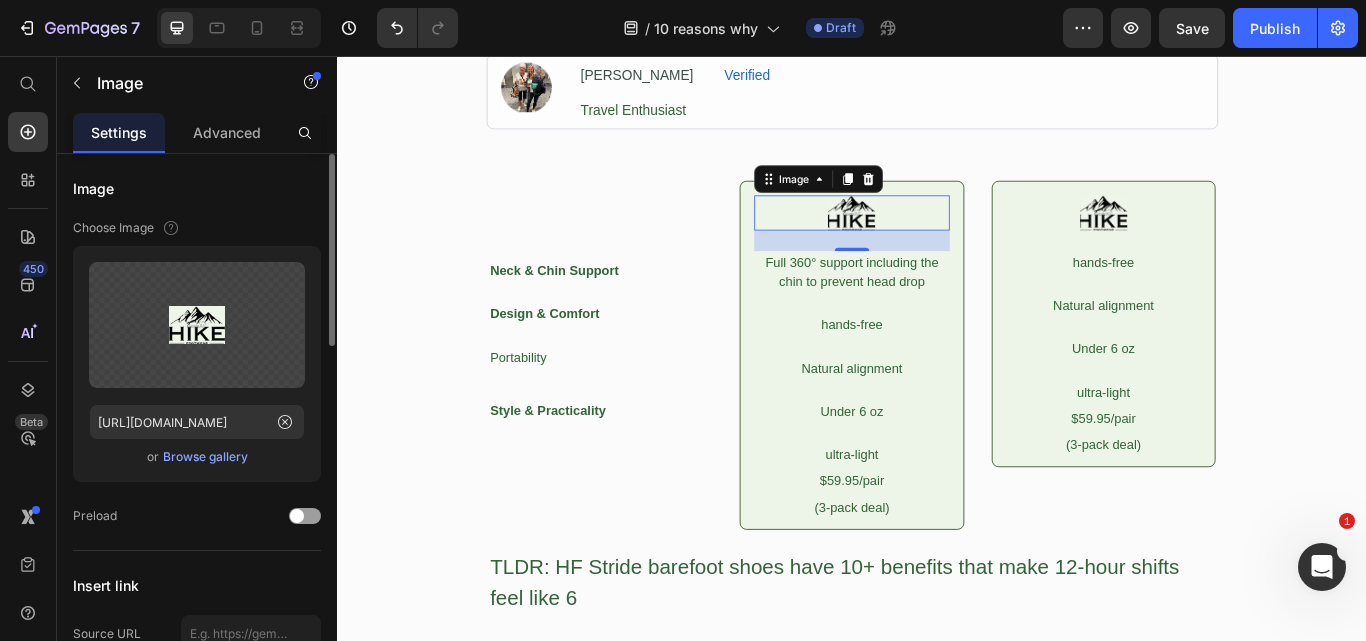 drag, startPoint x: 216, startPoint y: 344, endPoint x: 234, endPoint y: 448, distance: 105.546196 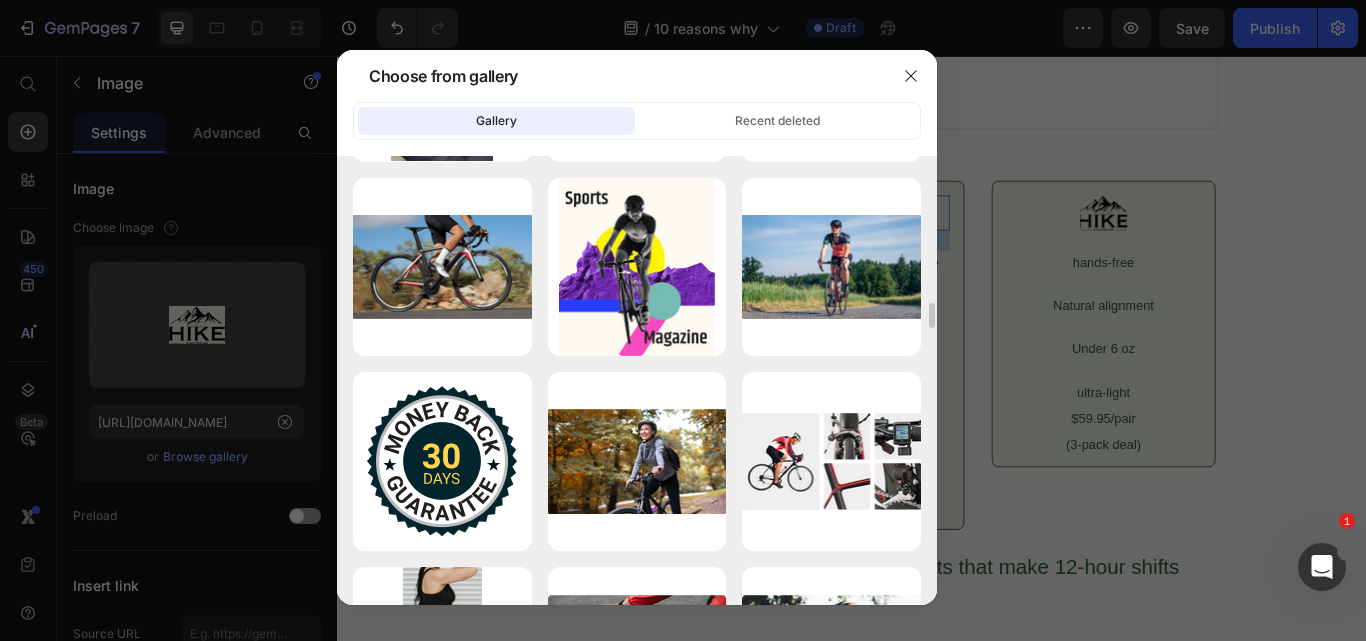 scroll, scrollTop: 5924, scrollLeft: 0, axis: vertical 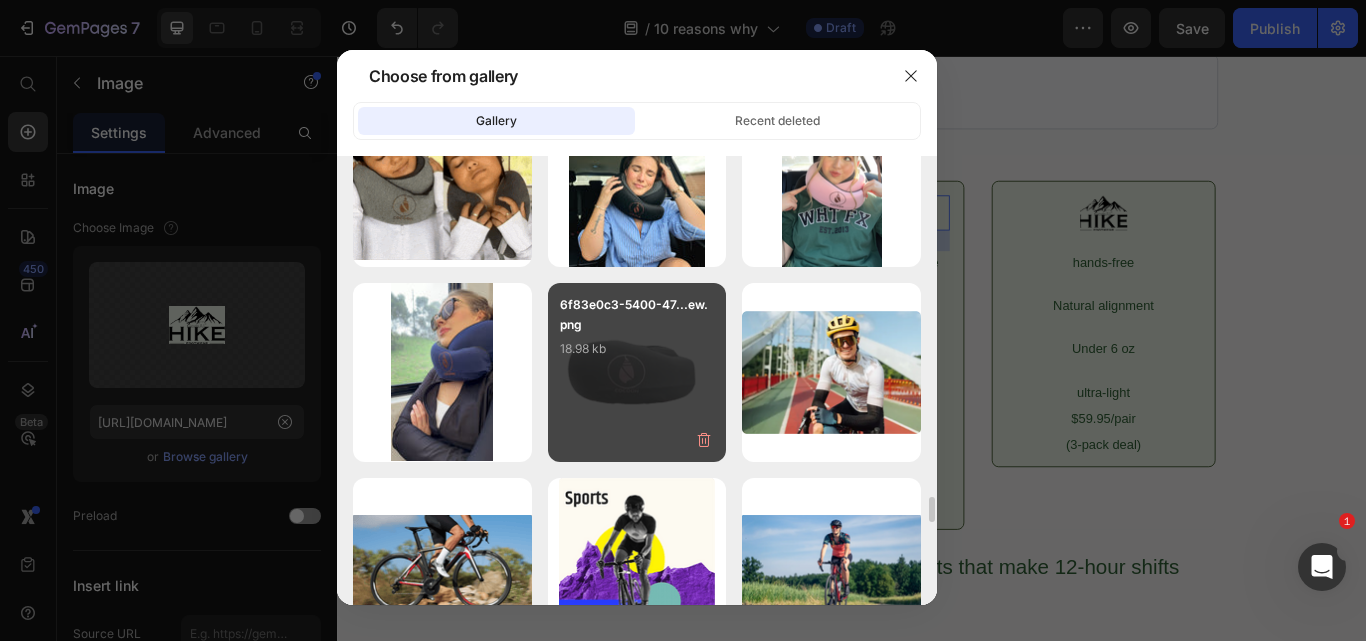 click on "6f83e0c3-5400-47...ew.png 18.98 kb" at bounding box center (637, 335) 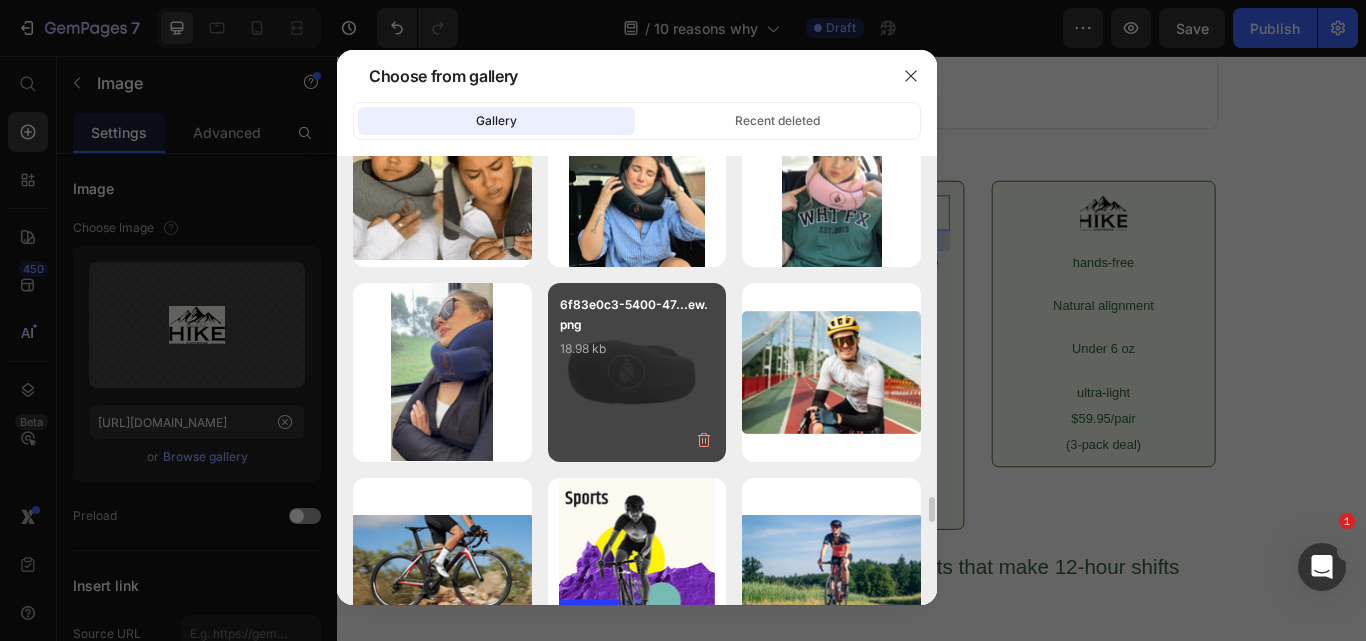 type on "[URL][DOMAIN_NAME]" 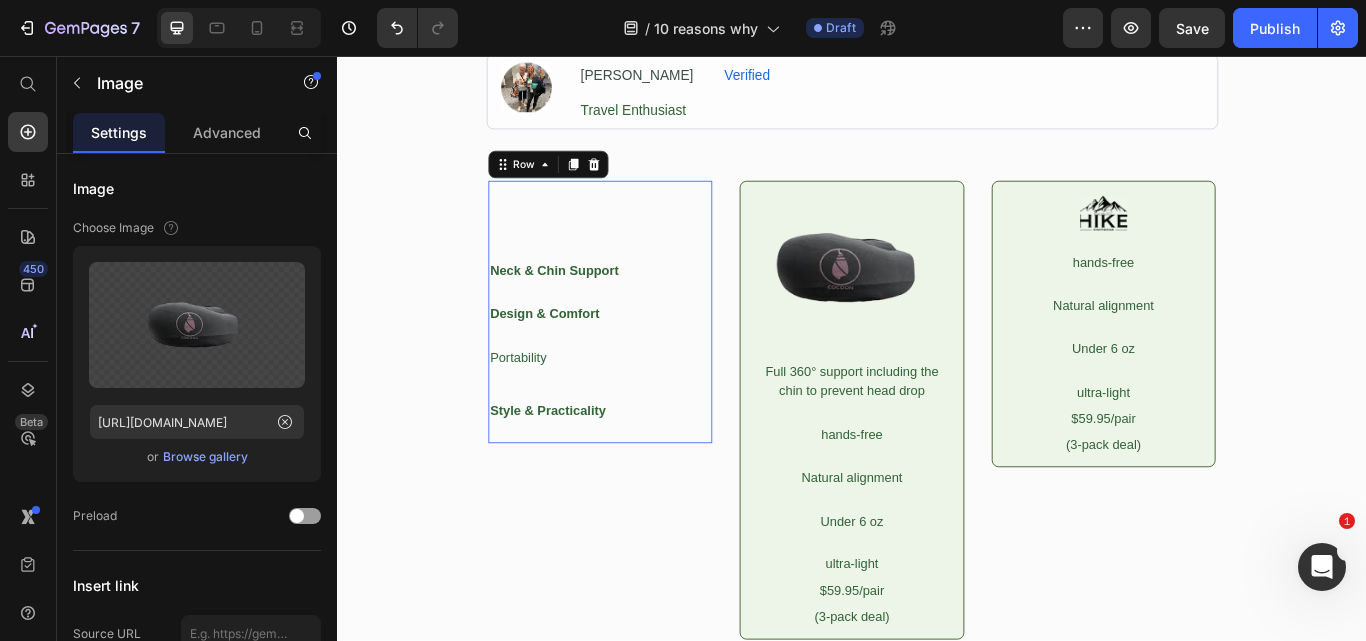 click on "Neck & Chin Support Text Block Design & Comfort Text Block Portability Text Block Style & Practicality Text Block Row   0" at bounding box center [643, 355] 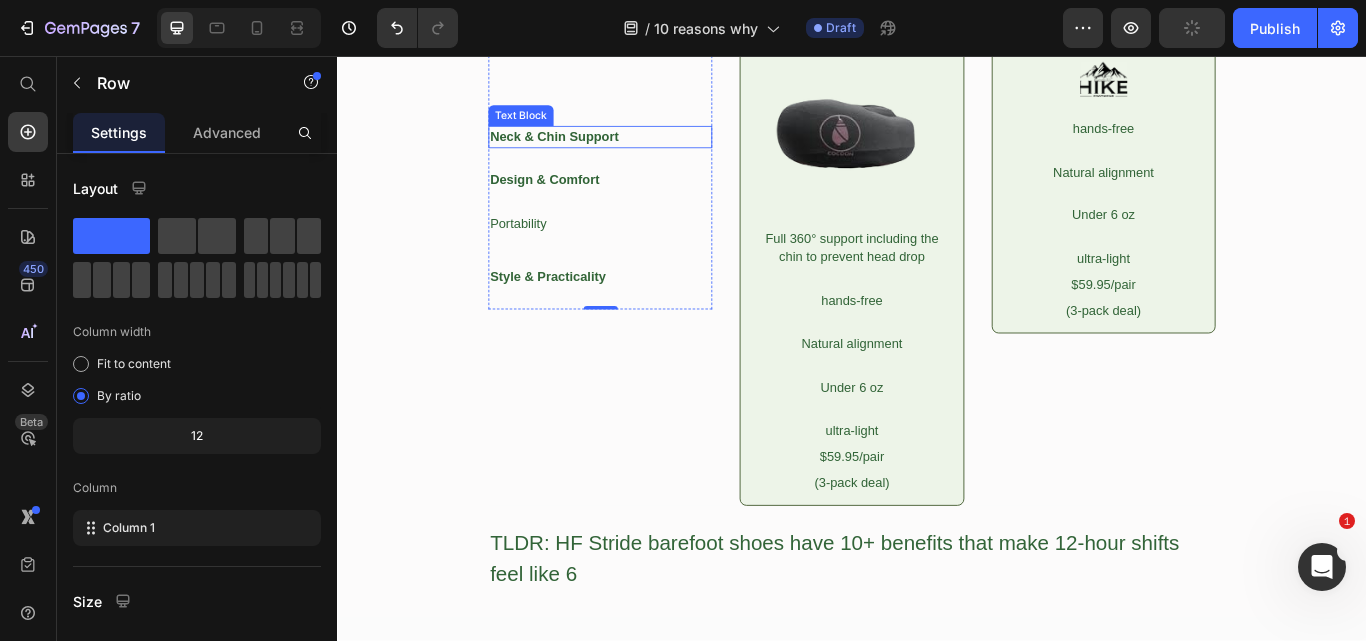 scroll, scrollTop: 777, scrollLeft: 0, axis: vertical 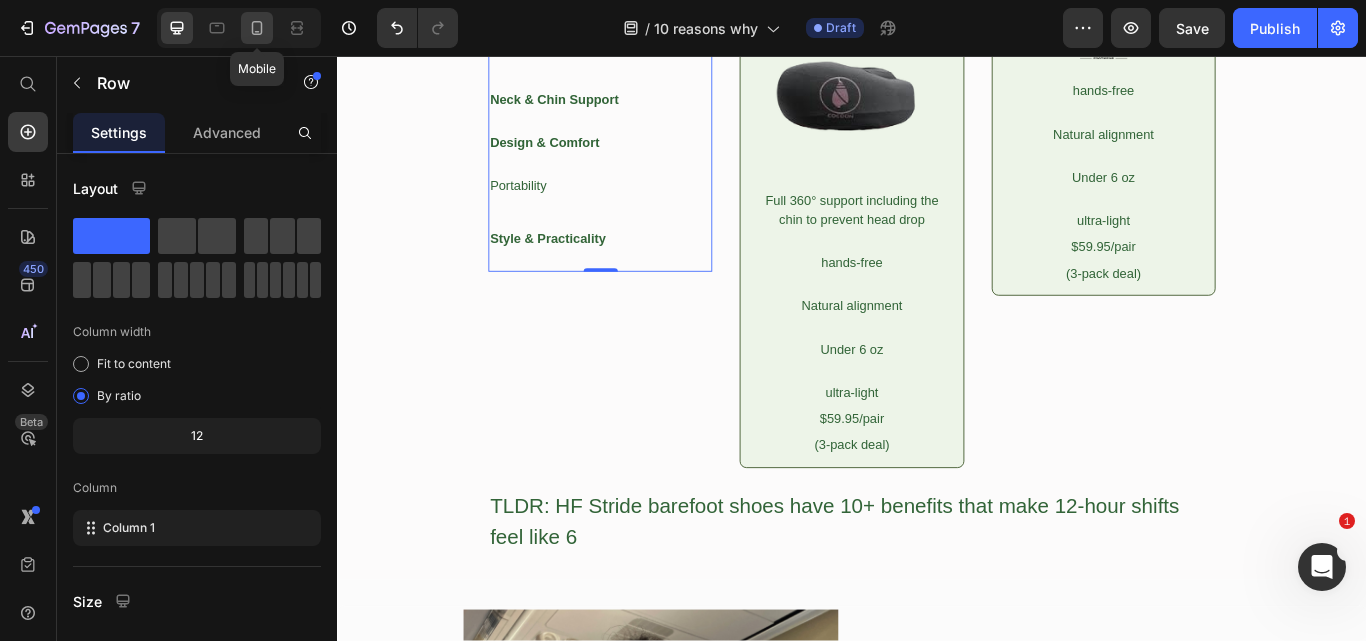 click 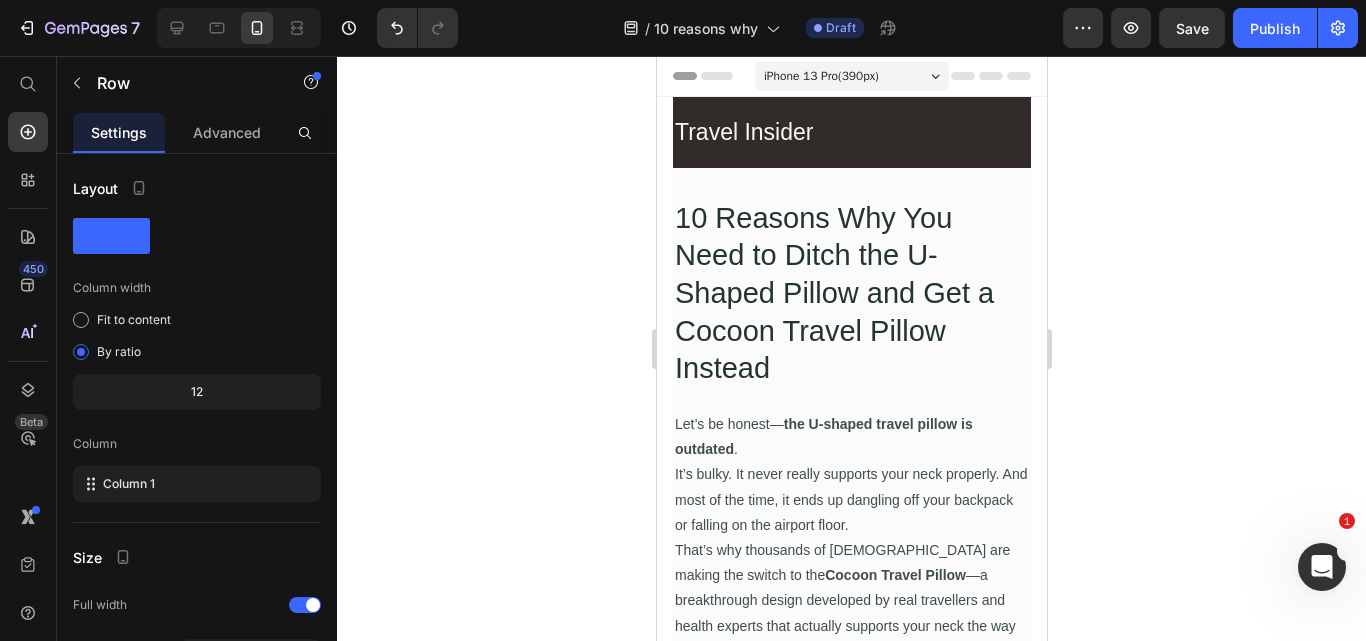 scroll, scrollTop: 200, scrollLeft: 0, axis: vertical 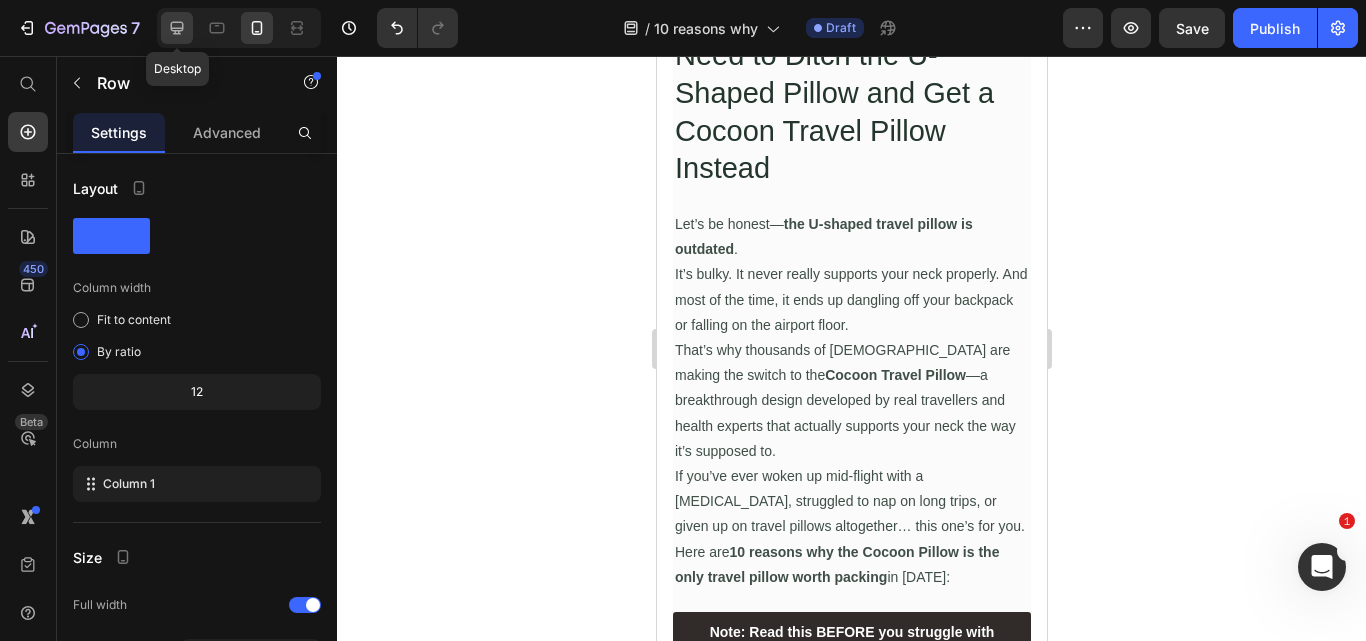 click 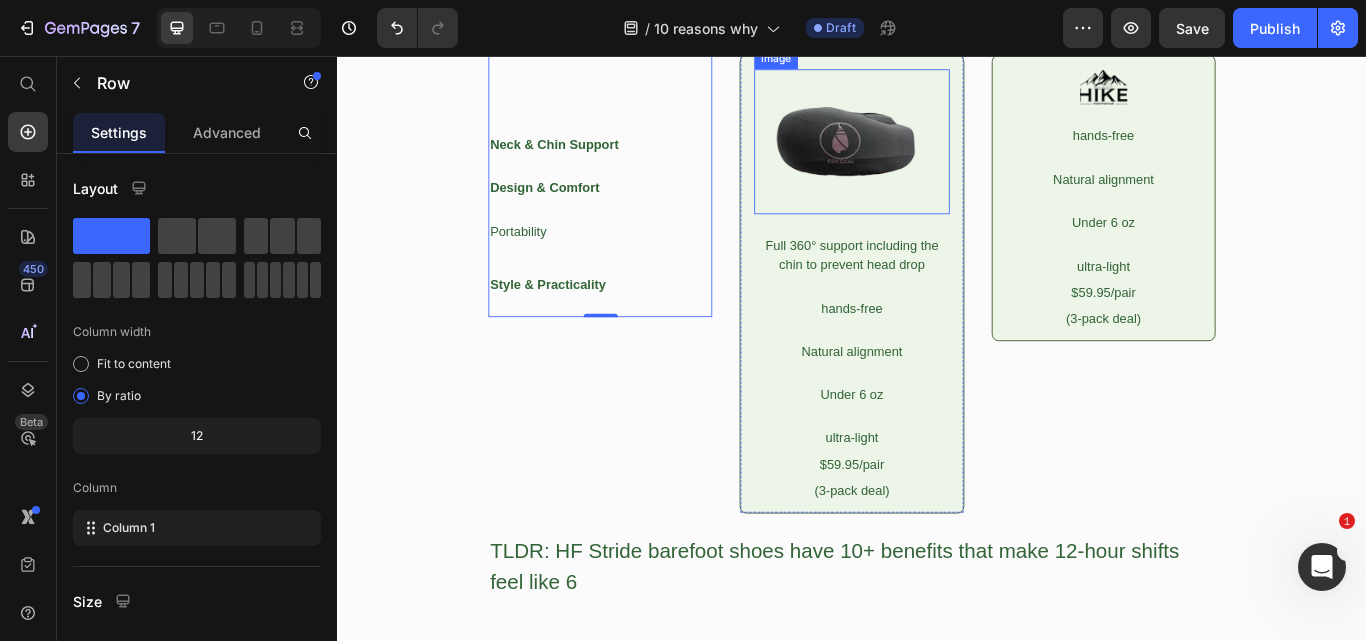 scroll, scrollTop: 353, scrollLeft: 0, axis: vertical 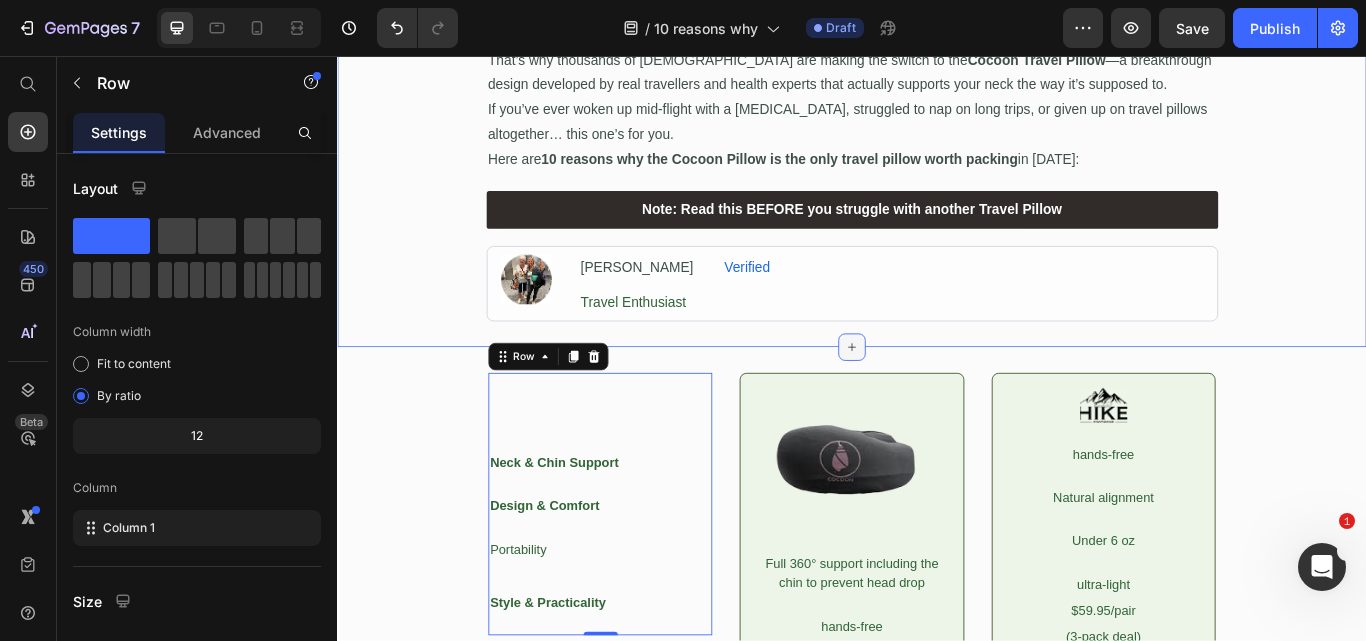 click 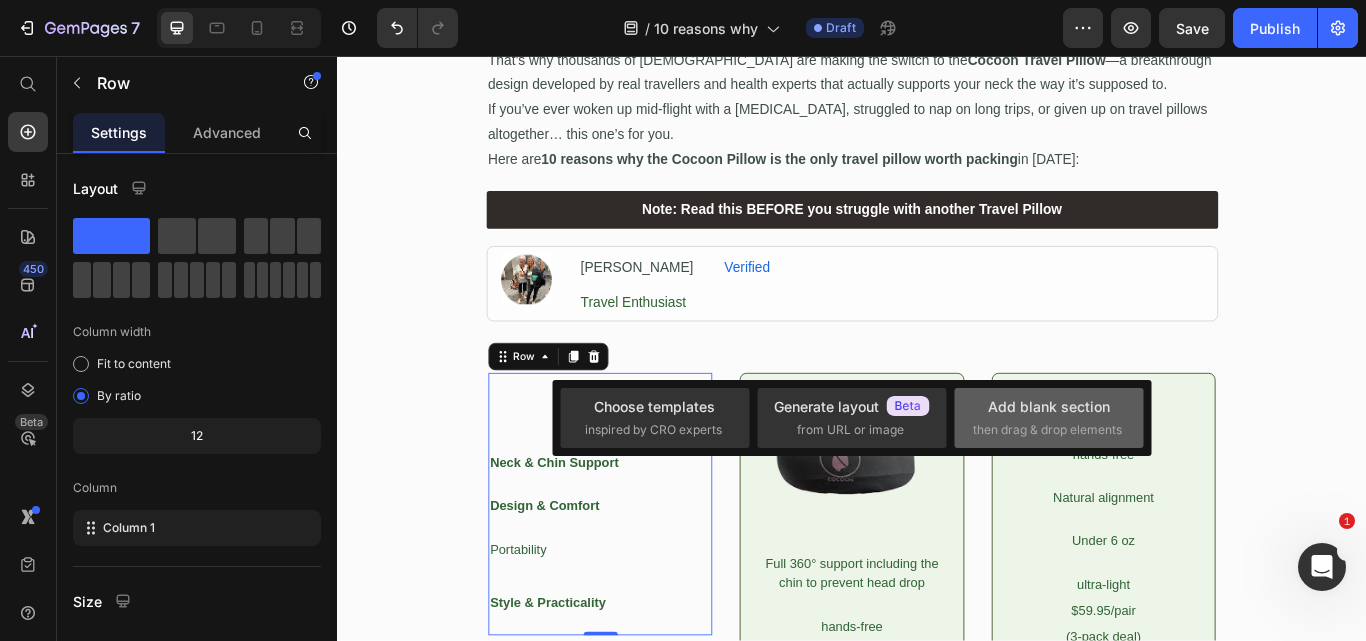 click on "then drag & drop elements" at bounding box center [1047, 430] 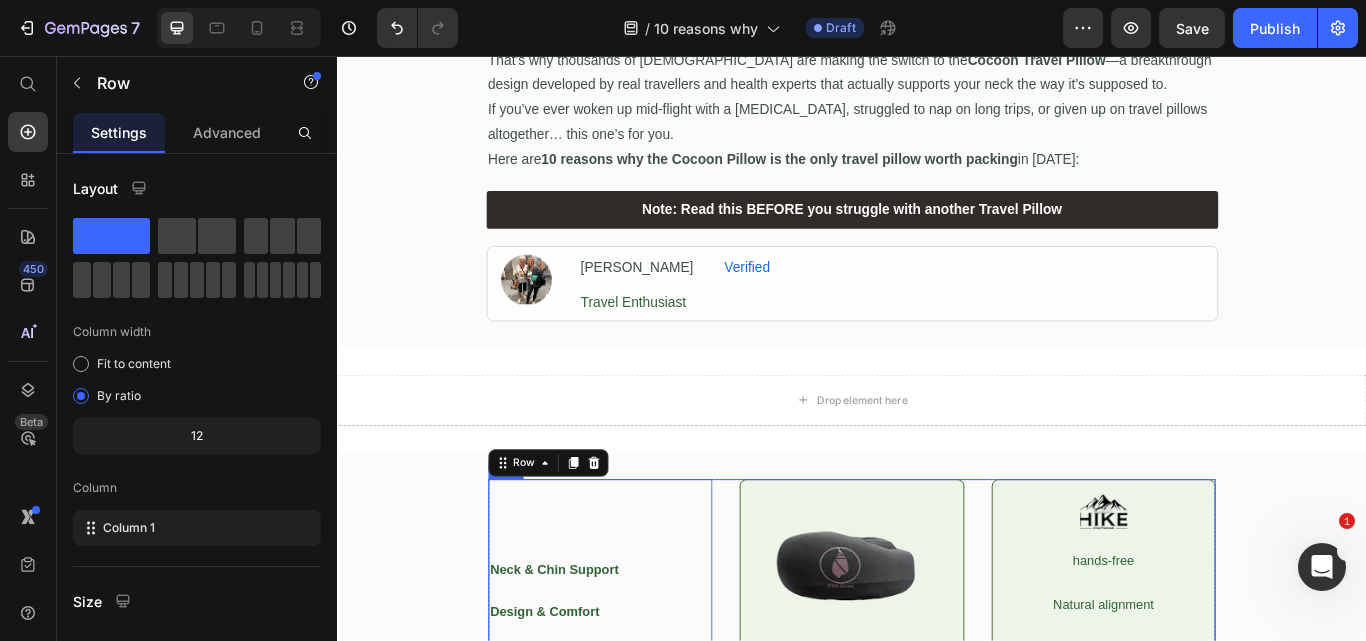 click on "Neck & Chin Support Text Block Design & Comfort Text Block Portability Text Block Style & Practicality Text Block Row   0 Image Full 360° support including the chin to prevent head drop Text Block hands-free Text Block Natural alignment Text Block Under 6 oz Text Block ultra-light Text Block $59.95/pair Text Block (3-pack deal) Text Block Row Image hands-free Text Block Natural alignment Text Block Under 6 oz Text Block ultra-light Text Block $59.95/pair Text Block (3-pack deal) Text Block Row Row" at bounding box center (937, 817) 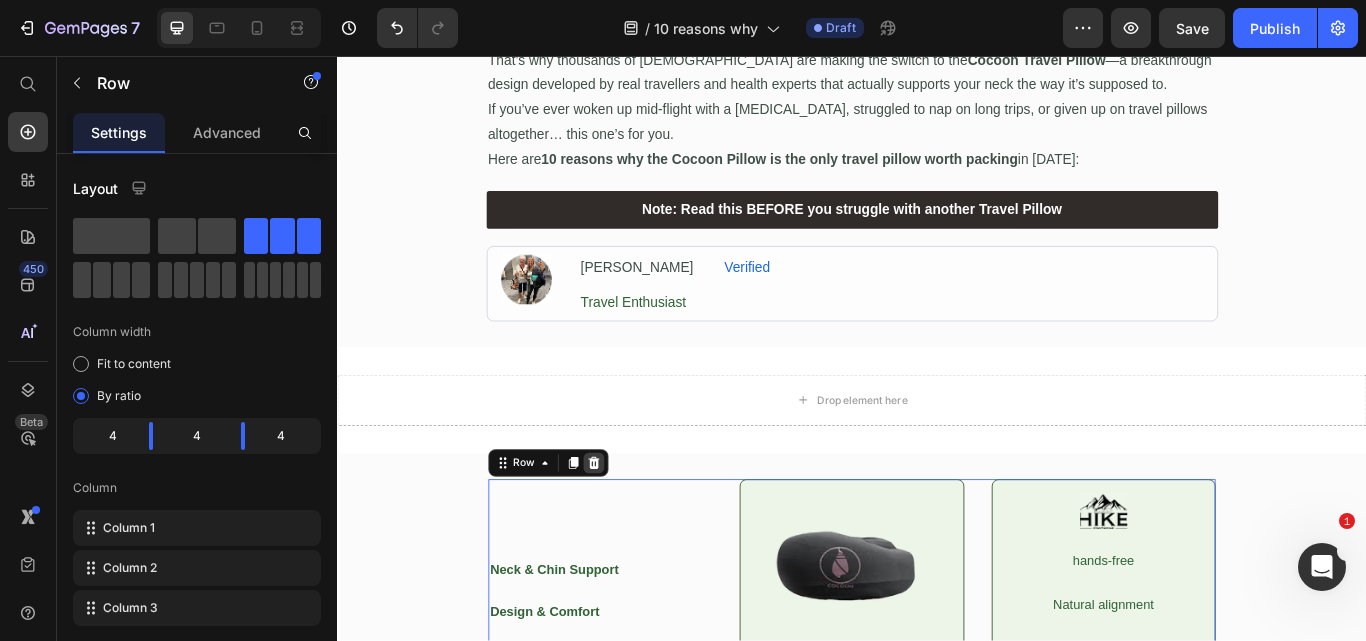 click 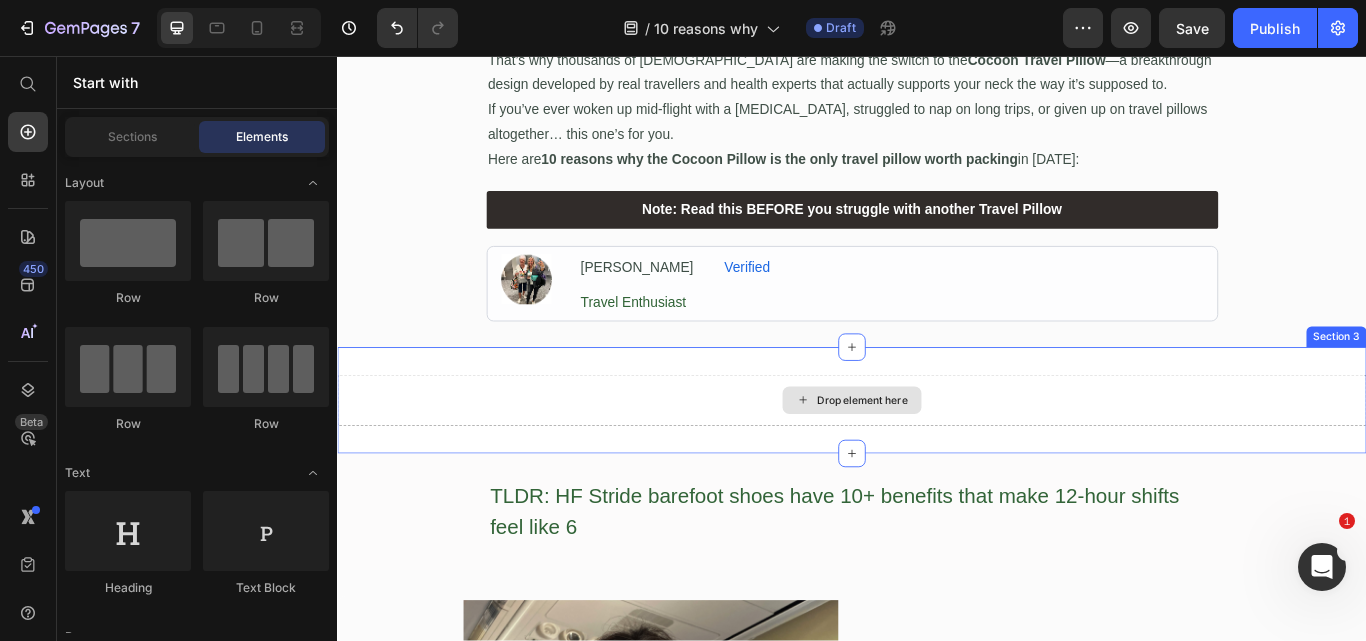 click on "Drop element here" at bounding box center [949, 458] 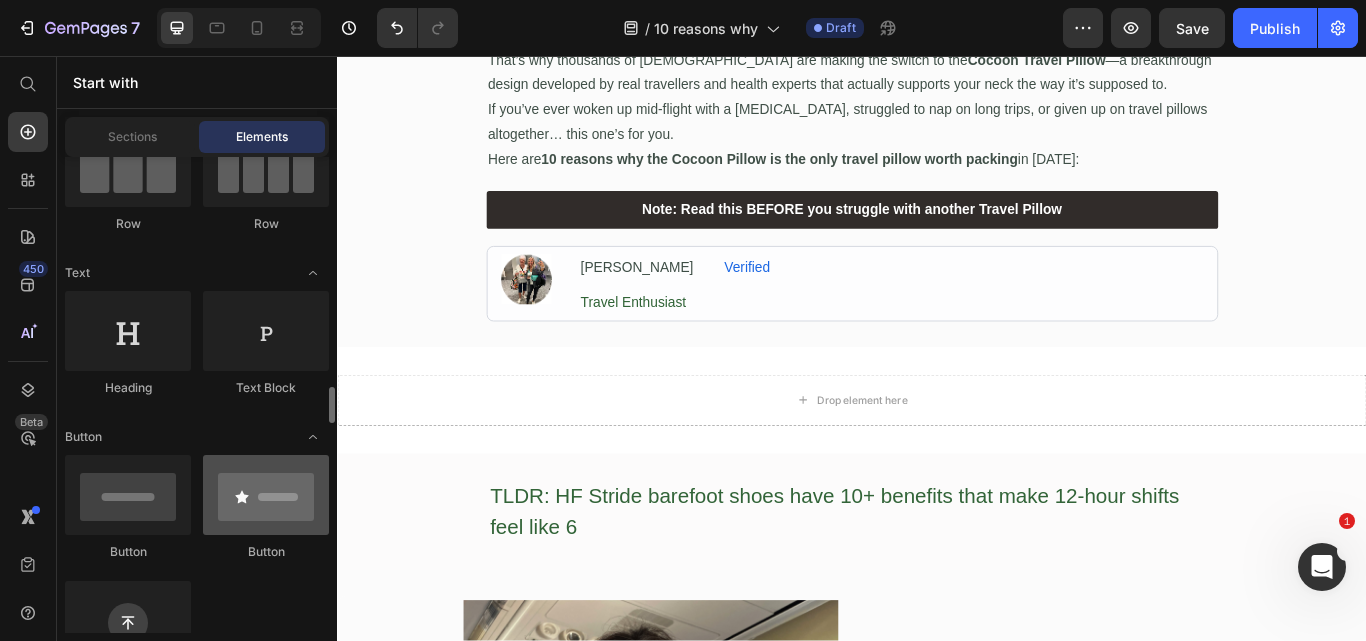 scroll, scrollTop: 500, scrollLeft: 0, axis: vertical 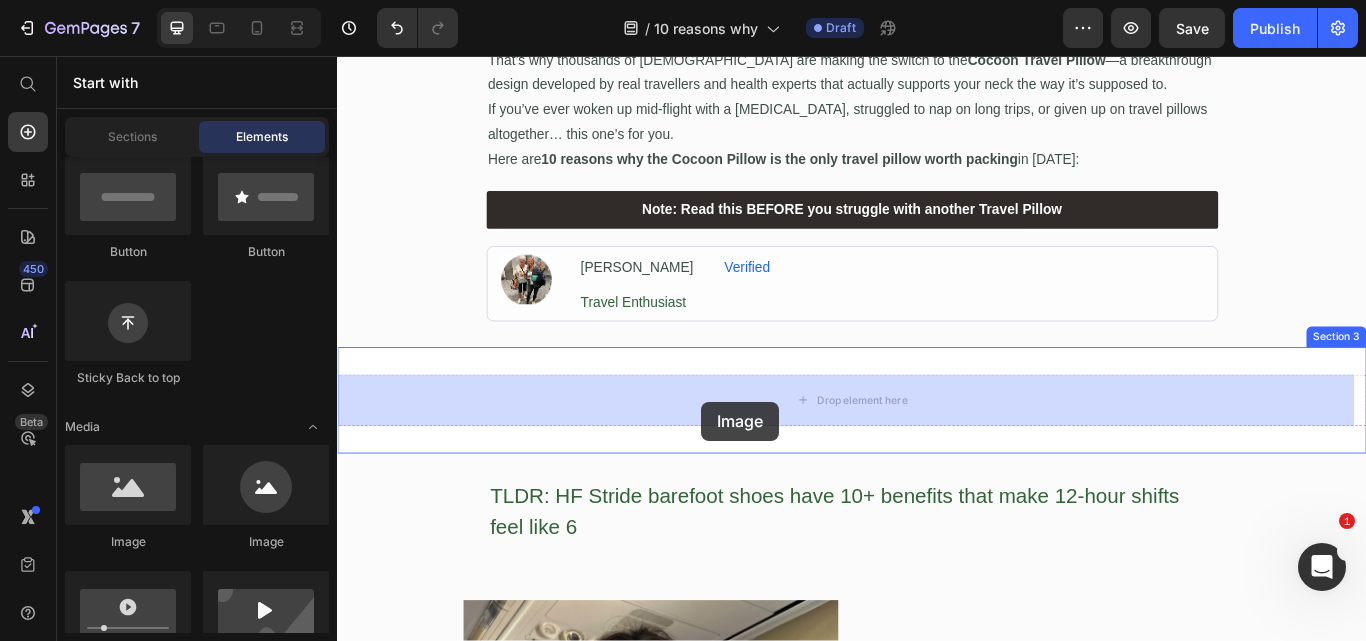 drag, startPoint x: 466, startPoint y: 546, endPoint x: 750, endPoint y: 459, distance: 297.02695 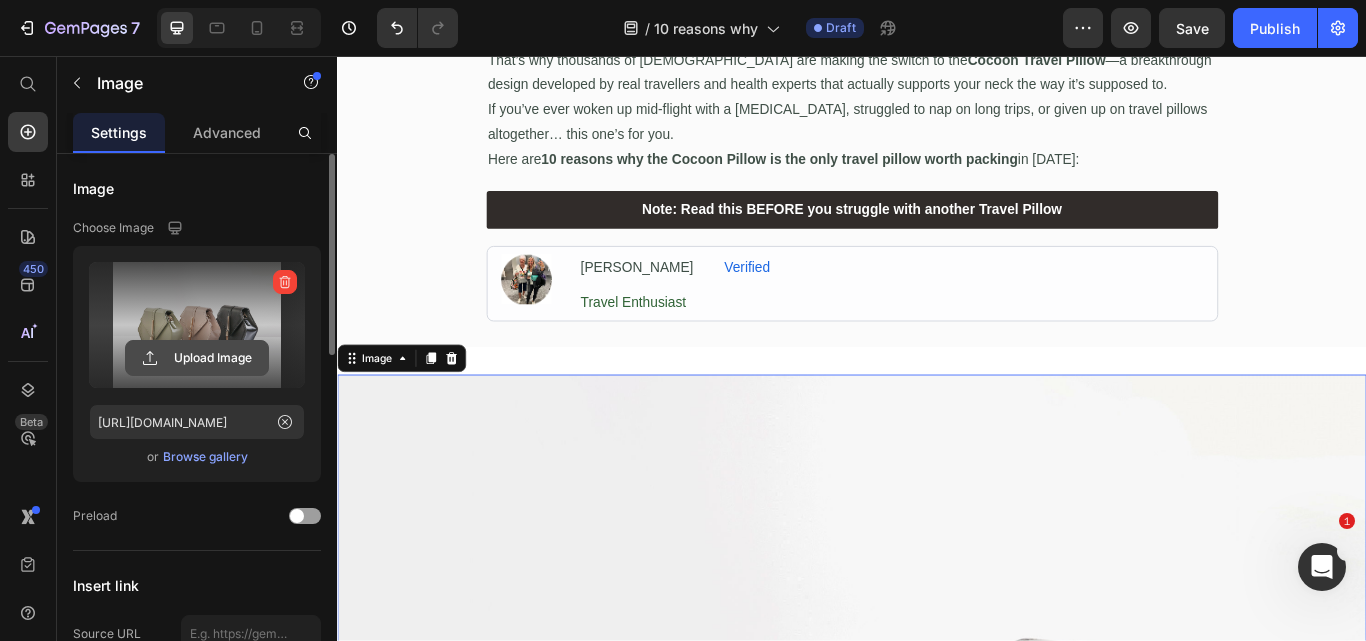 click 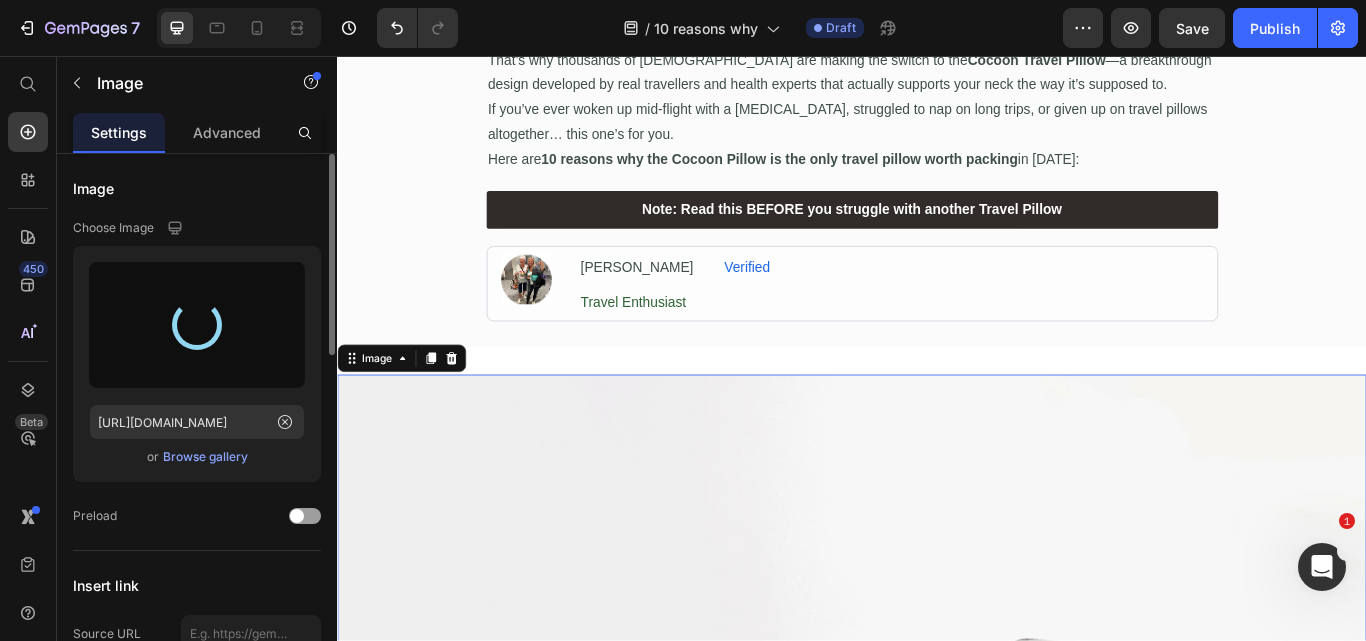type on "[URL][DOMAIN_NAME]" 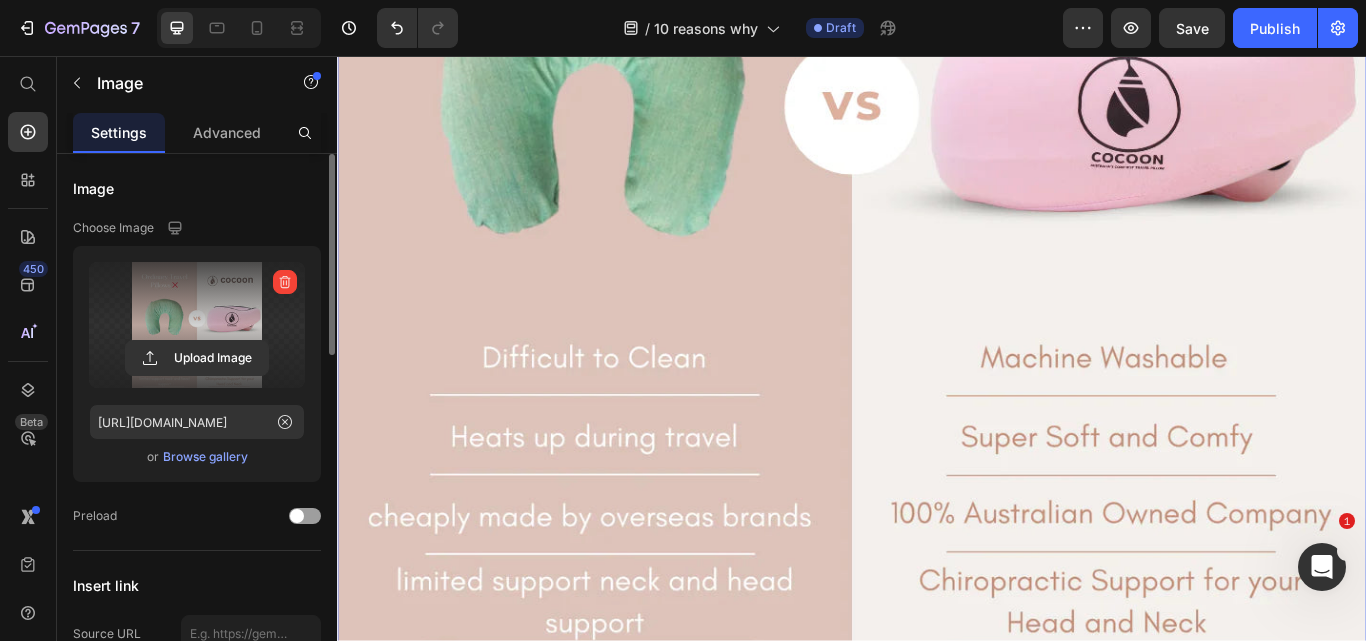 scroll, scrollTop: 1553, scrollLeft: 0, axis: vertical 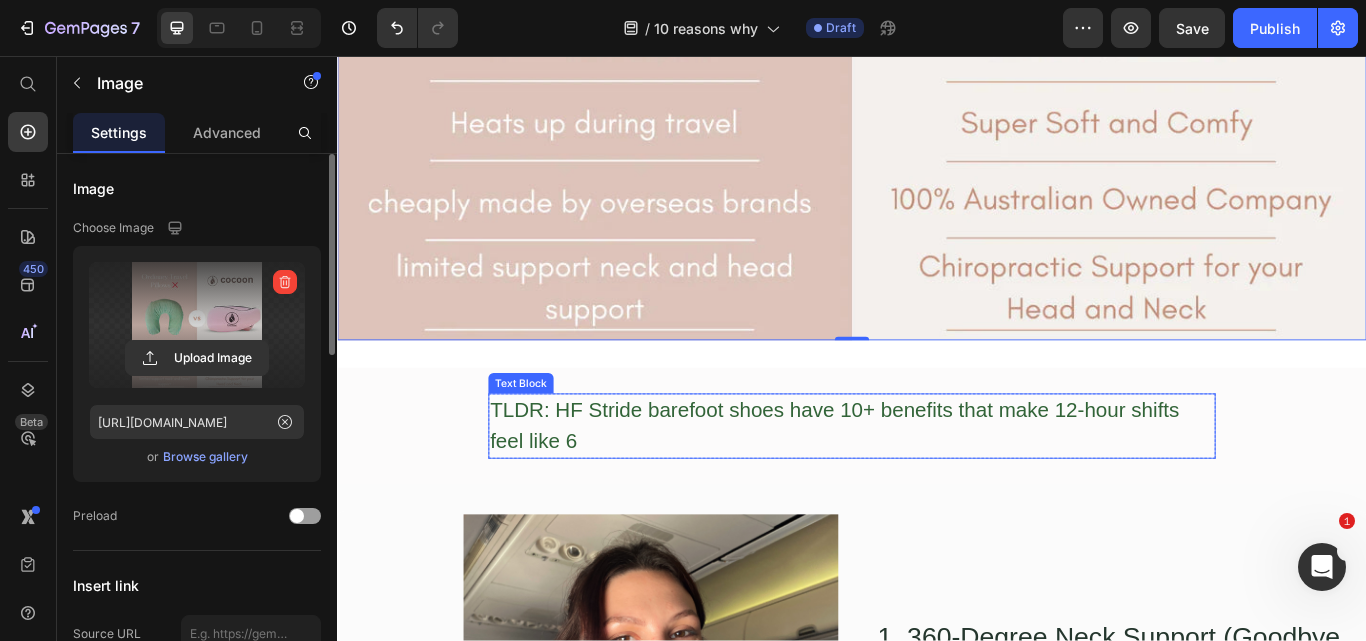 click on "TLDR: HF Stride barefoot shoes have 10+ benefits that make 12-hour shifts feel like 6" at bounding box center (937, 488) 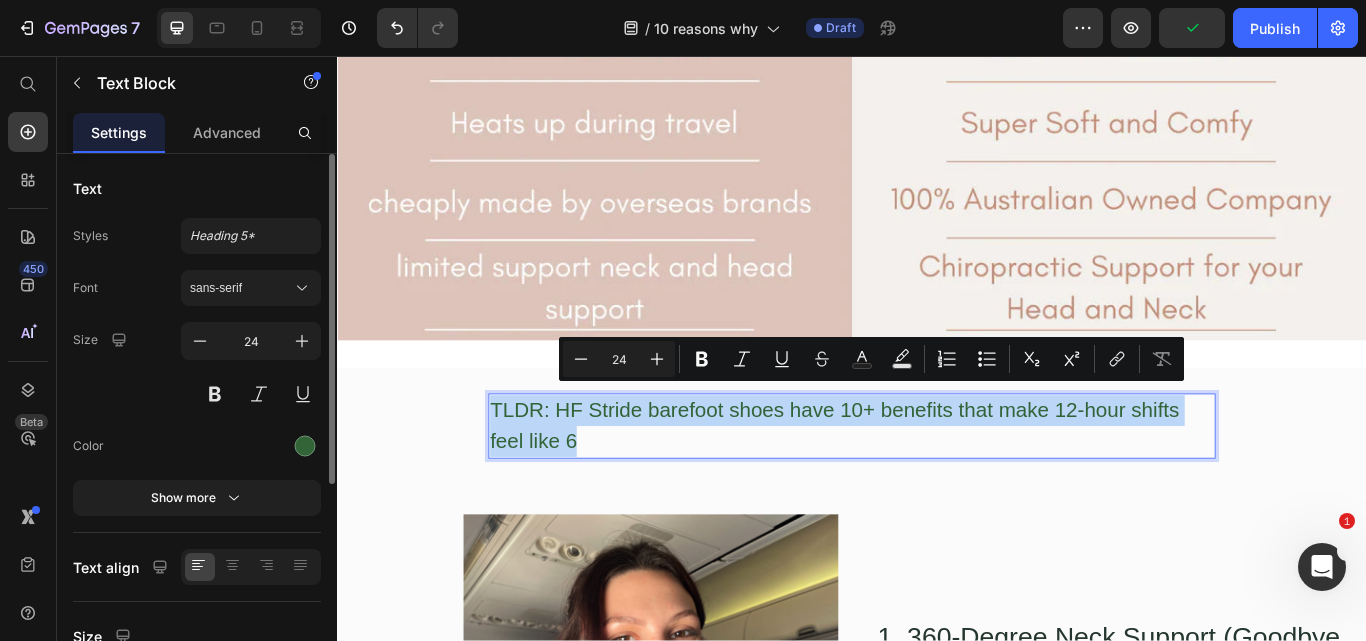 copy on "TLDR: HF Stride barefoot shoes have 10+ benefits that make 12-hour shifts feel like 6" 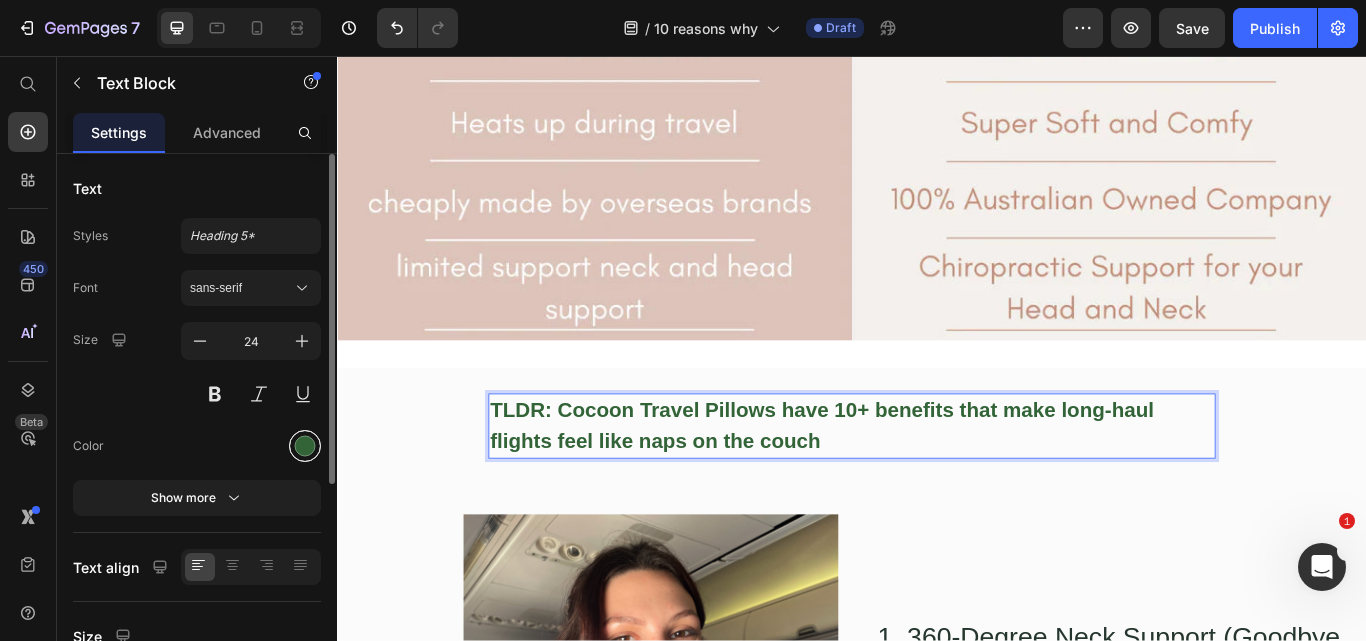 click at bounding box center [305, 446] 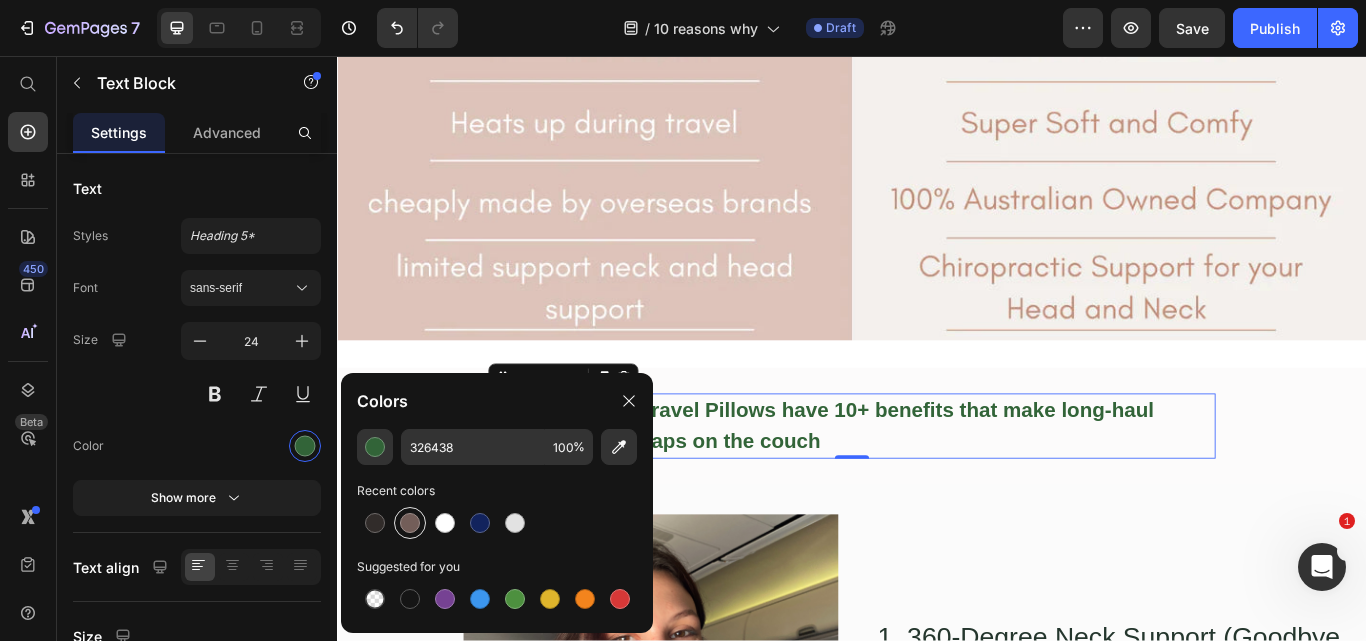 click at bounding box center [410, 523] 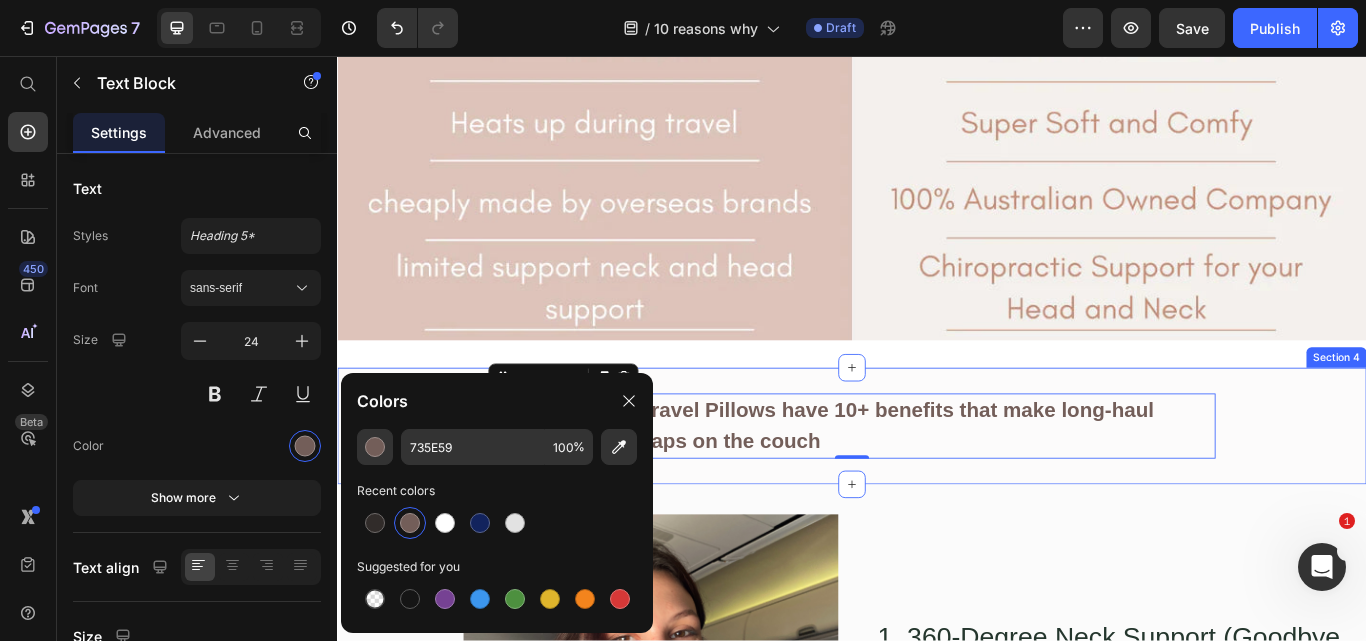 click on "TLDR: Cocoon Travel Pillows have 10+ benefits that make long-haul flights feel like naps on the couch Text Block   0 Row Section 4" at bounding box center (937, 488) 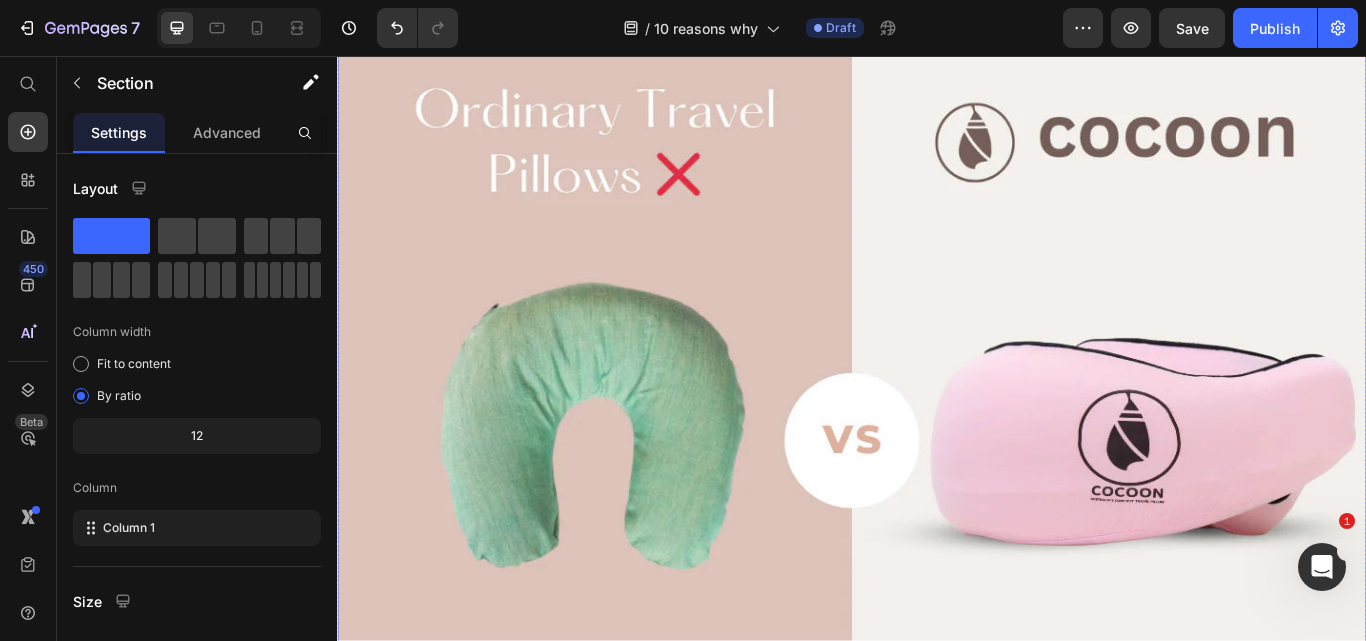 scroll, scrollTop: 353, scrollLeft: 0, axis: vertical 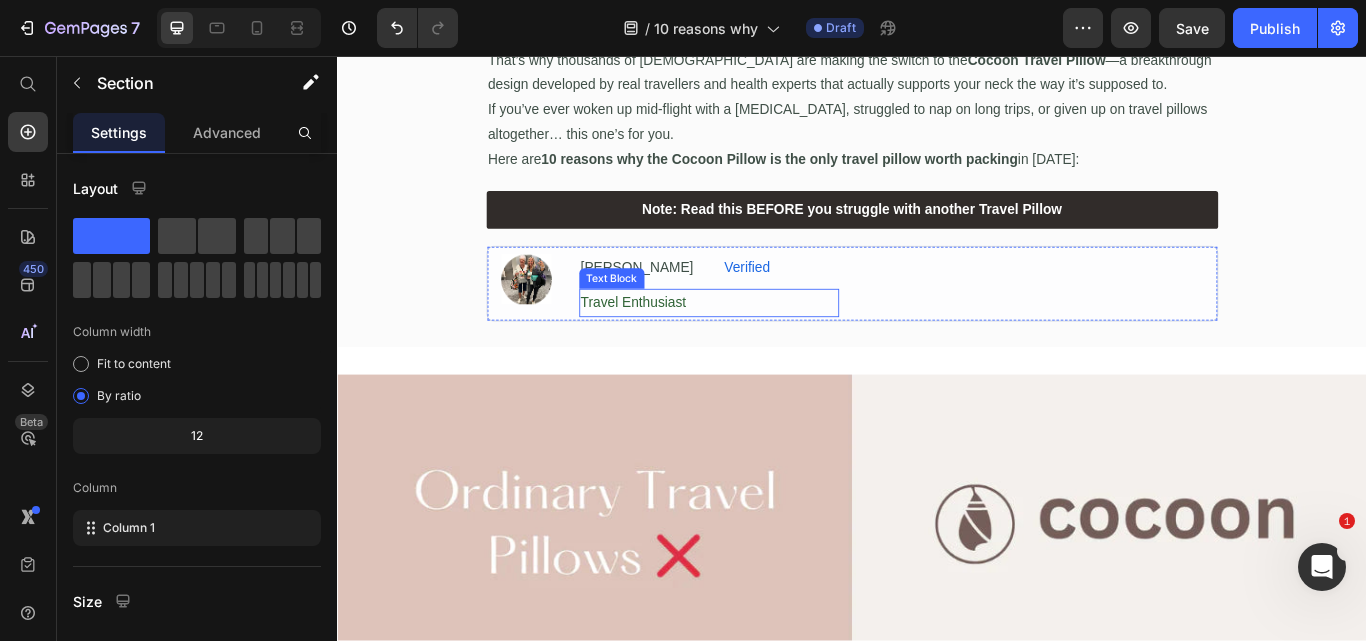 click on "Travel Enthusiast" at bounding box center [770, 344] 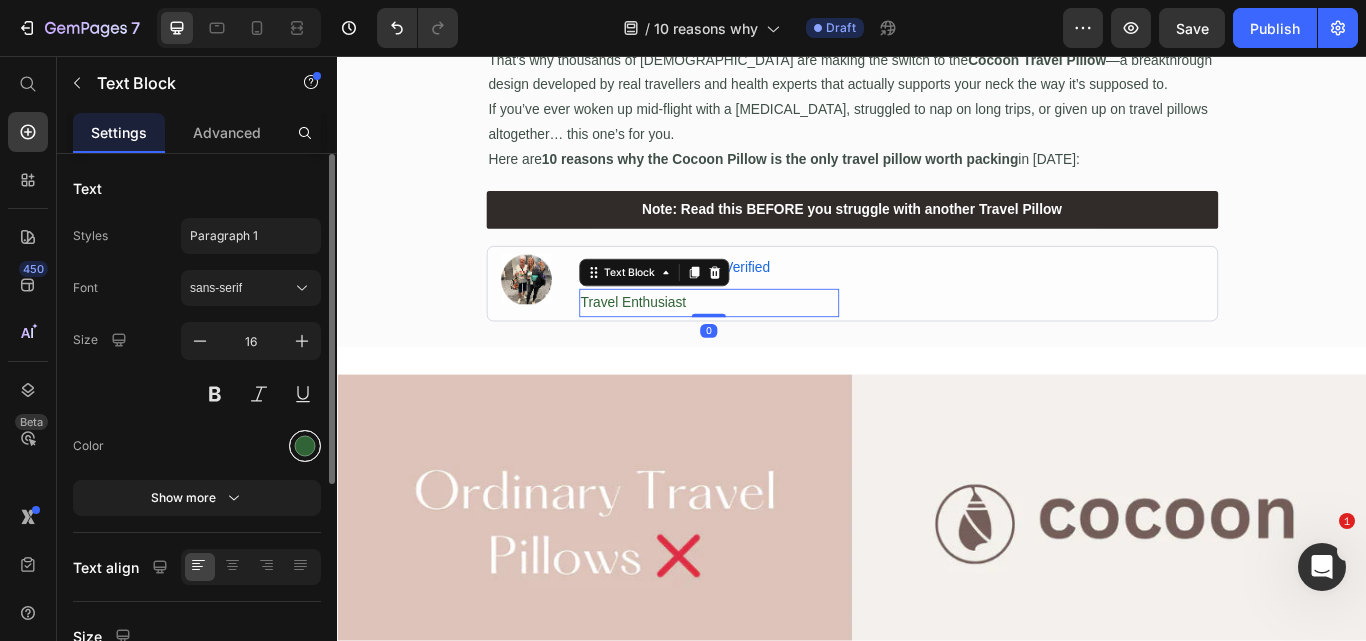 click at bounding box center [305, 446] 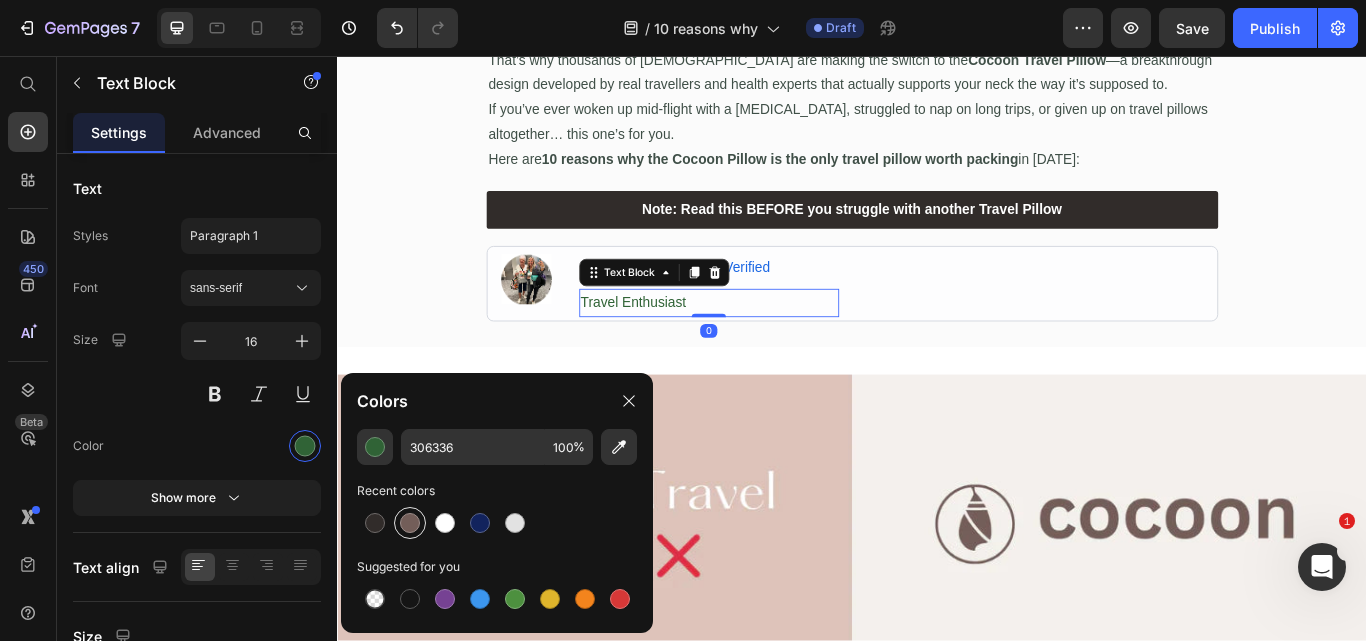 click at bounding box center (410, 523) 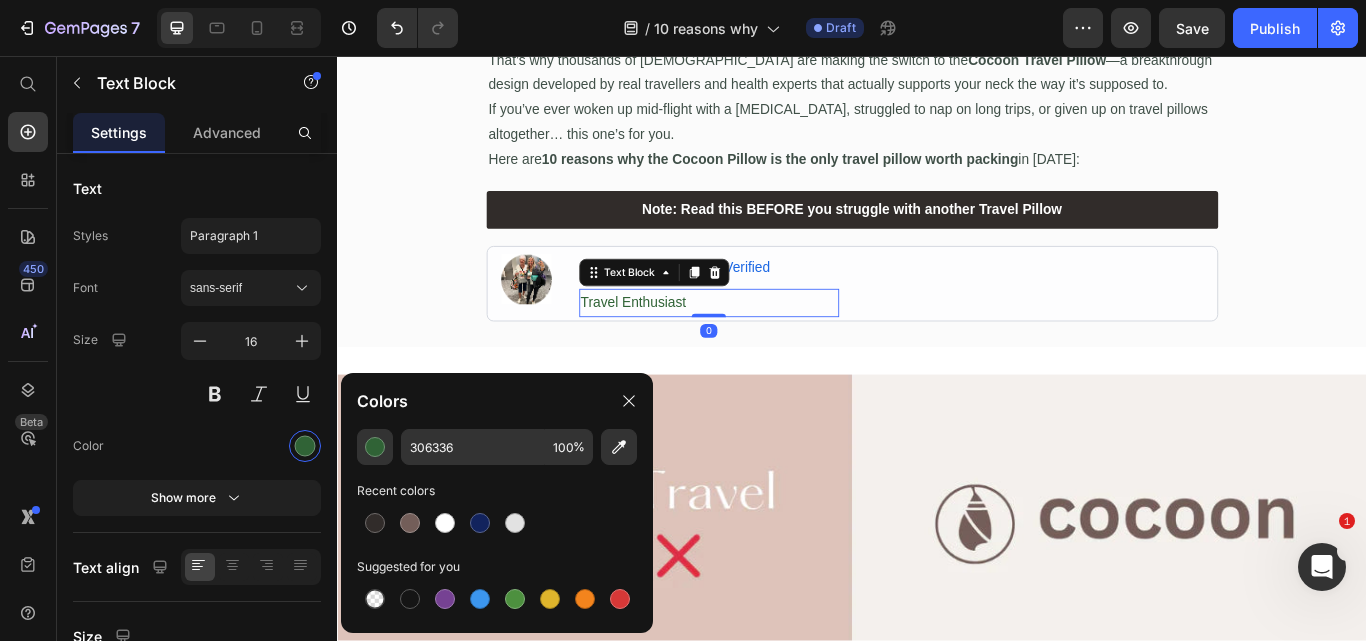 type on "735E59" 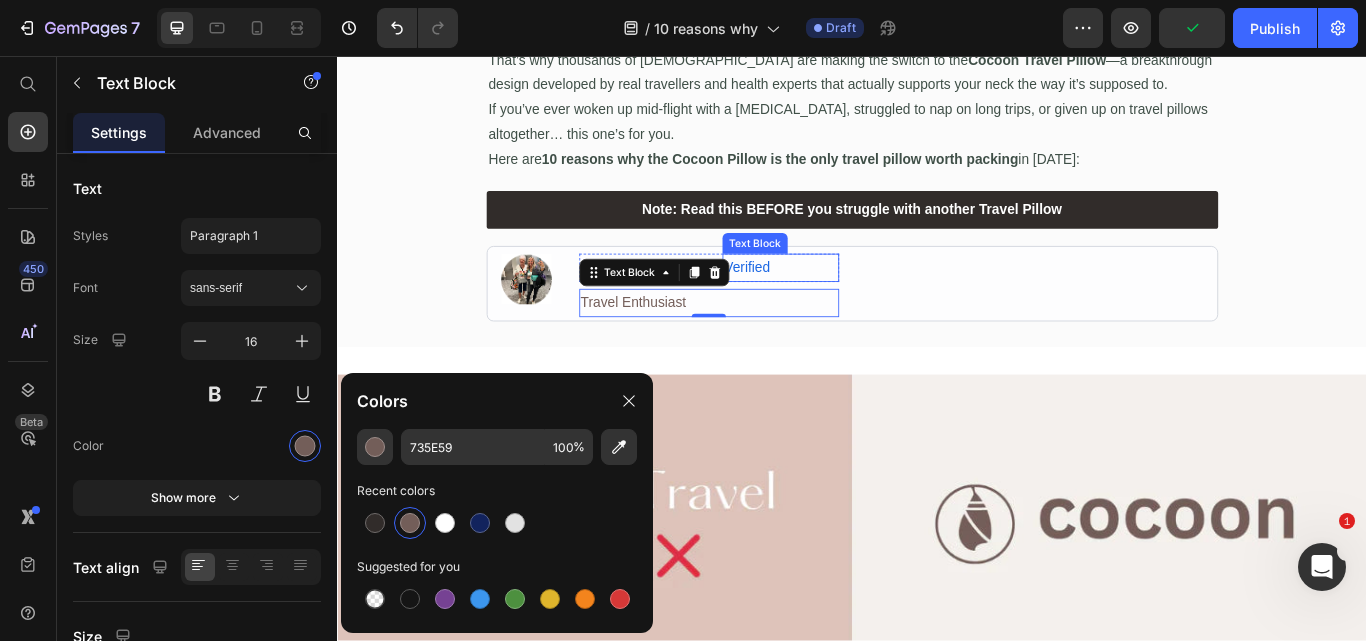 click on "Image [PERSON_NAME] Text Block Verified Text Block Row Travel Enthusiast Text Block   0 Row" at bounding box center (937, 322) 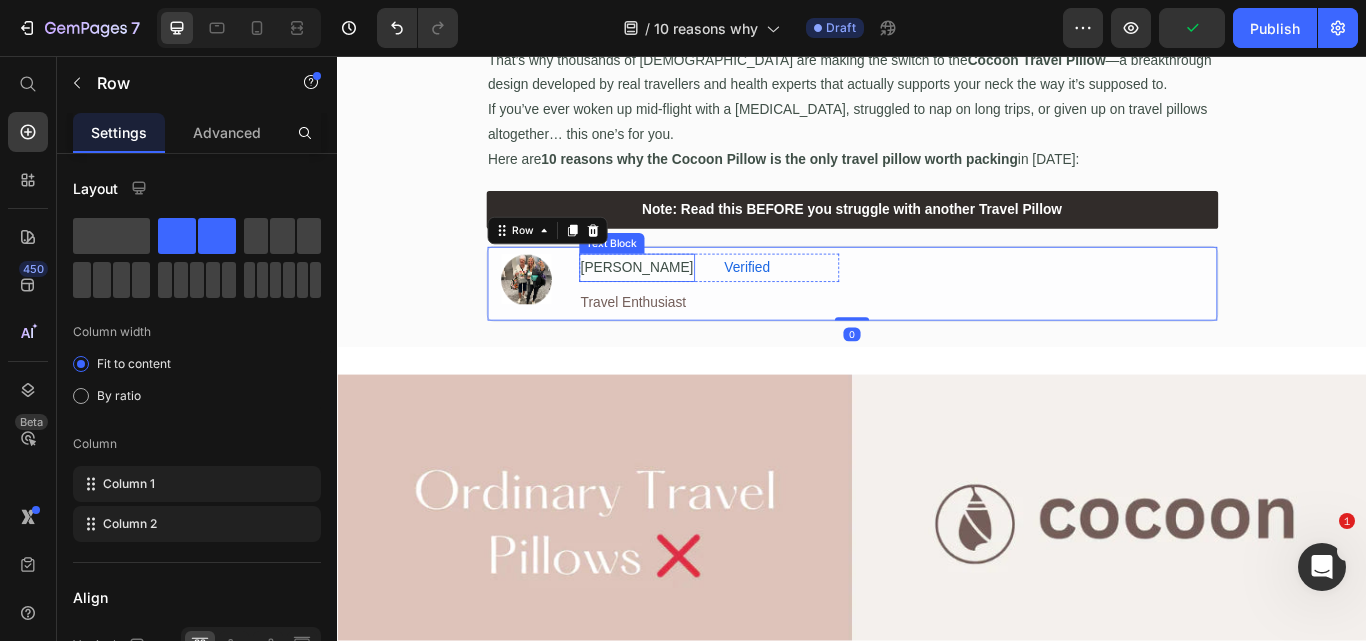 click on "[PERSON_NAME]" at bounding box center (687, 303) 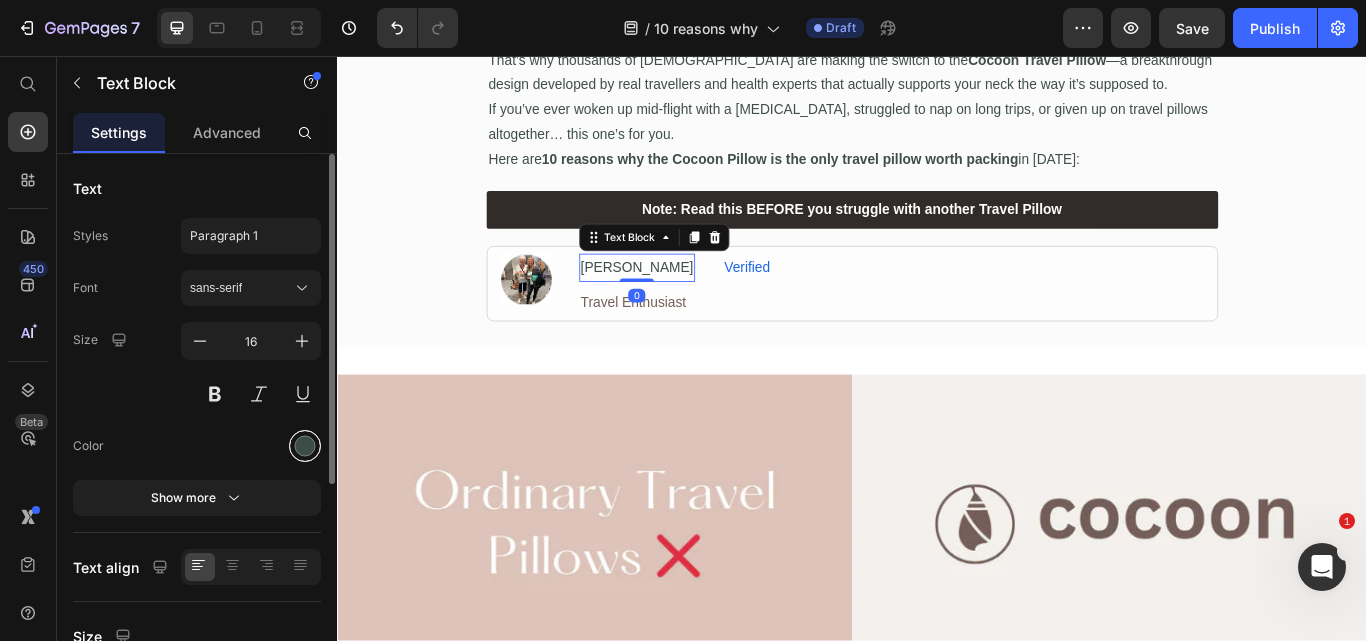 click at bounding box center (305, 446) 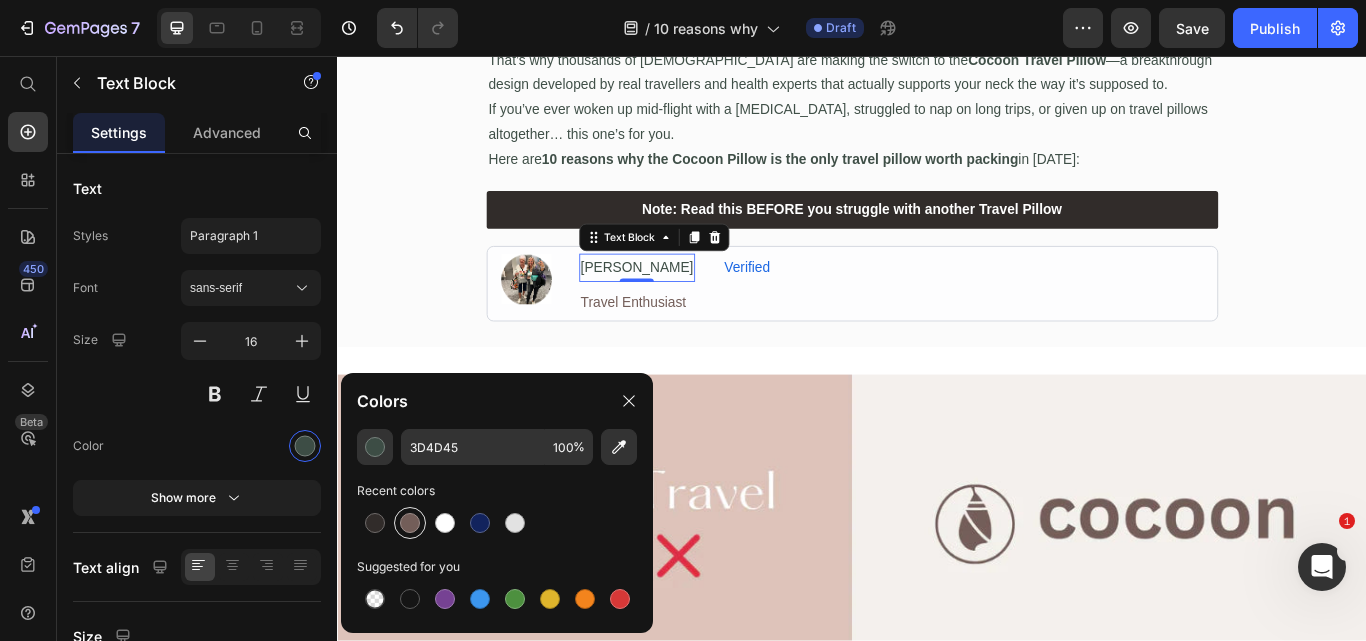 click at bounding box center (410, 523) 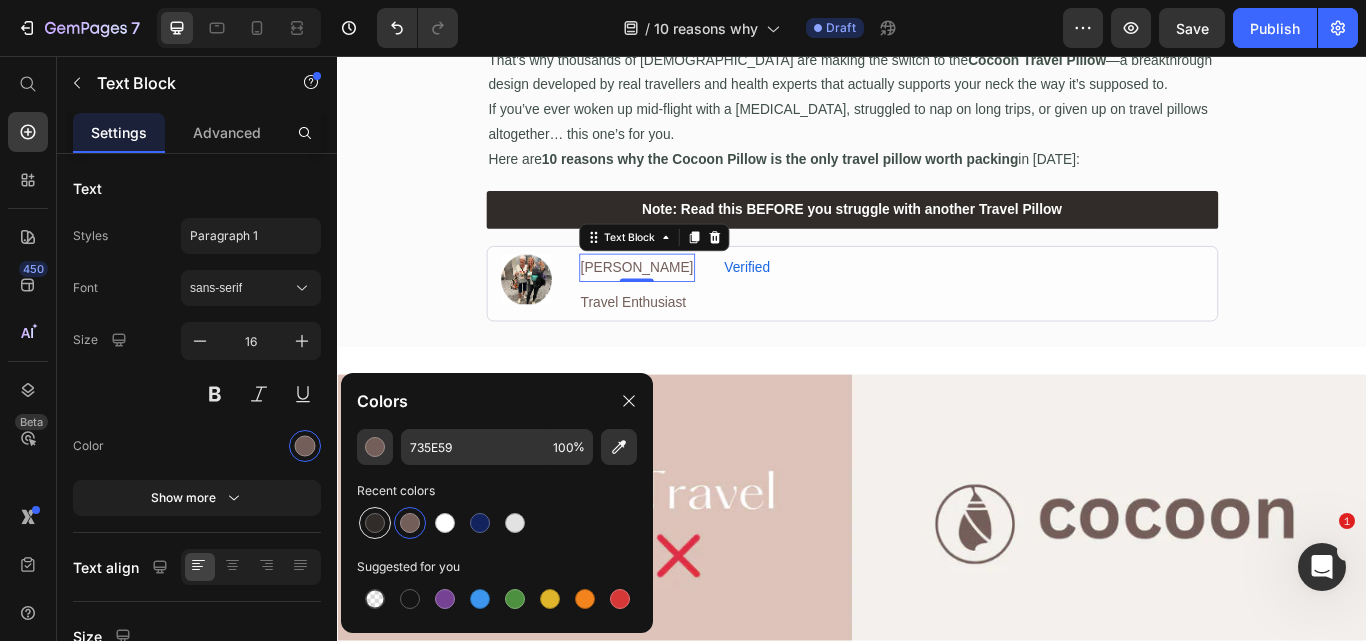 click at bounding box center (375, 523) 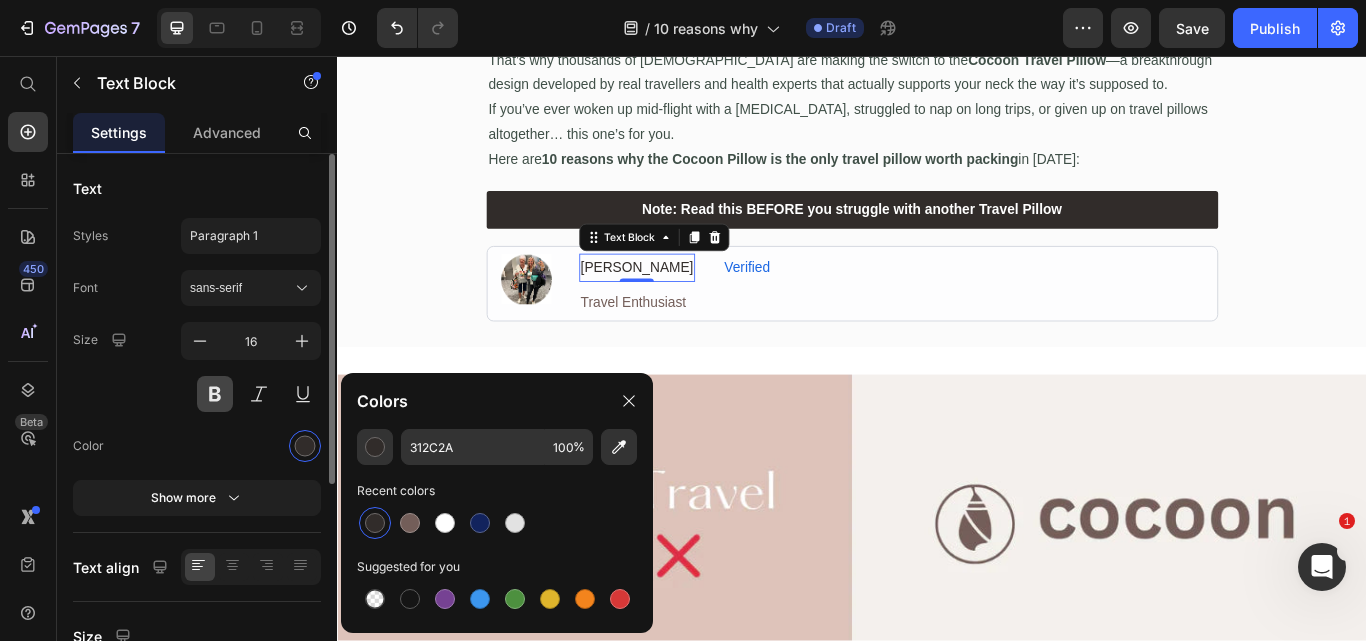 click at bounding box center (215, 394) 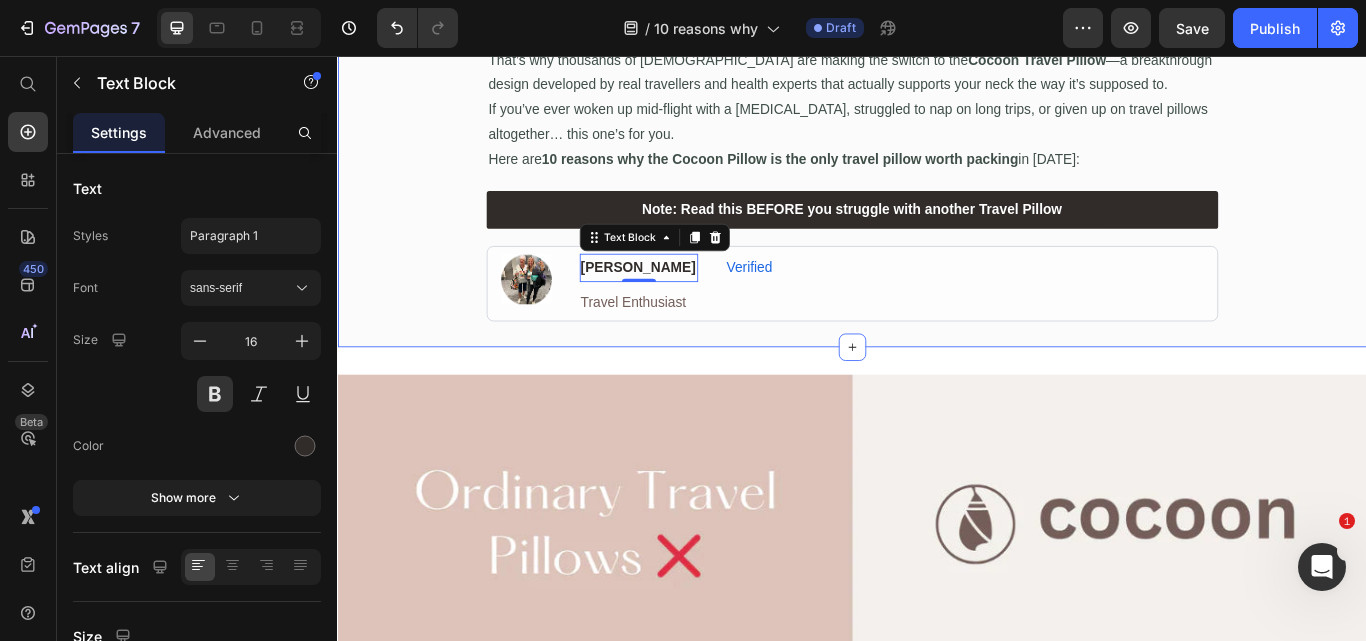 click on "10 Reasons Why You Need to Ditch the U-Shaped Pillow and Get a Cocoon Travel Pillow Instead Heading Let’s be honest— the U-shaped travel pillow is outdated . It’s bulky. It never really supports your neck properly. And most of the time, it ends up dangling off your backpack or falling on the airport floor. That’s why thousands of Aussies are making the switch to the  Cocoon Travel Pillow —a breakthrough design developed by real travellers and health experts that actually supports your neck the way it’s supposed to. If you’ve ever woken up mid-flight with a [MEDICAL_DATA], struggled to nap on long trips, or given up on travel pillows altogether… this one’s for you. Here are  10 reasons why the Cocoon Pillow is the only travel pillow worth packing  in [DATE]: Text Block Note: Read this BEFORE you struggle with another Travel Pillow Button Row Image [PERSON_NAME] Text Block   0 Verified Text Block Row Travel Enthusiast Text Block Row Row" at bounding box center [937, 109] 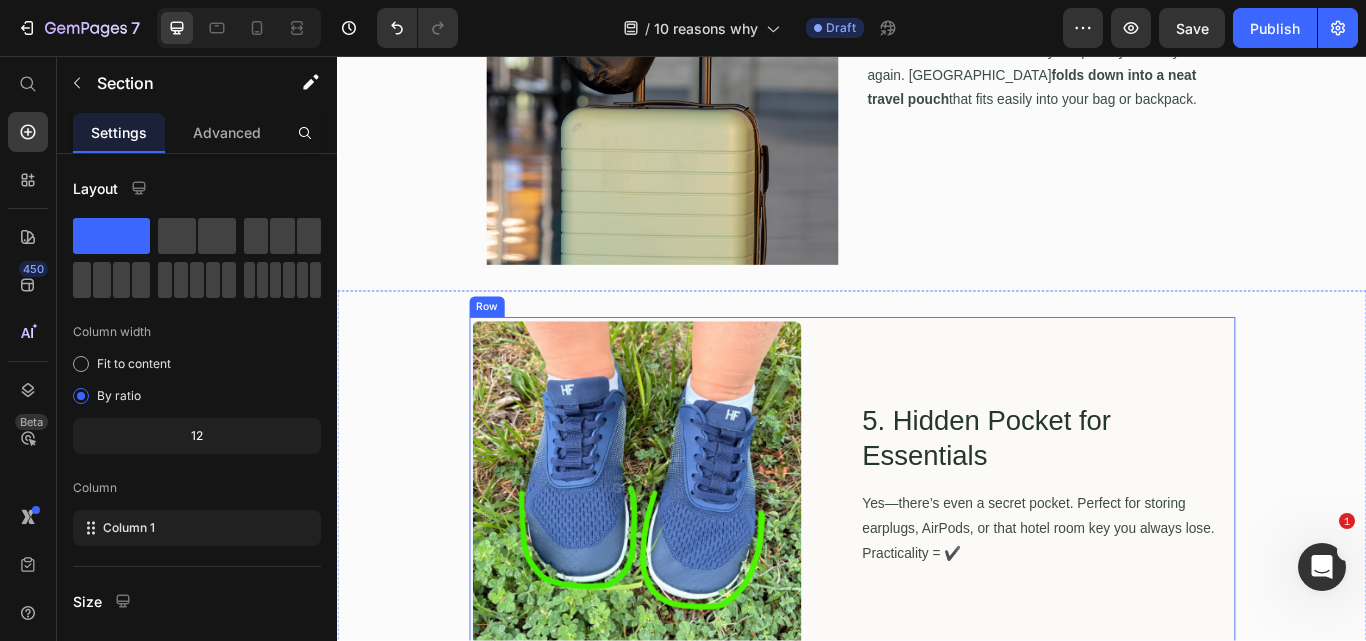scroll, scrollTop: 3859, scrollLeft: 0, axis: vertical 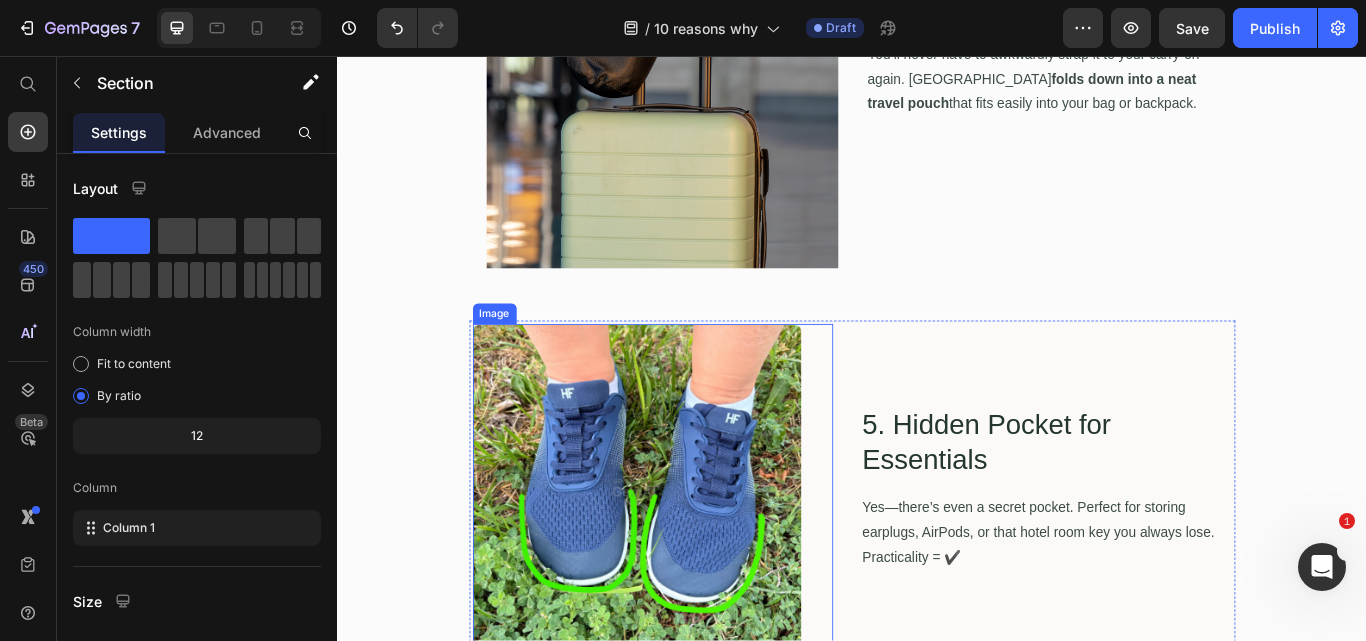 click at bounding box center (705, 560) 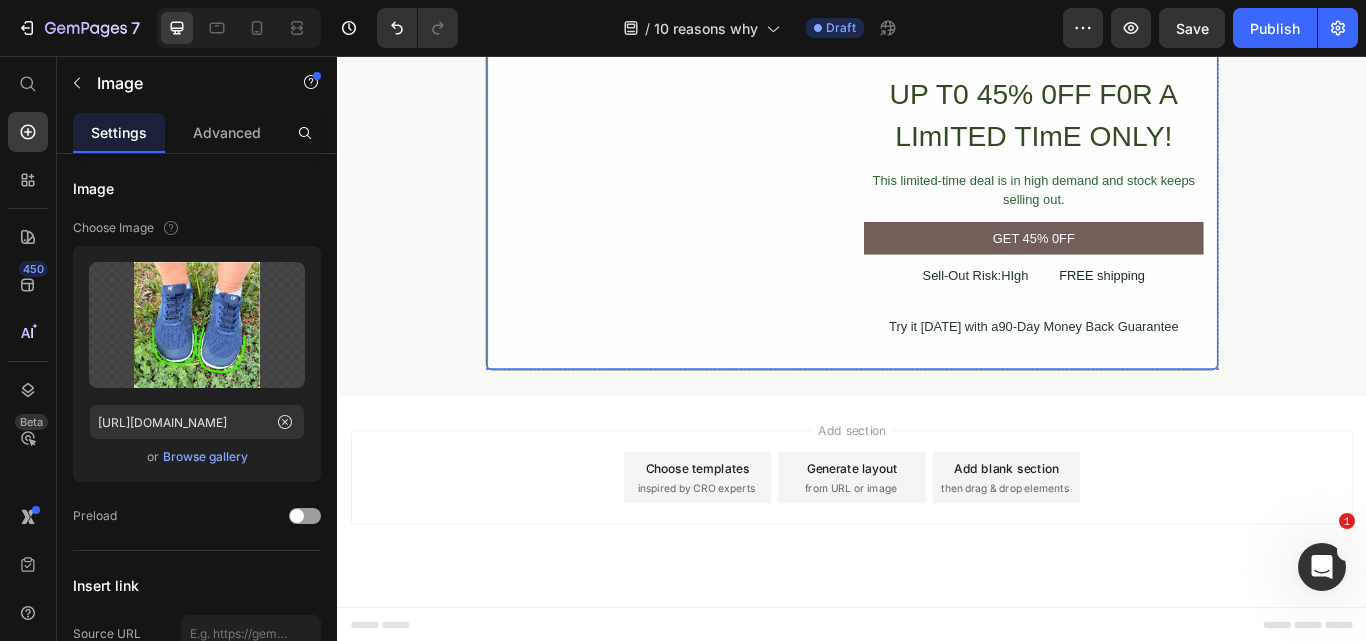 scroll, scrollTop: 7559, scrollLeft: 0, axis: vertical 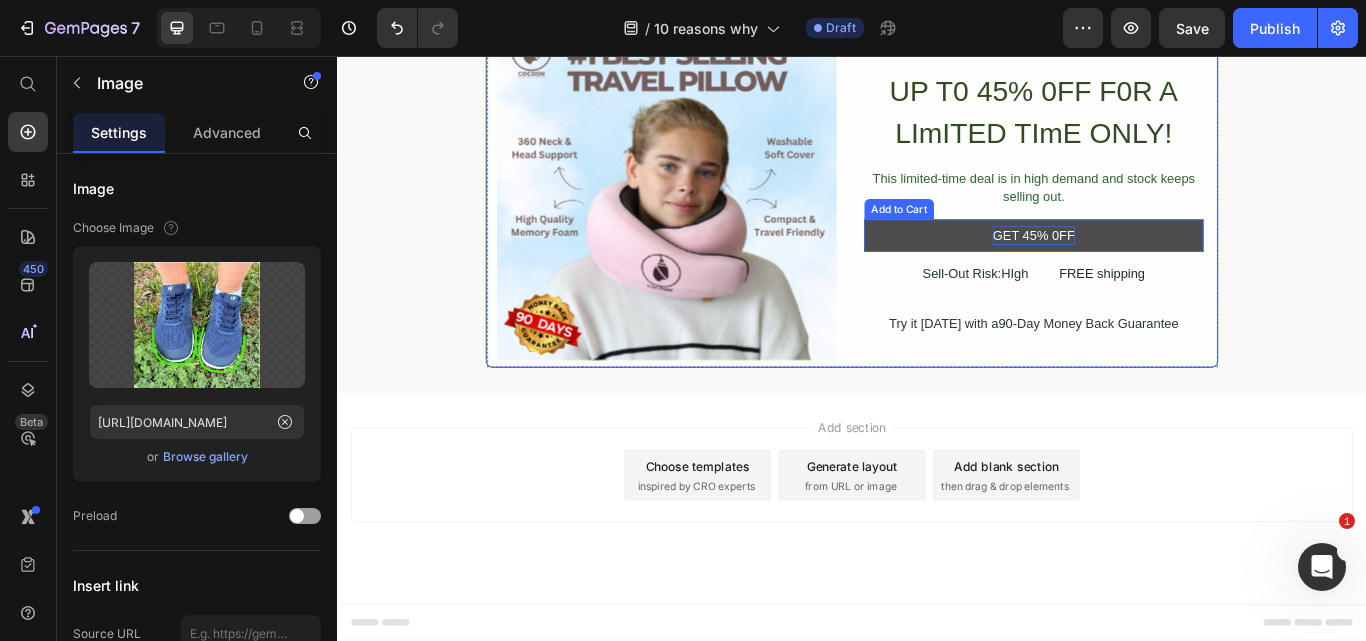click on "GET 45% 0FF" at bounding box center (1149, 266) 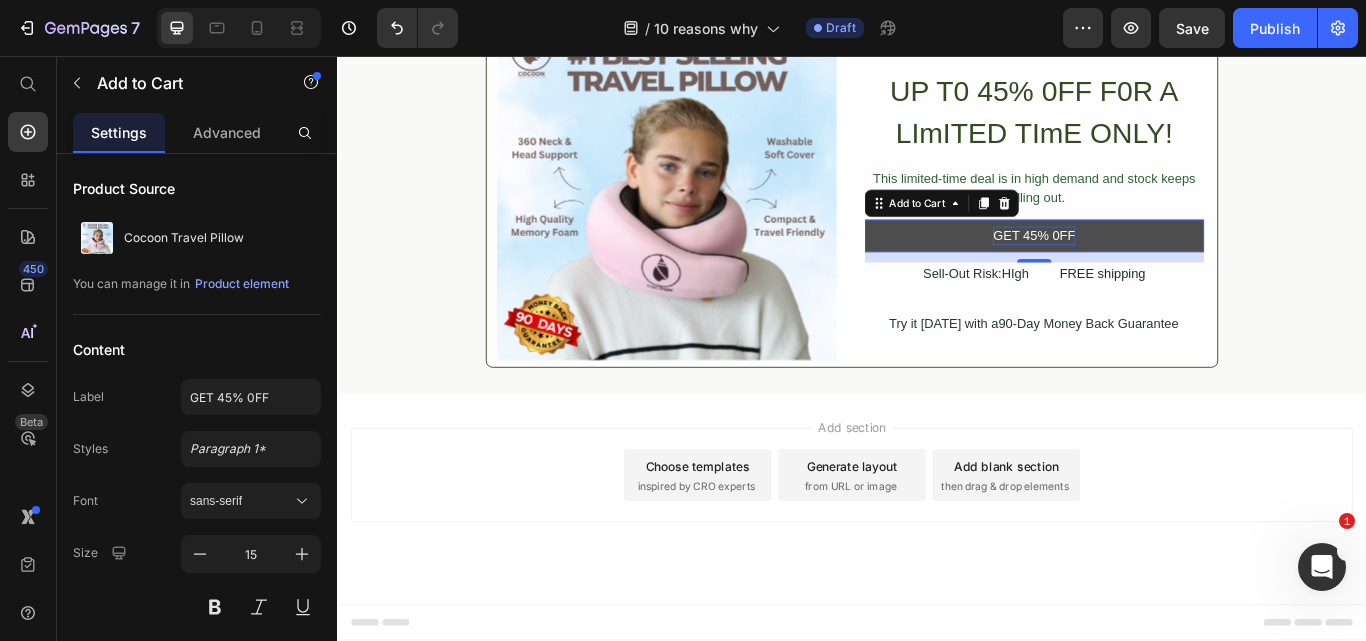 click on "GET 45% 0FF" at bounding box center [1149, 266] 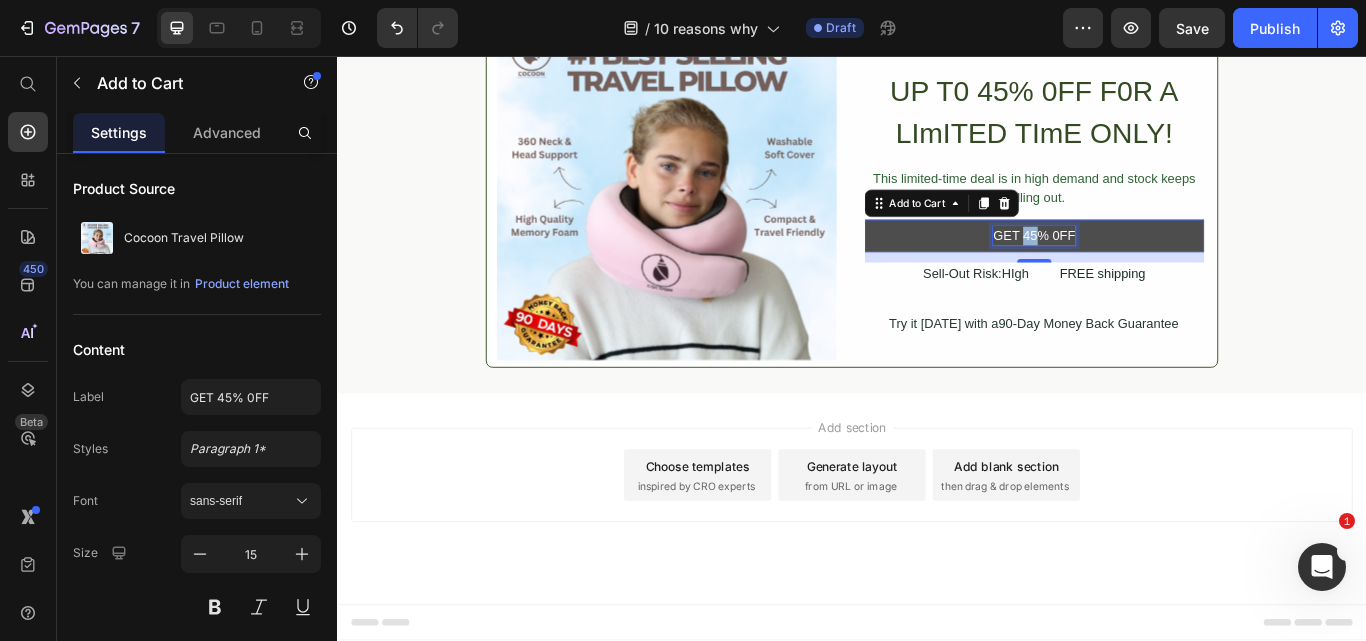 click on "GET 45% 0FF" at bounding box center (1149, 266) 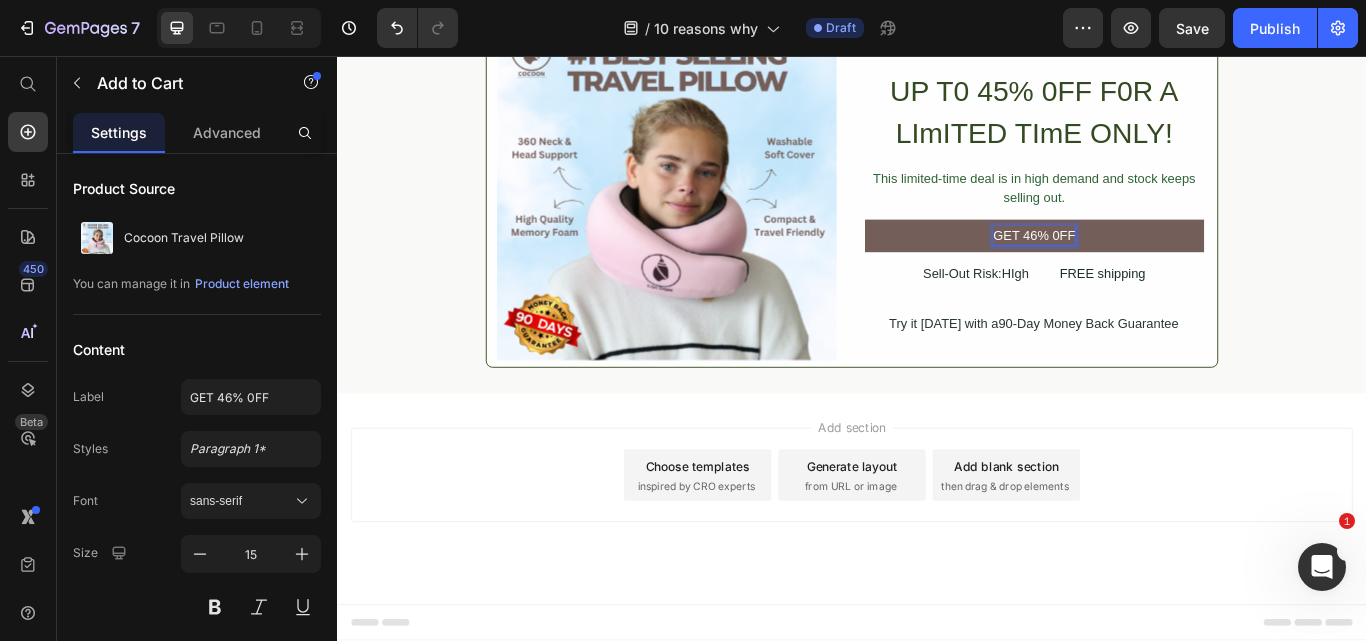 click on "Add section Choose templates inspired by CRO experts Generate layout from URL or image Add blank section then drag & drop elements" at bounding box center (937, 545) 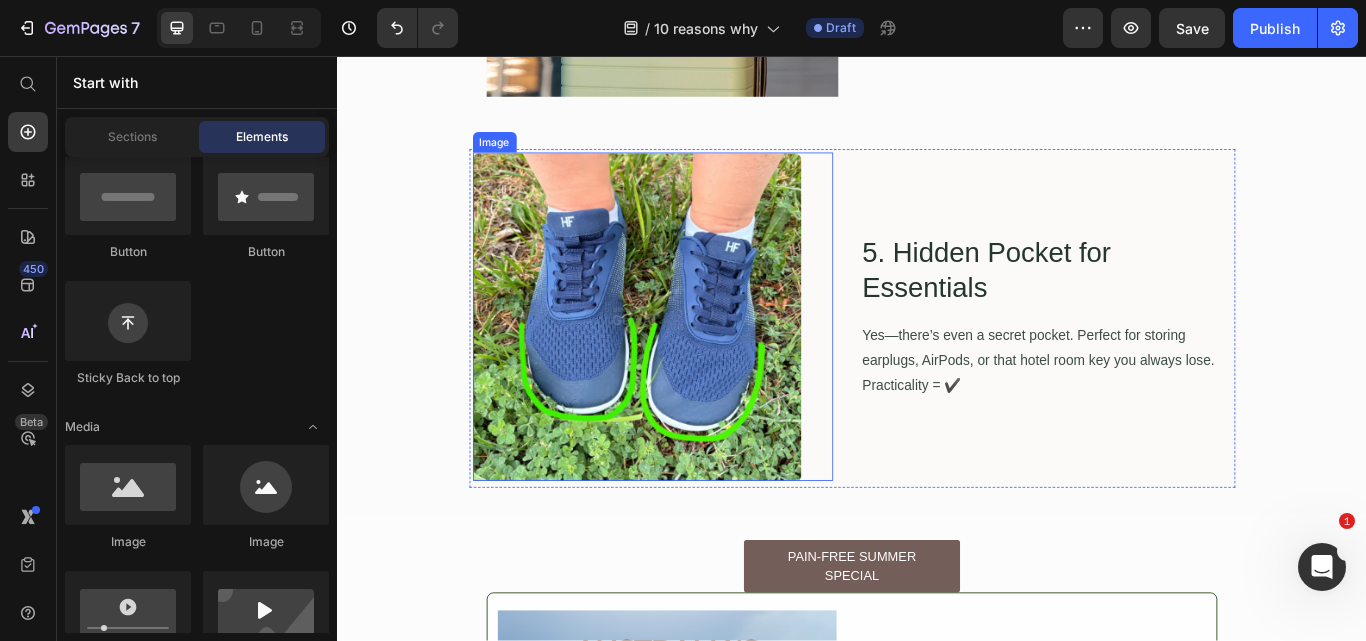 scroll, scrollTop: 3959, scrollLeft: 0, axis: vertical 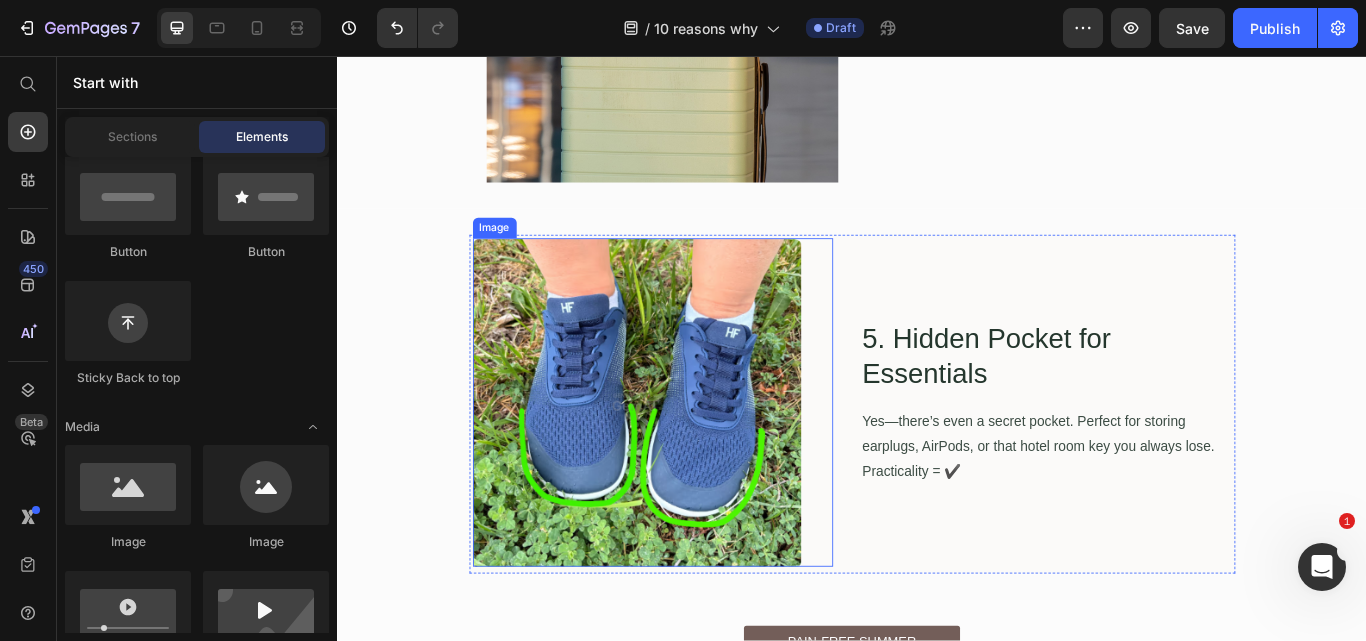 click at bounding box center (705, 460) 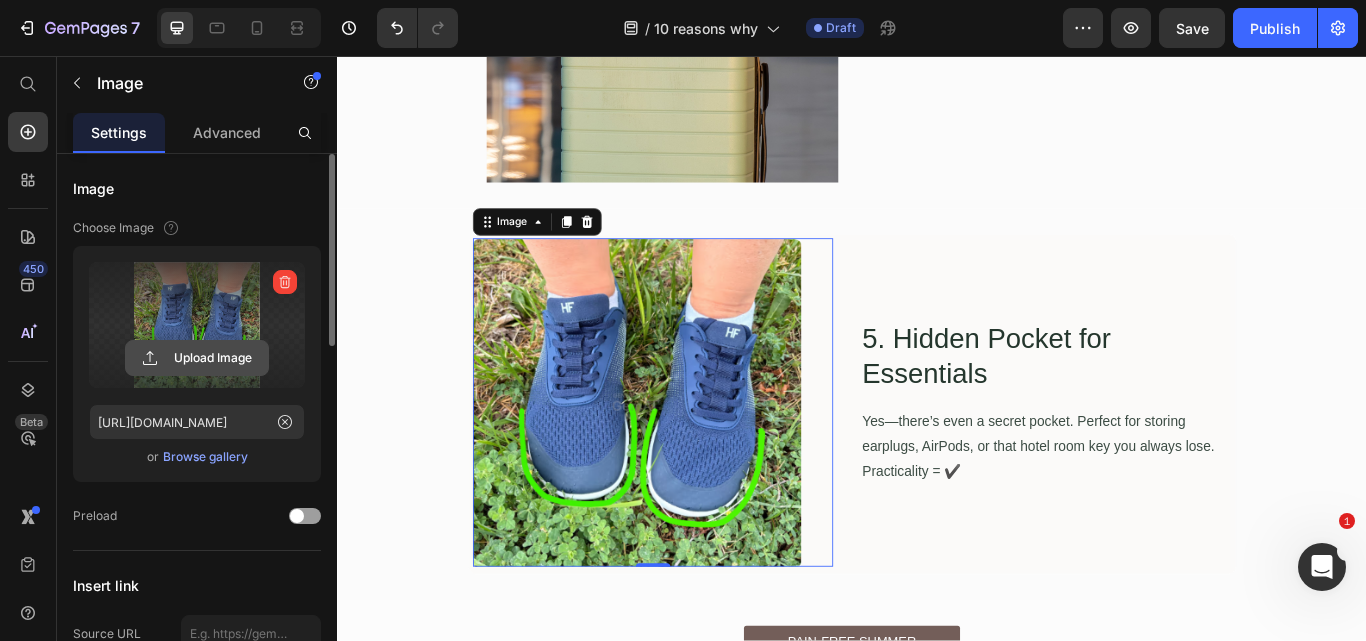 click 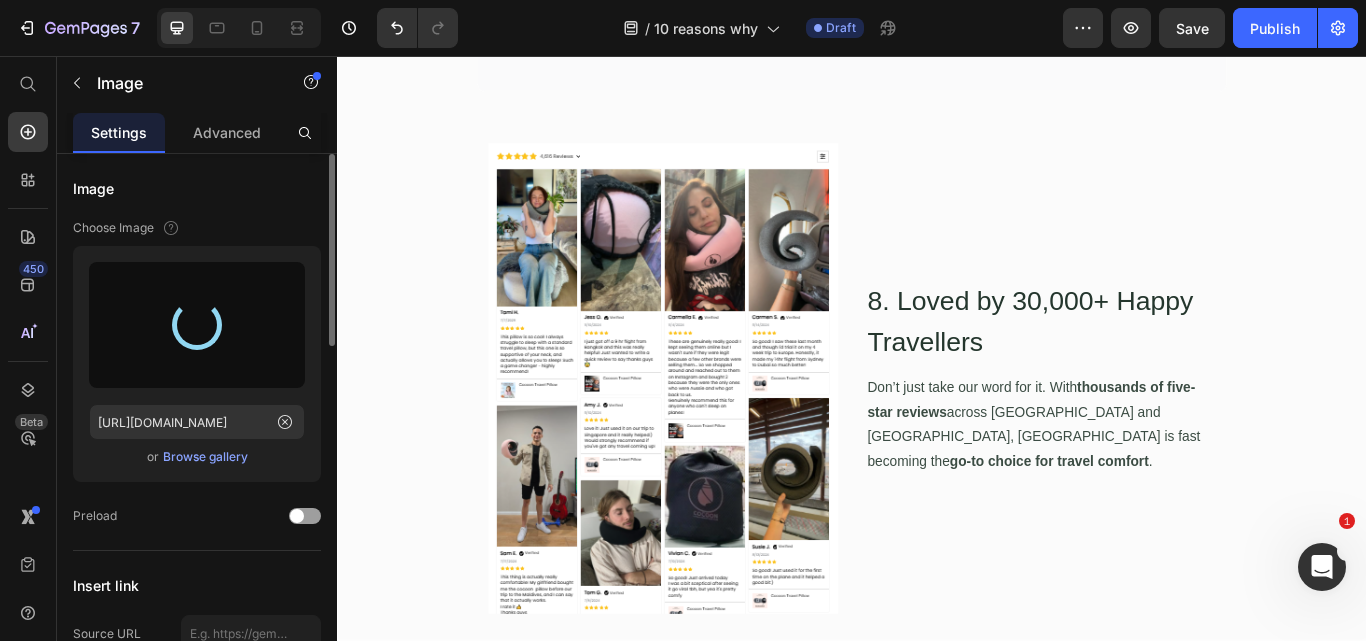 scroll, scrollTop: 7559, scrollLeft: 0, axis: vertical 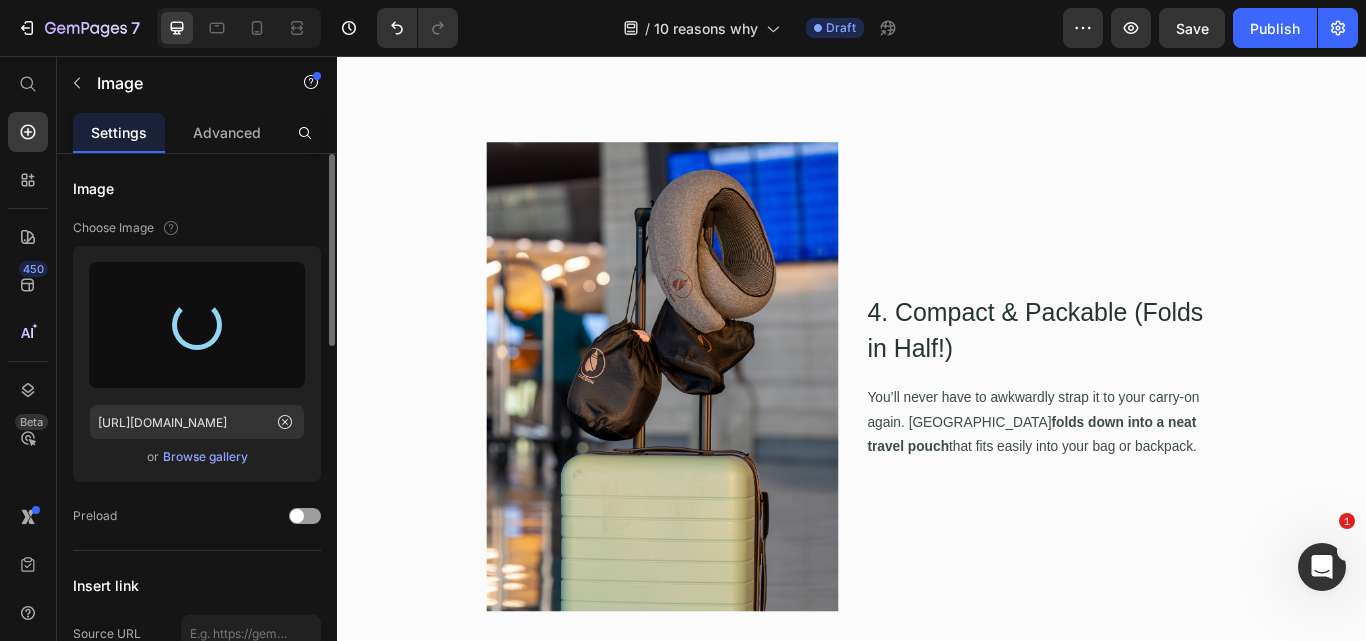 type on "[URL][DOMAIN_NAME]" 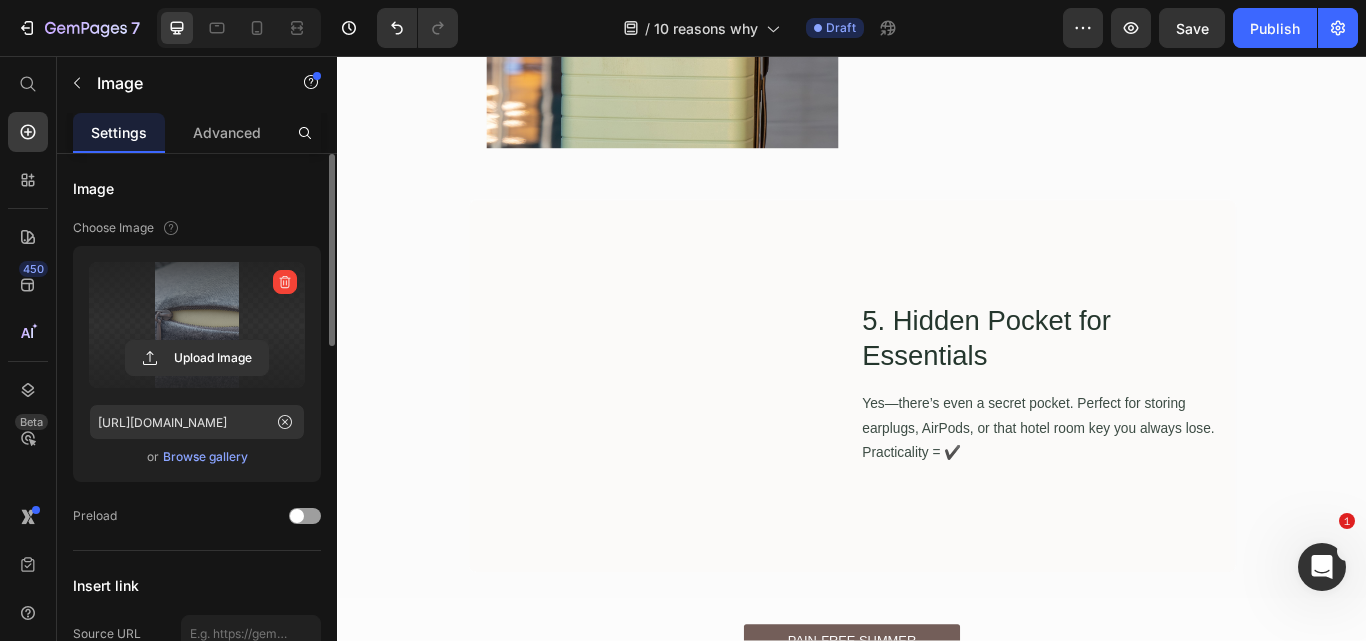 scroll, scrollTop: 3959, scrollLeft: 0, axis: vertical 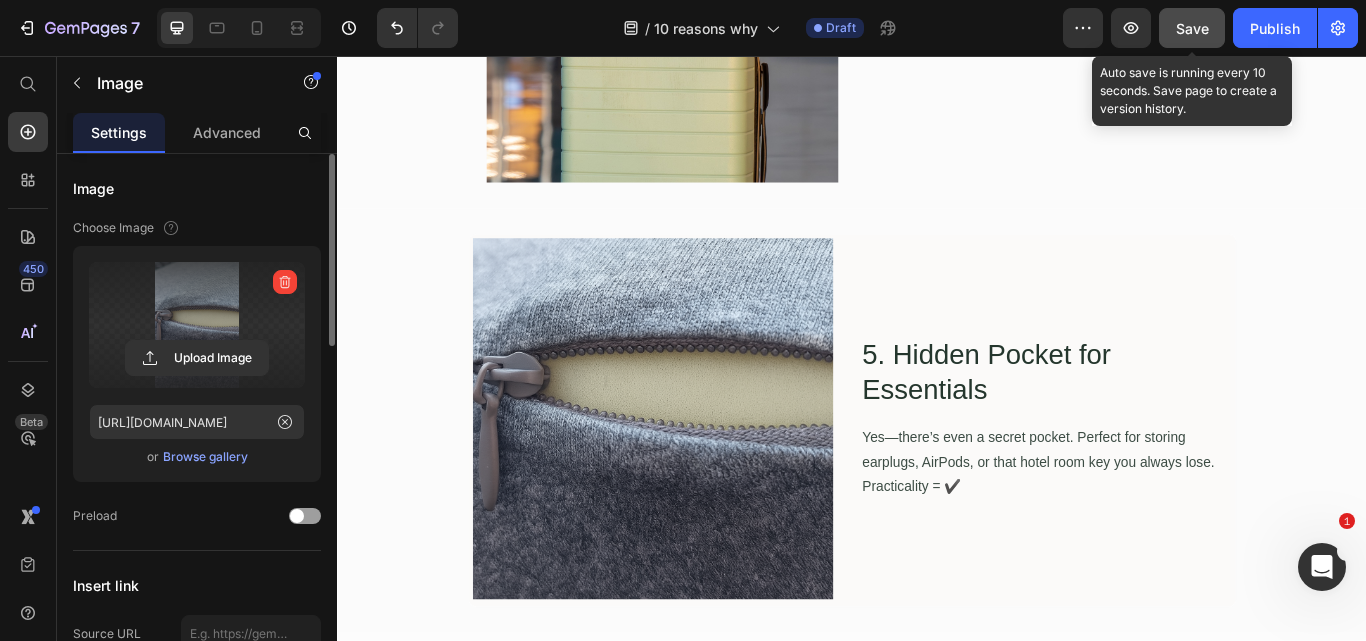 click on "Save" at bounding box center [1192, 28] 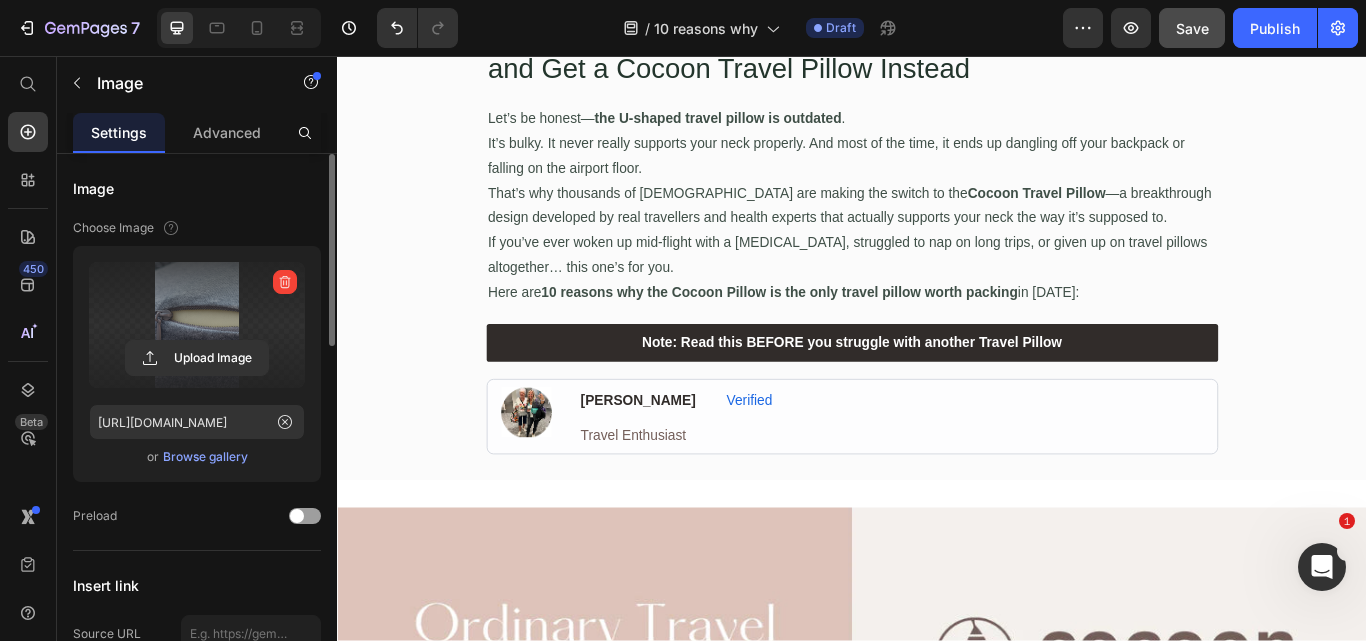 scroll, scrollTop: 200, scrollLeft: 0, axis: vertical 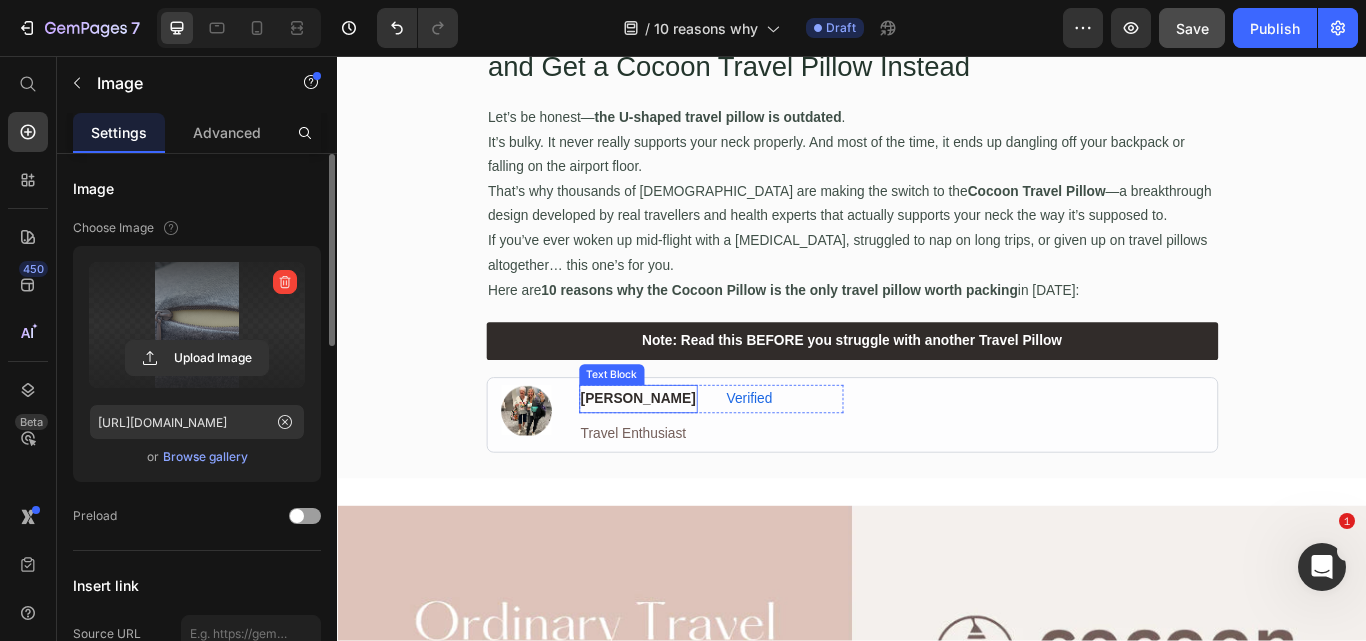 click on "[PERSON_NAME]" at bounding box center [688, 456] 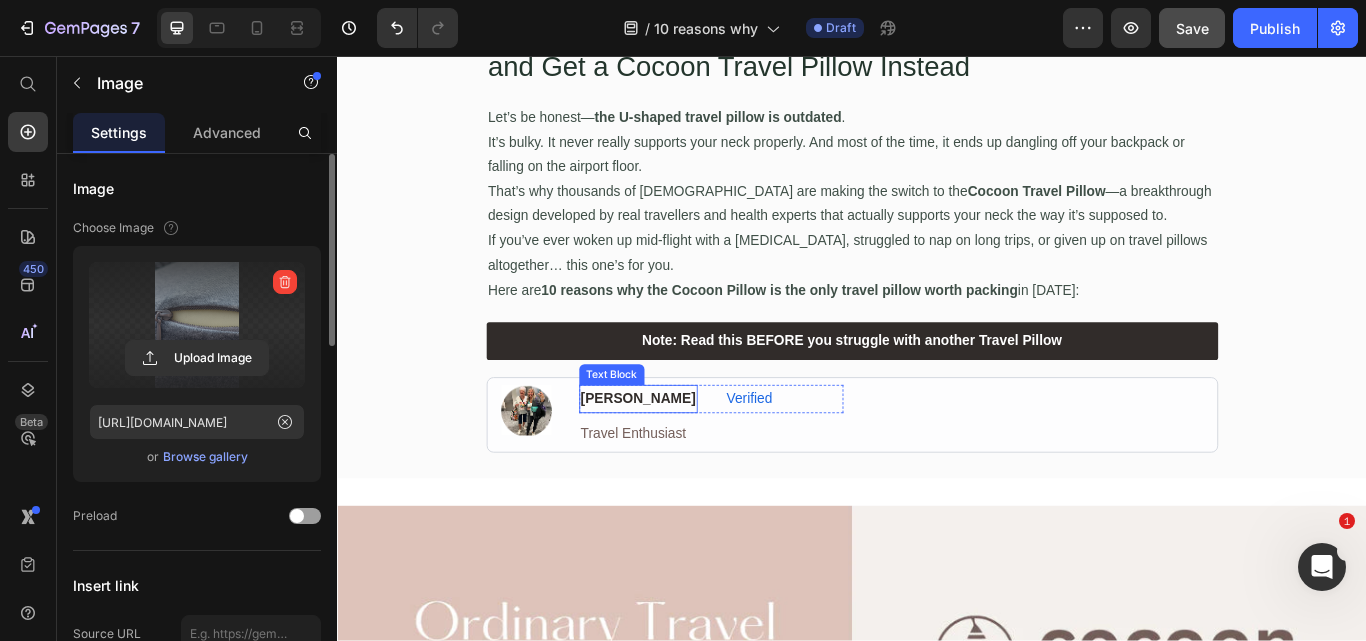 click on "[PERSON_NAME]" at bounding box center (688, 456) 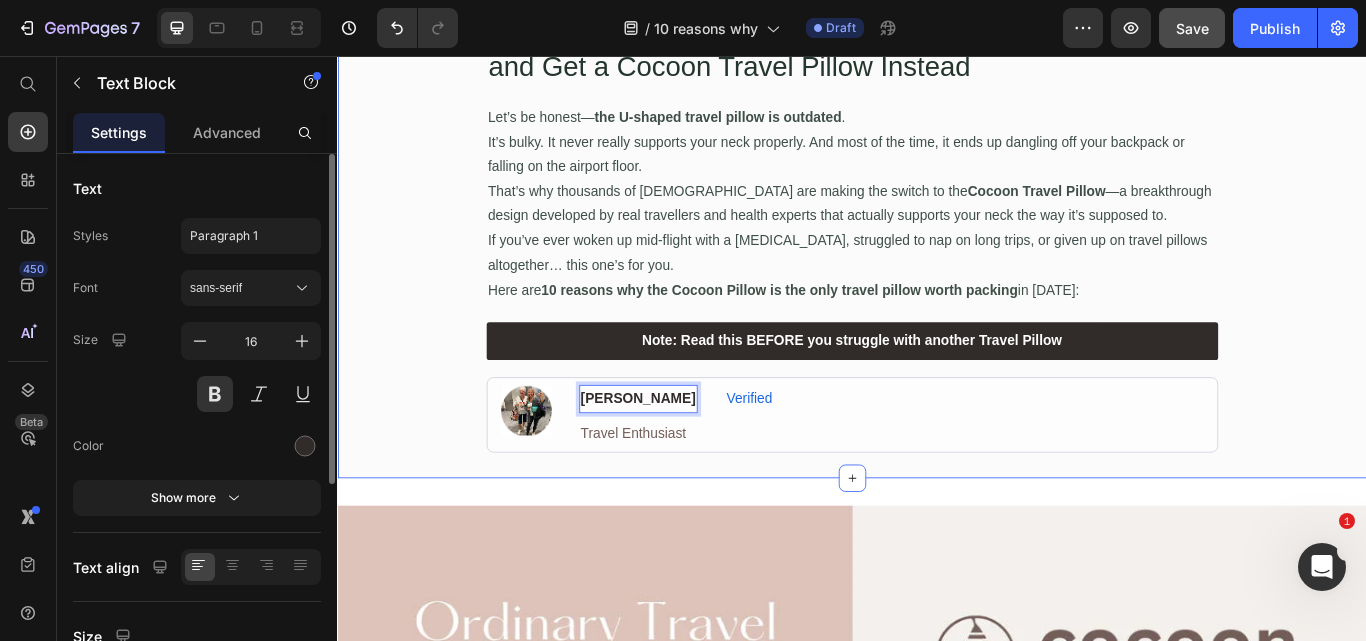 click on "10 Reasons Why You Need to Ditch the U-Shaped Pillow and Get a Cocoon Travel Pillow Instead Heading Let’s be honest— the U-shaped travel pillow is outdated . It’s bulky. It never really supports your neck properly. And most of the time, it ends up dangling off your backpack or falling on the airport floor. That’s why thousands of Aussies are making the switch to the  Cocoon Travel Pillow —a breakthrough design developed by real travellers and health experts that actually supports your neck the way it’s supposed to. If you’ve ever woken up mid-flight with a [MEDICAL_DATA], struggled to nap on long trips, or given up on travel pillows altogether… this one’s for you. Here are  10 reasons why the Cocoon Pillow is the only travel pillow worth packing  in [DATE]: Text Block Note: Read this BEFORE you struggle with another Travel Pillow Button Row Image [PERSON_NAME] Text Block   0 Verified Text Block Row Travel Enthusiast Text Block Row Row" at bounding box center [937, 262] 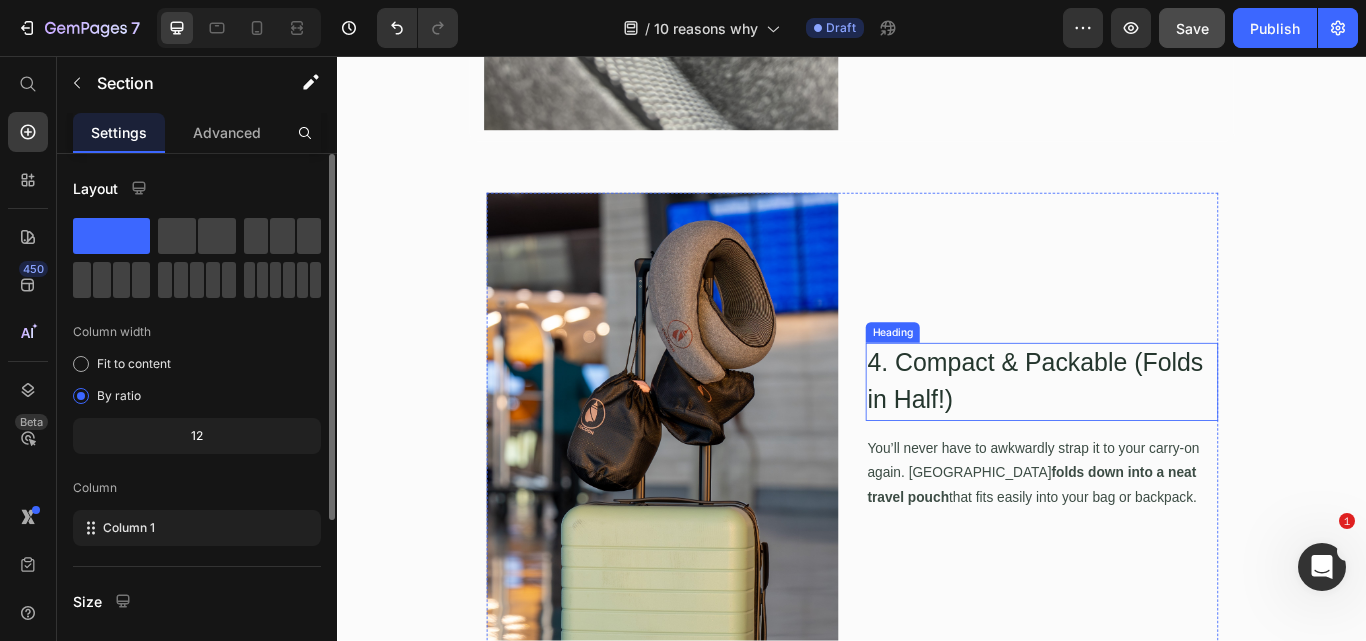 scroll, scrollTop: 4000, scrollLeft: 0, axis: vertical 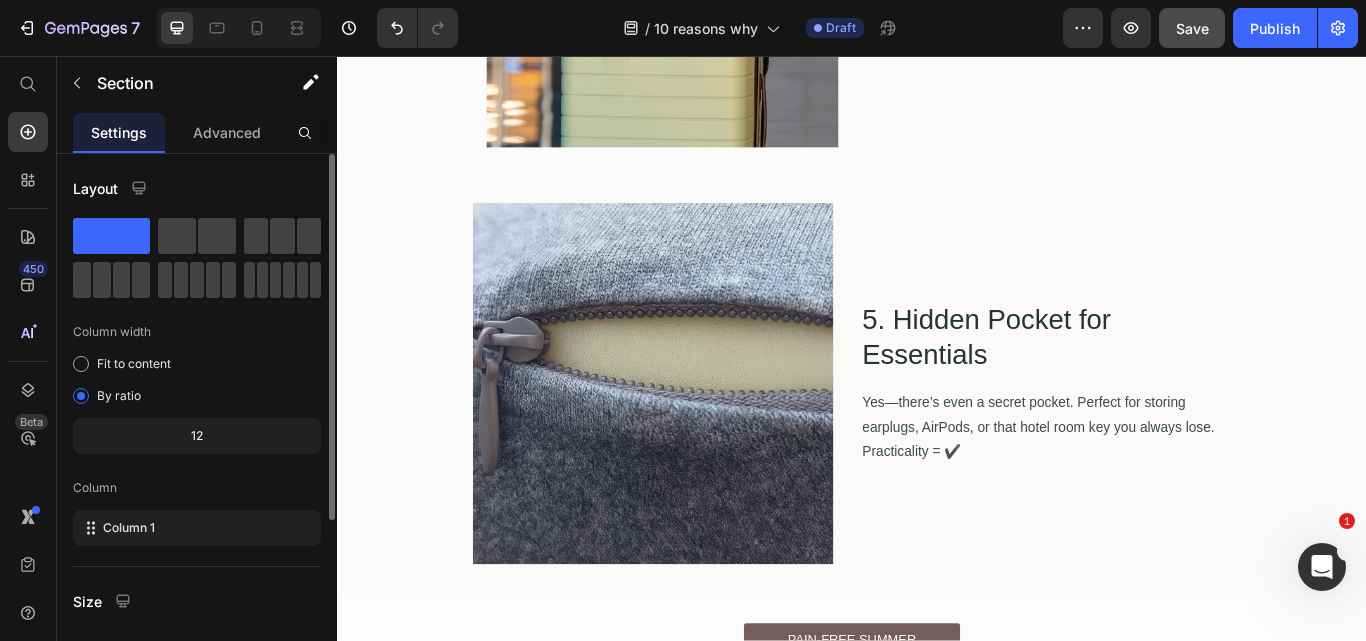 click on "7  Version history  /  10 reasons why Draft Preview  Save   Publish" 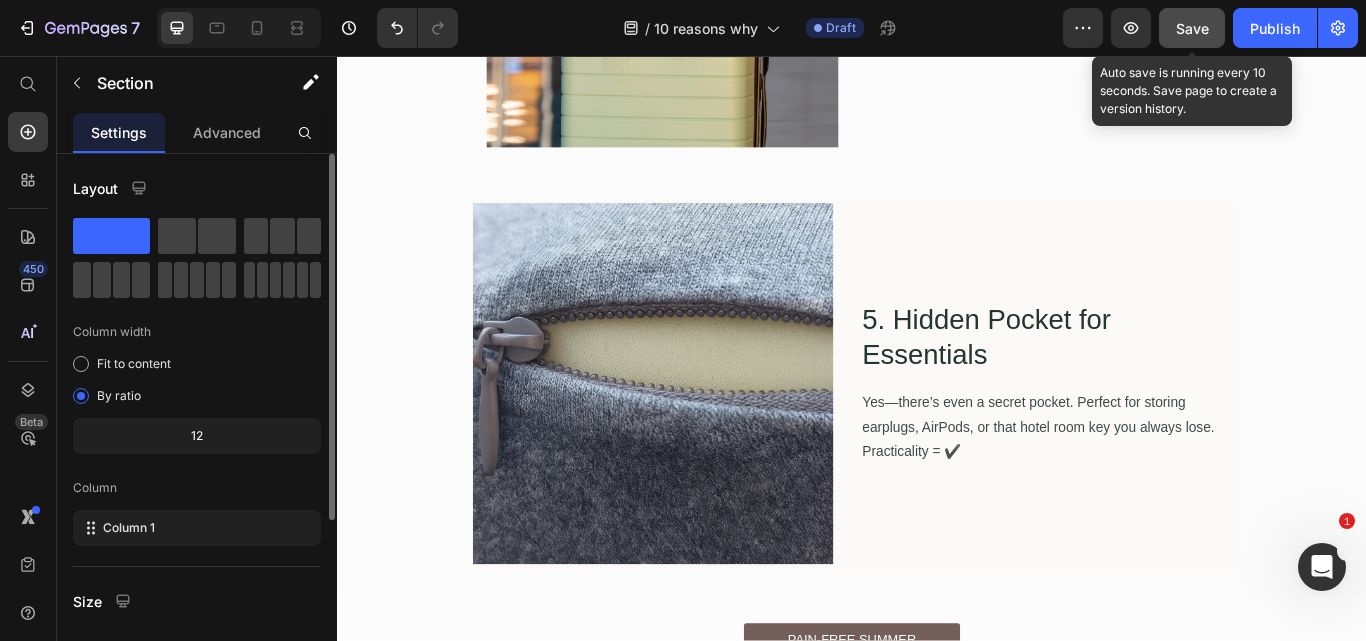 click on "Save" 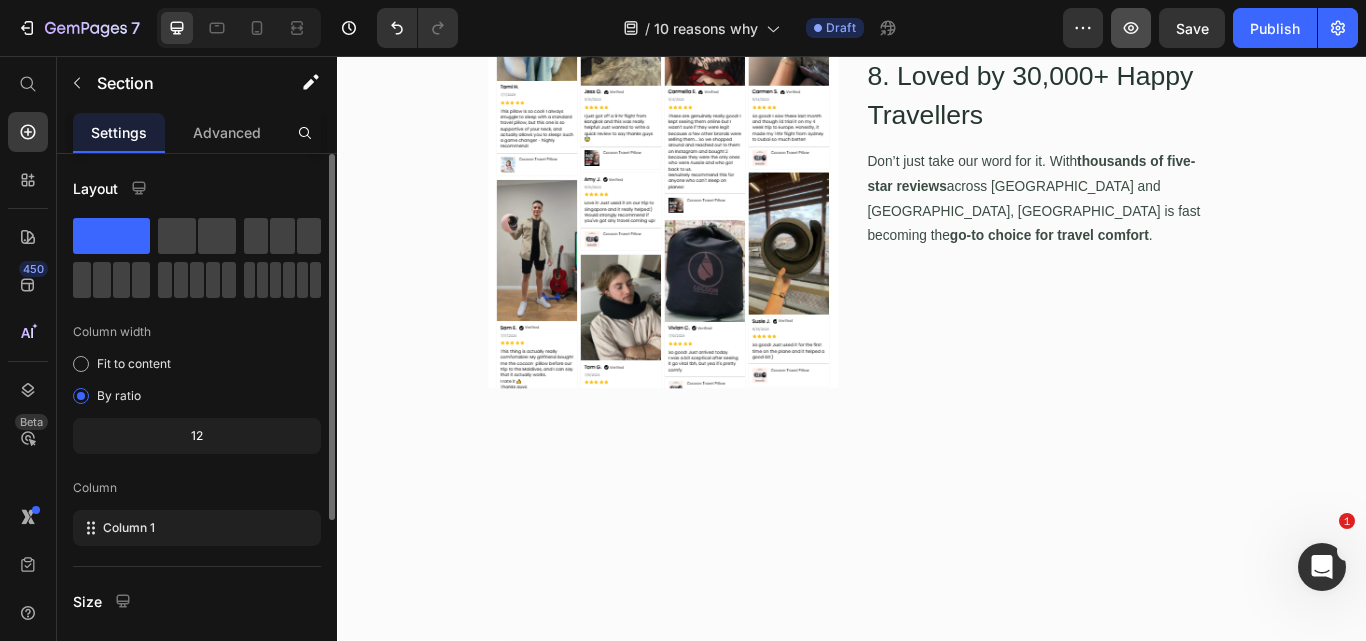 scroll, scrollTop: 5497, scrollLeft: 0, axis: vertical 